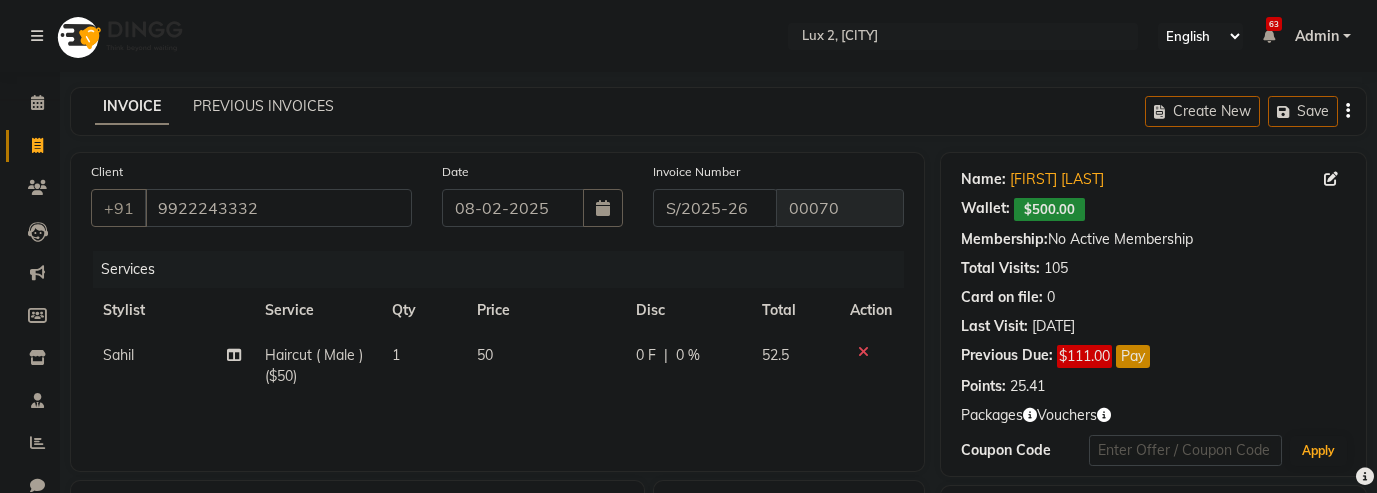select on "service" 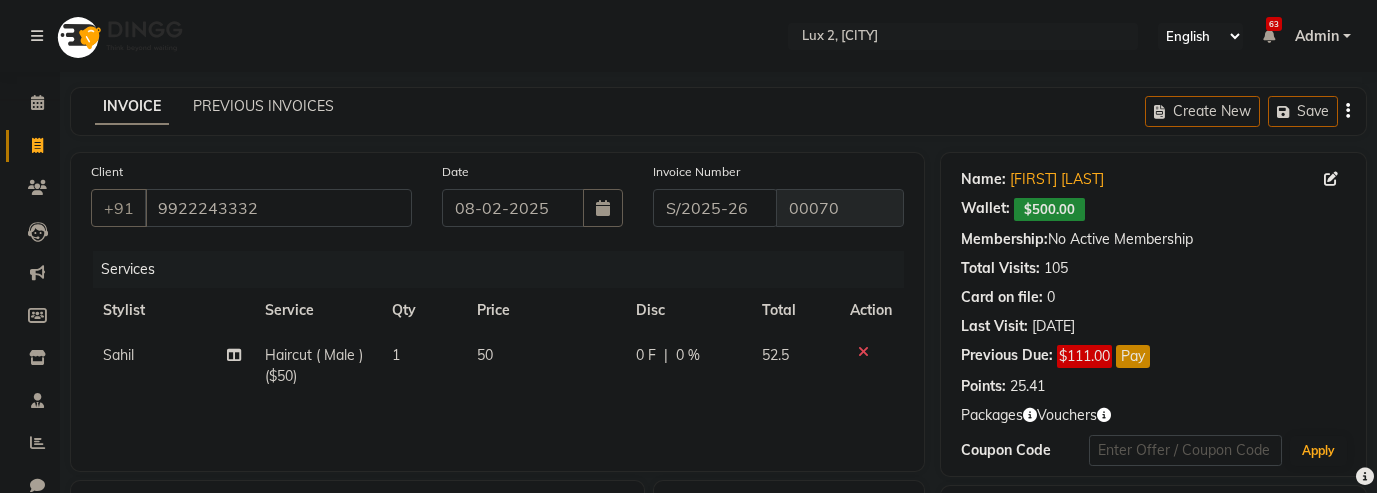 scroll, scrollTop: 313, scrollLeft: 0, axis: vertical 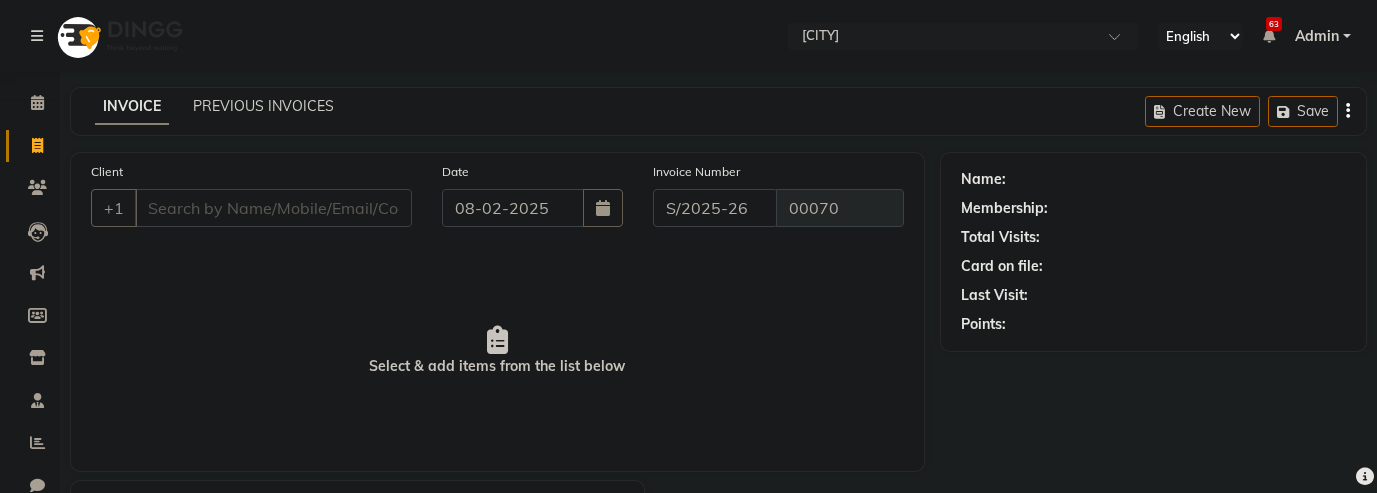 select on "service" 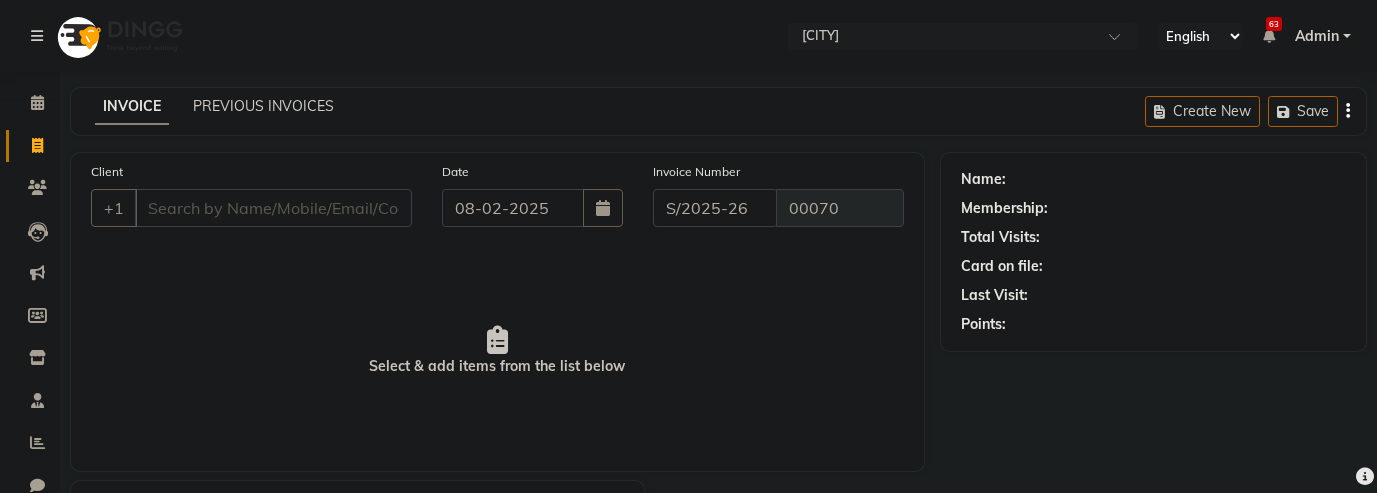 scroll, scrollTop: 0, scrollLeft: 0, axis: both 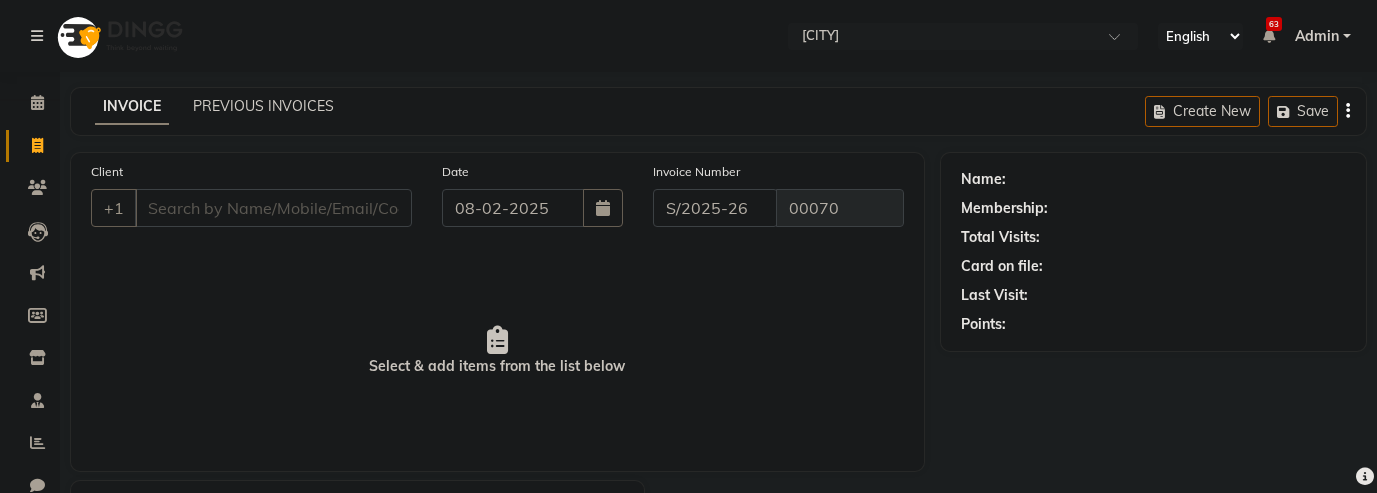 click on "Admin" at bounding box center (1317, 36) 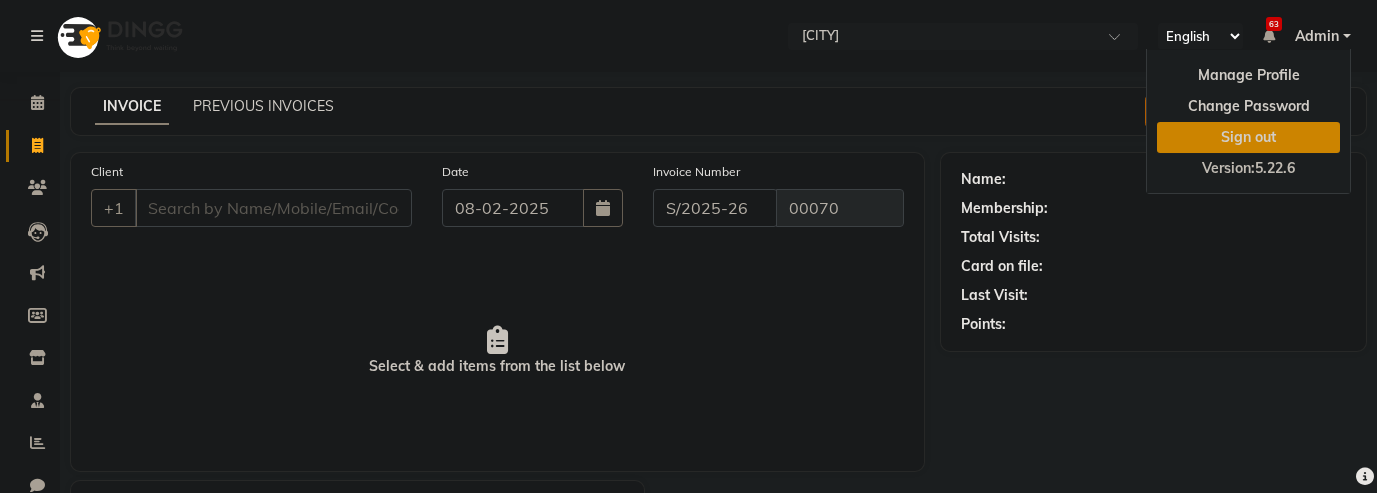 click on "Sign out" at bounding box center (1248, 137) 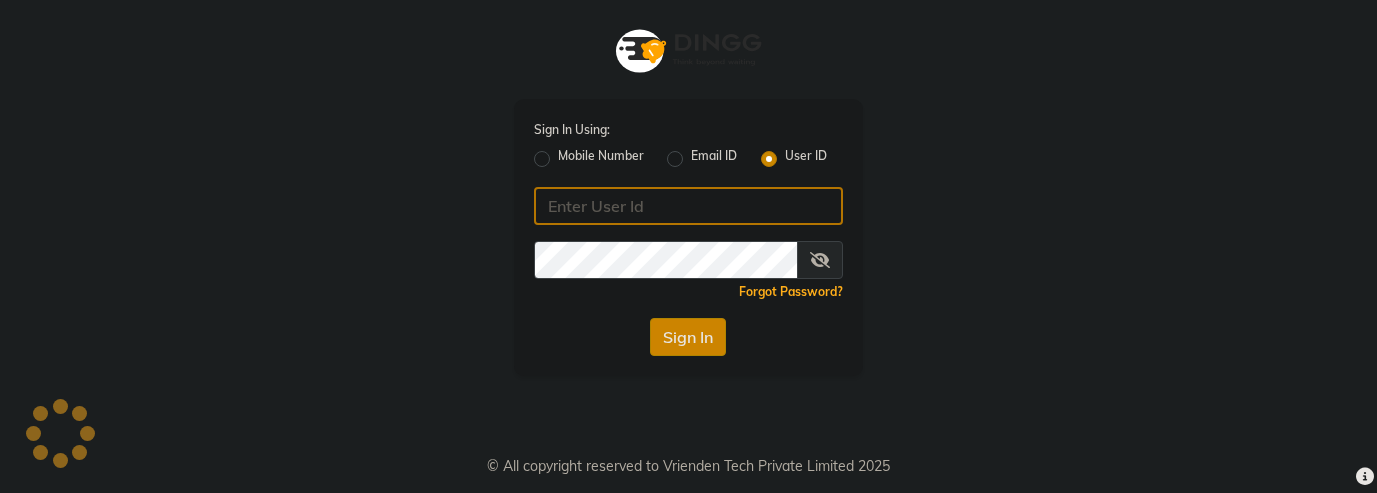type on "luxesalon" 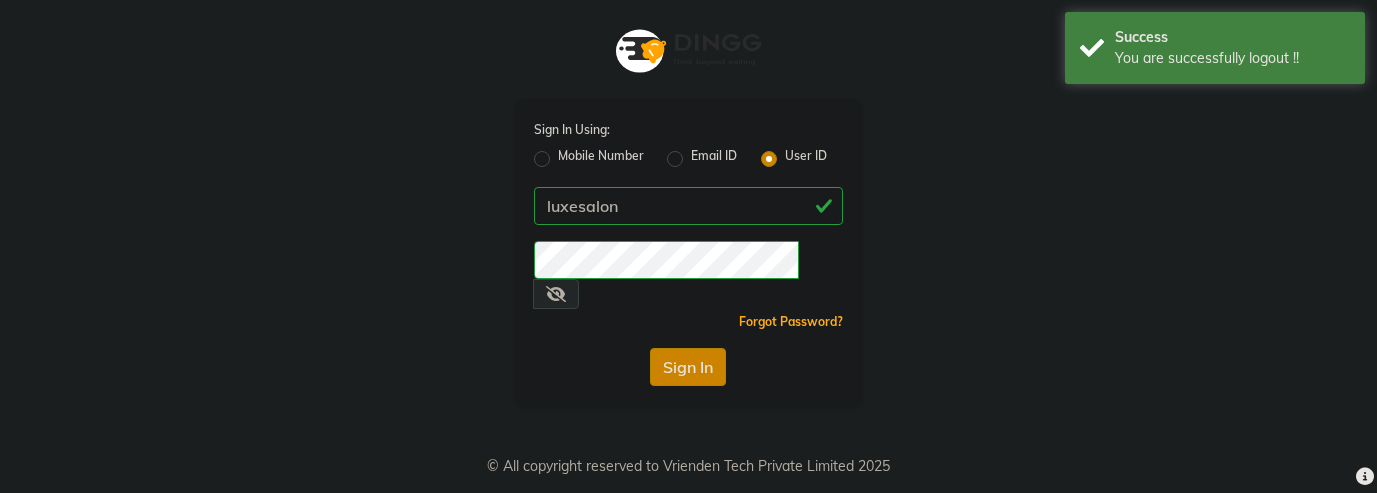 click on "Sign In Using: Mobile Number Email ID User ID luxesalon Remember me Forgot Password? Sign In" 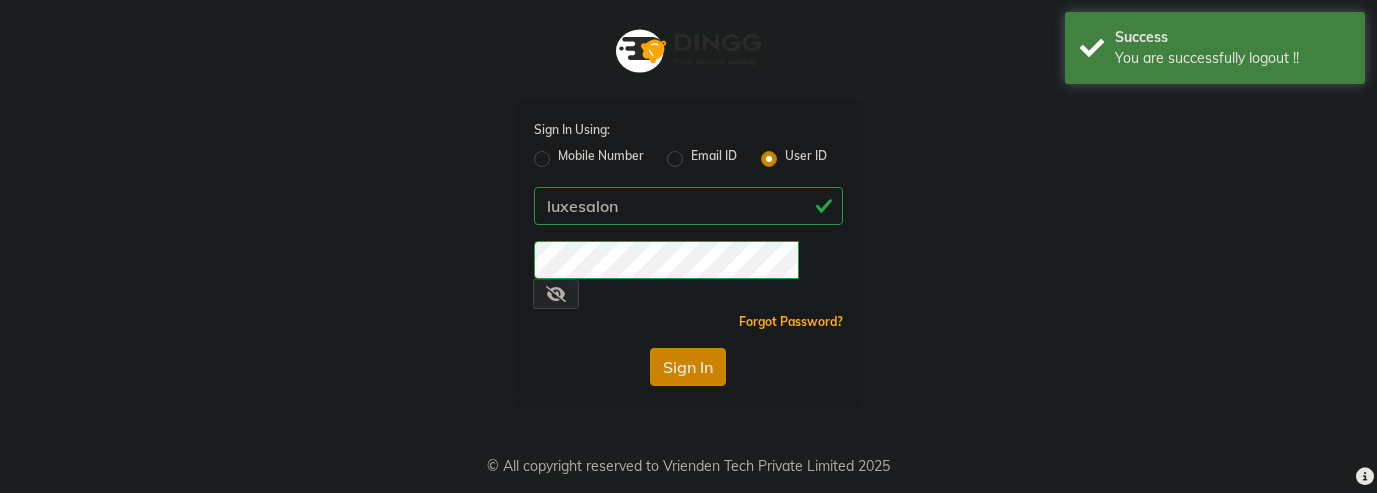 click on "Sign In" 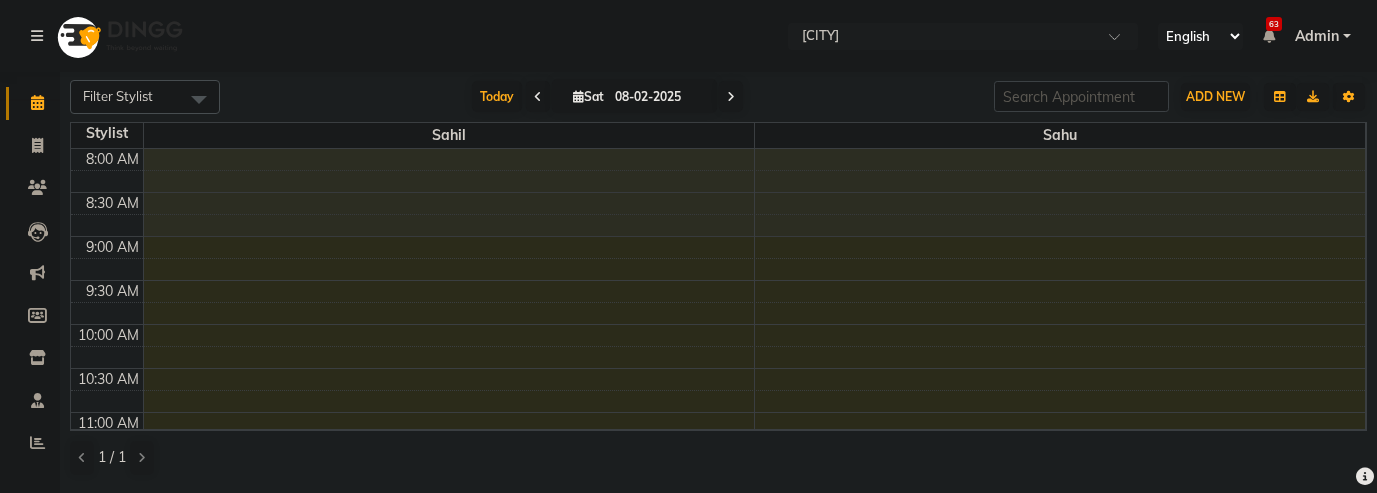 scroll, scrollTop: 0, scrollLeft: 0, axis: both 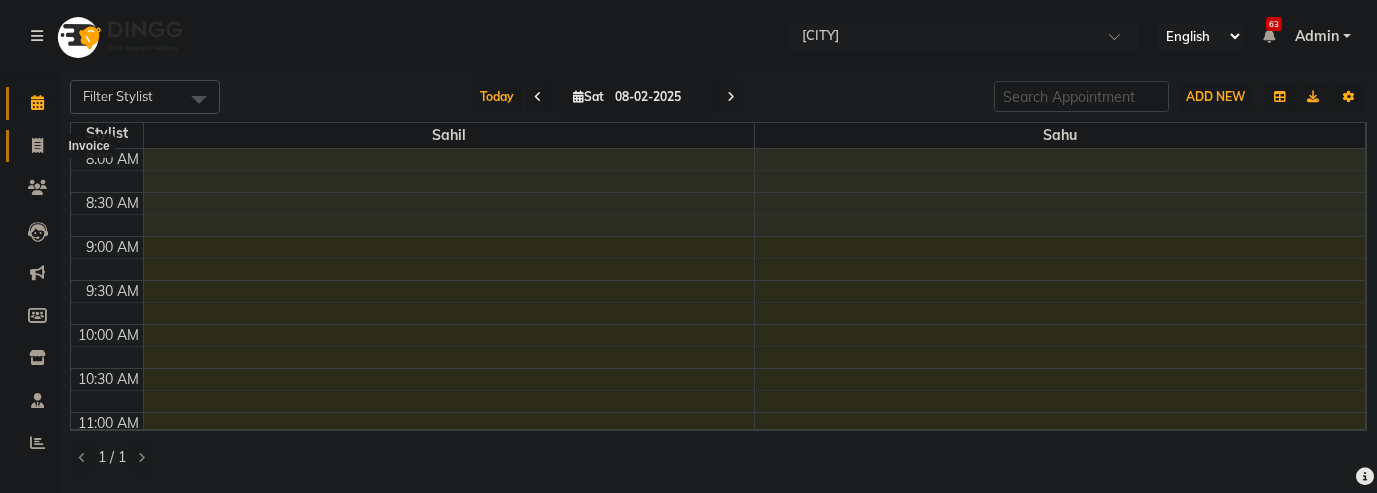click 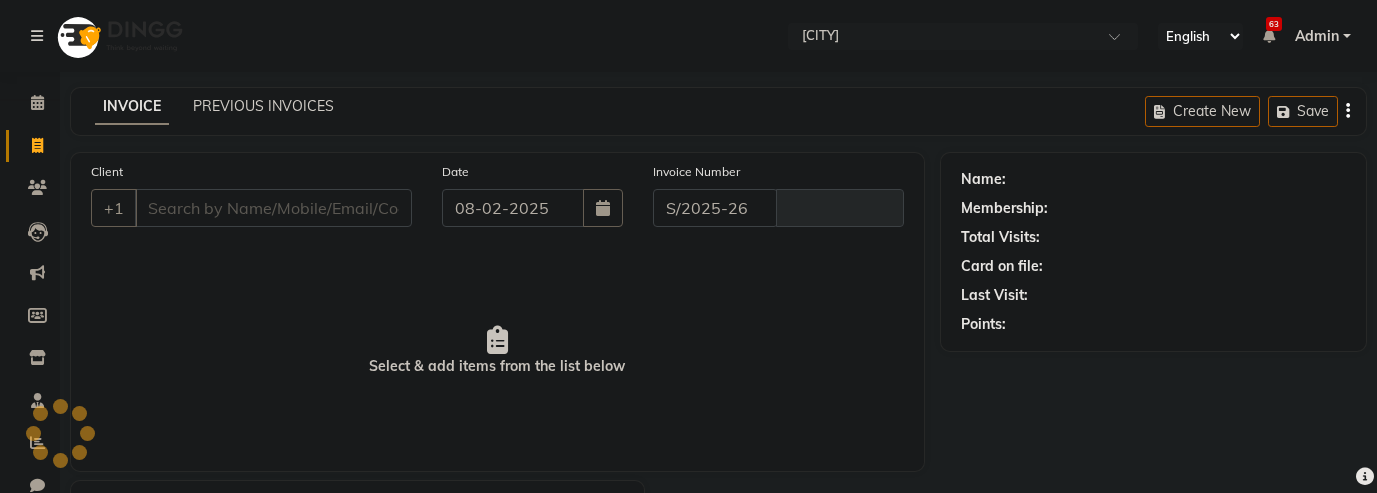 select on "185" 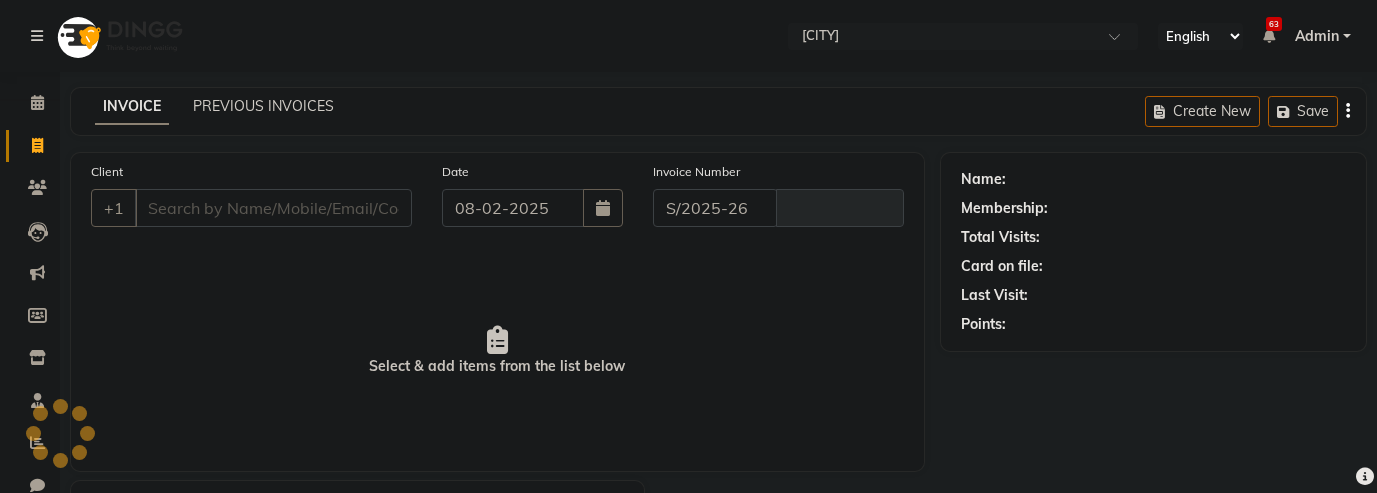 type on "00070" 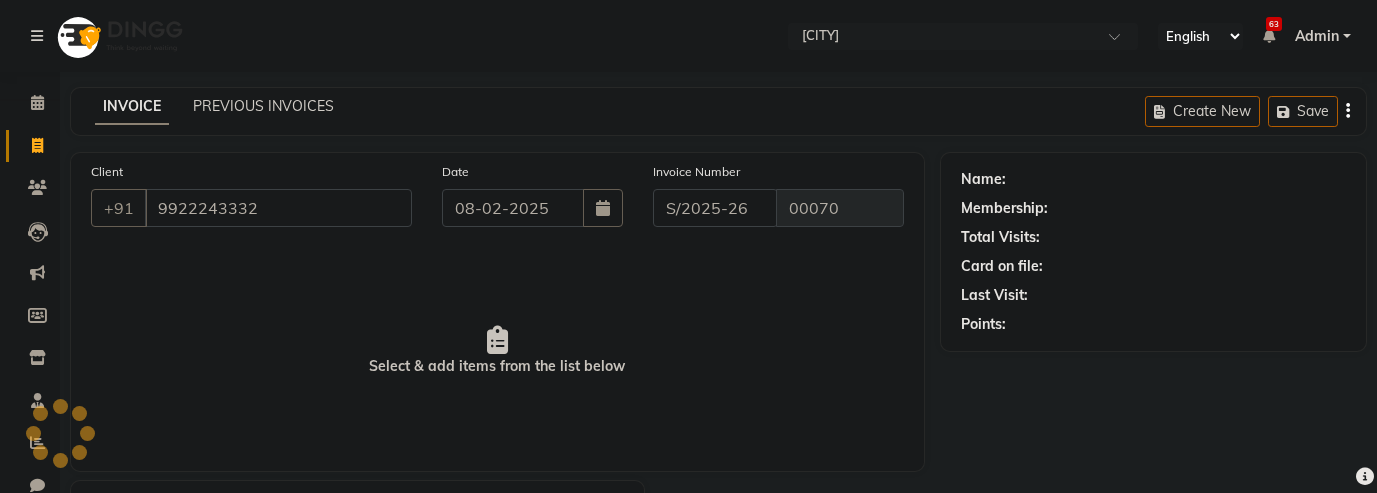 type on "9922243332" 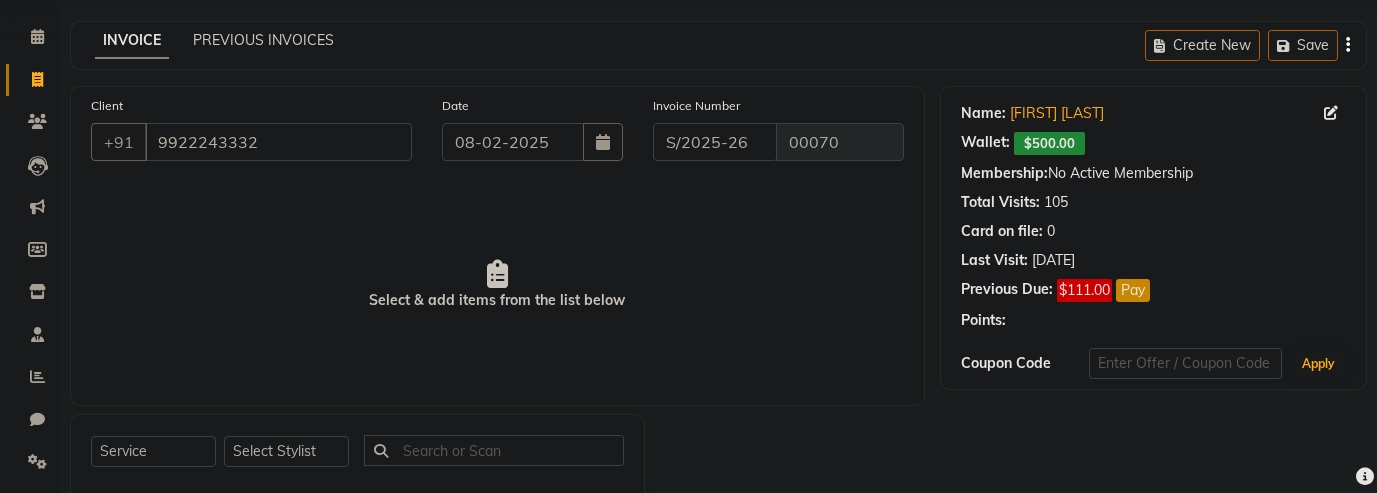 scroll, scrollTop: 114, scrollLeft: 0, axis: vertical 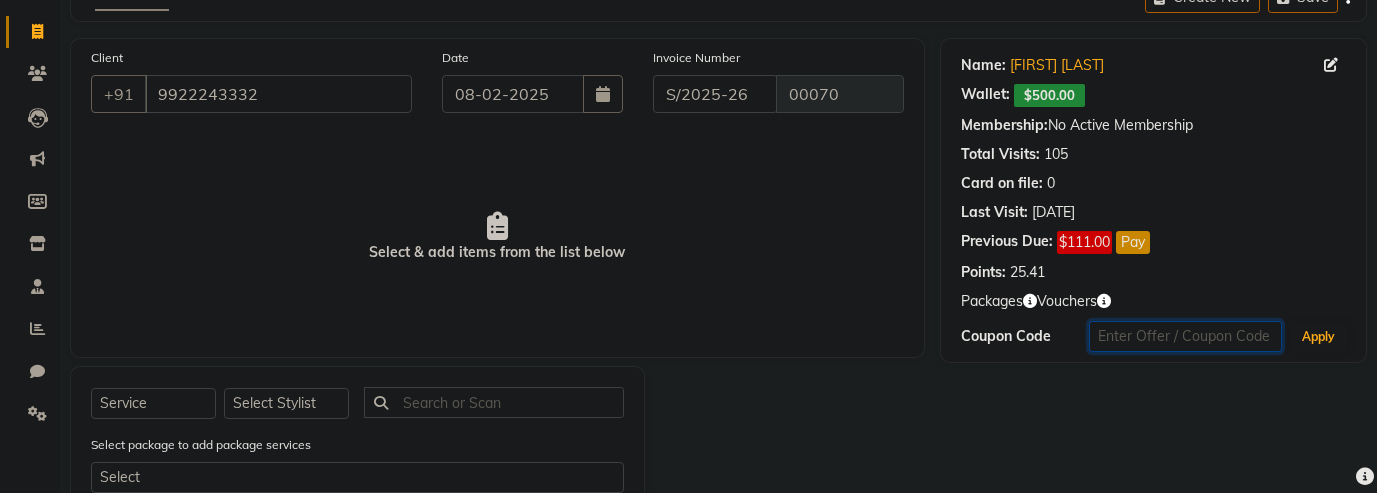 click 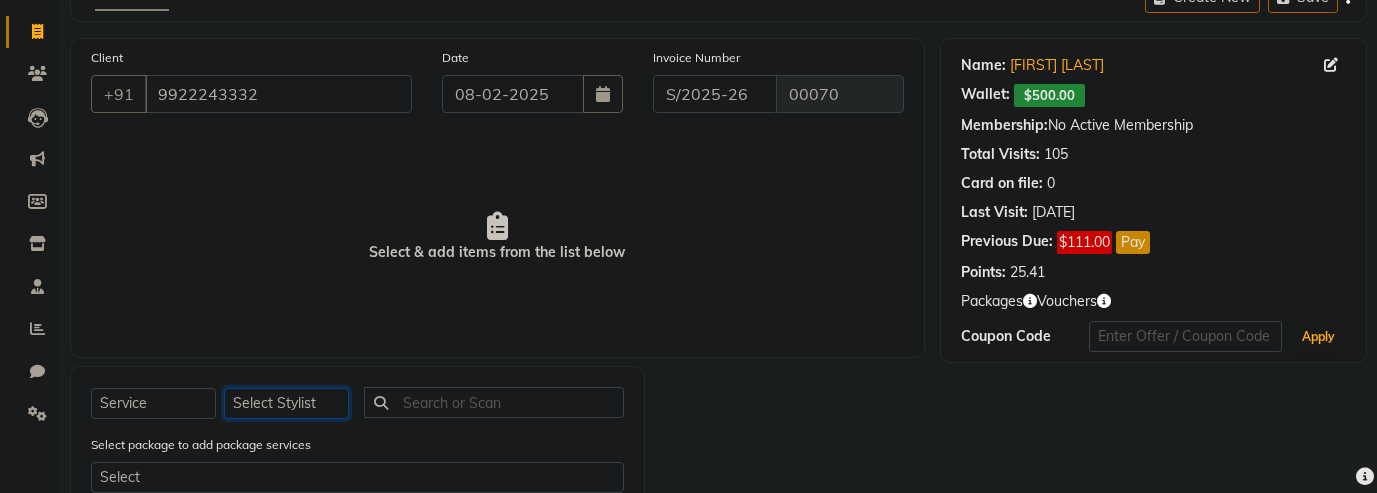 click on "Select Stylist [FIRST] [LAST]" 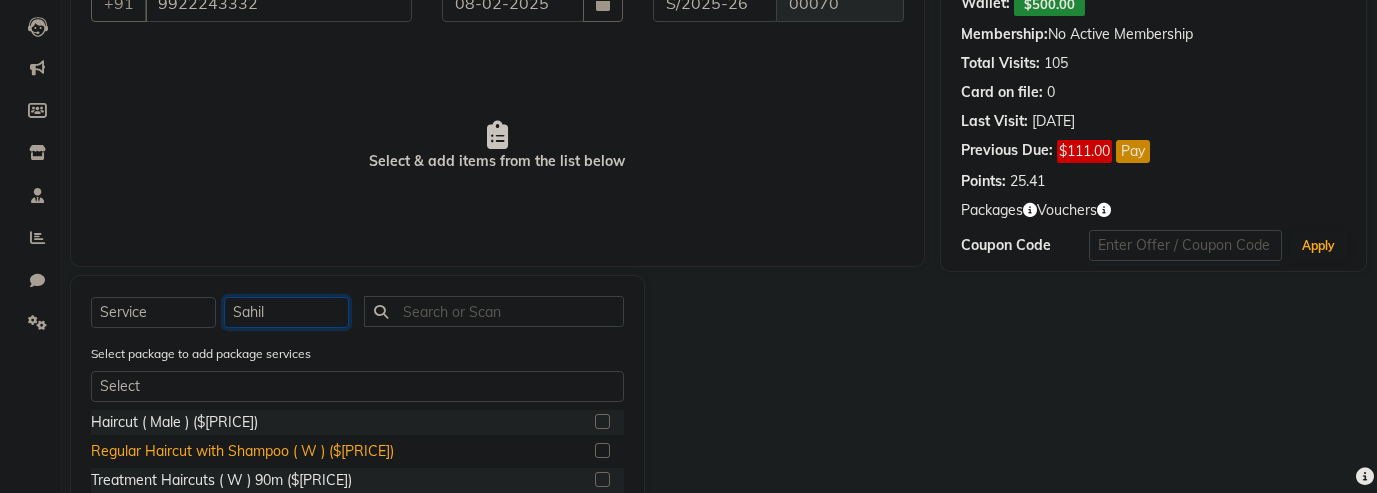 scroll, scrollTop: 213, scrollLeft: 0, axis: vertical 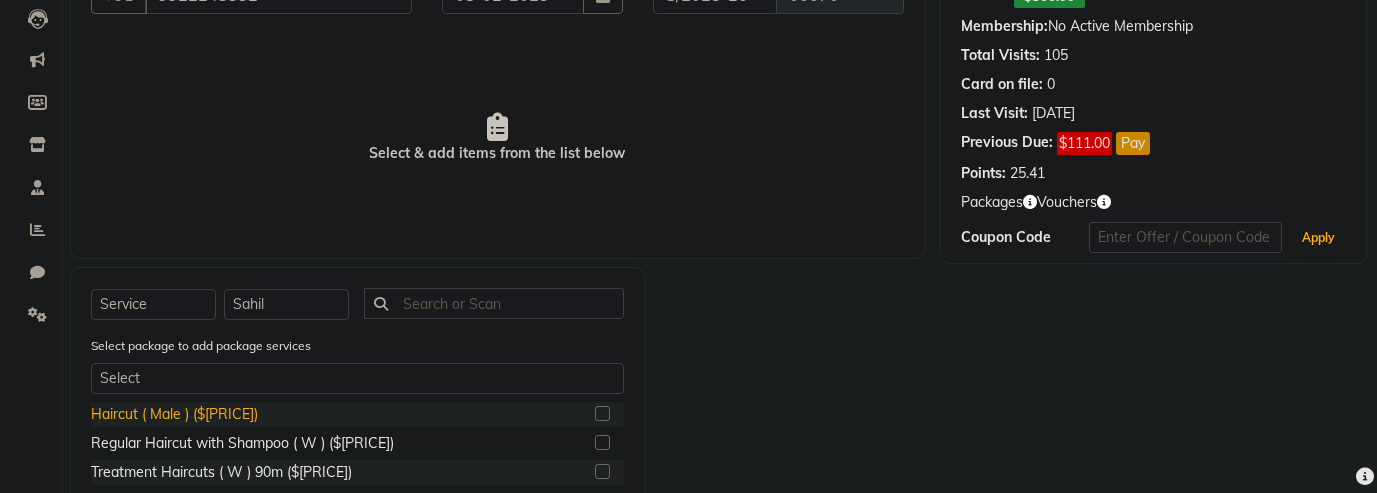 click on "Haircut ( Male ) ($[PRICE])" 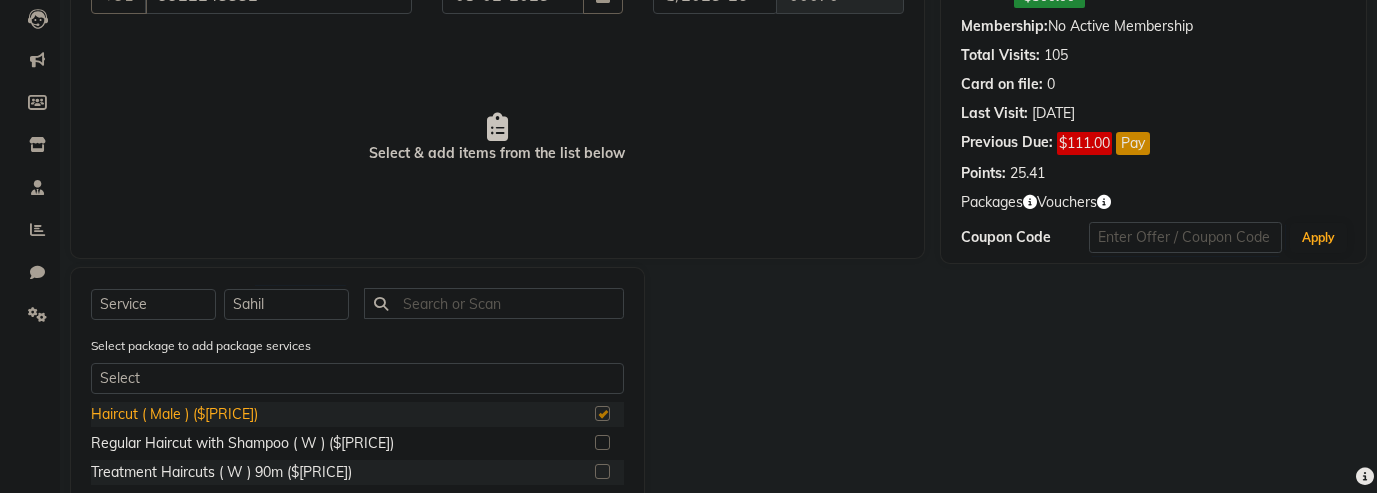 checkbox on "true" 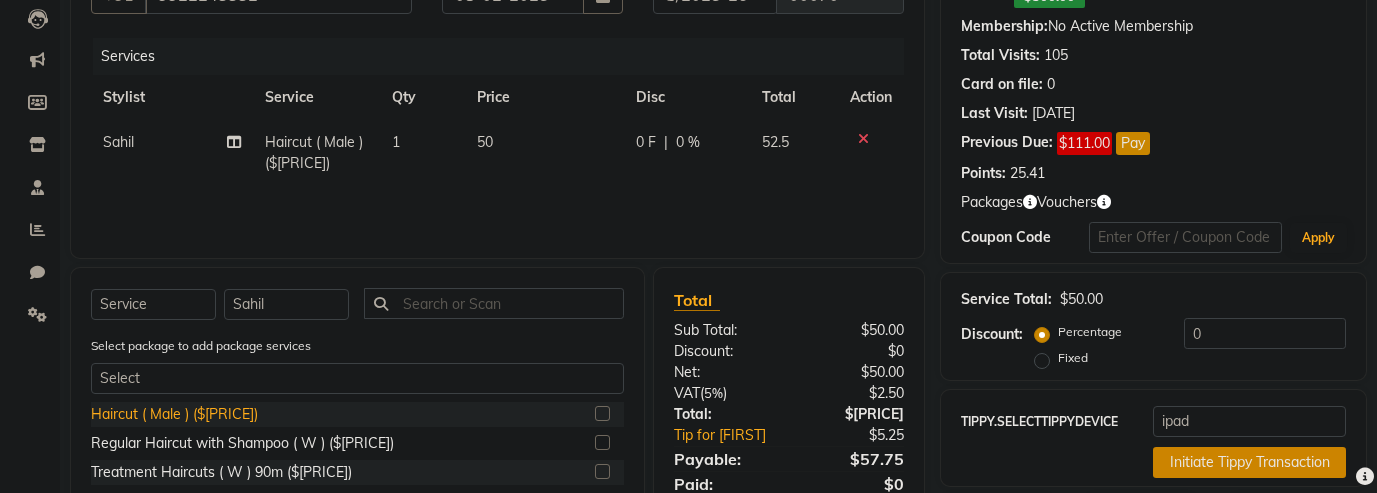 checkbox on "false" 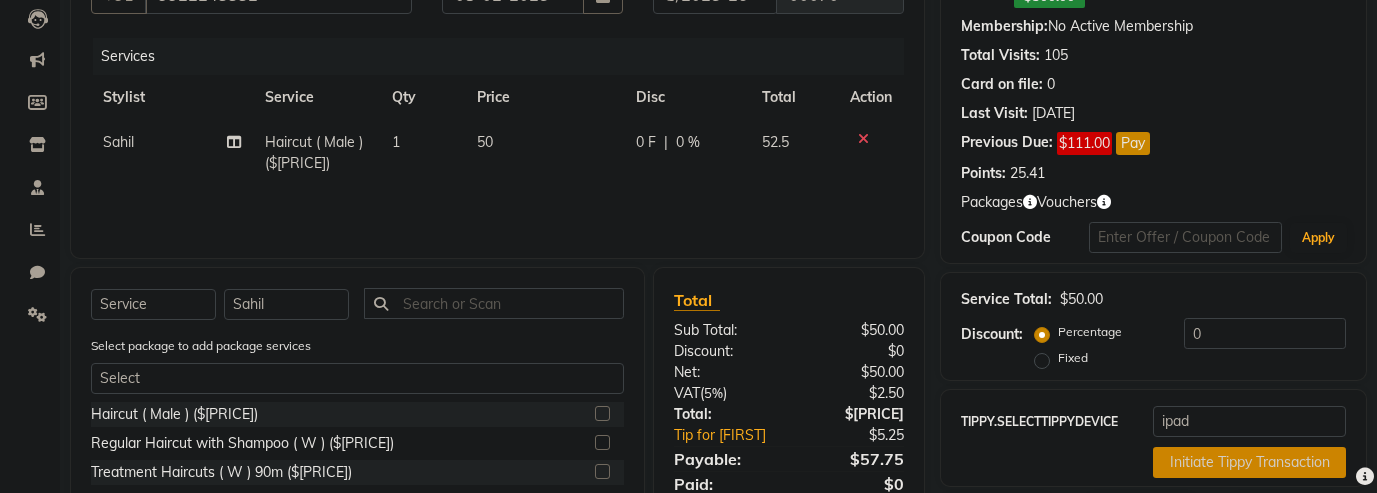 click on "Initiate Tippy Transaction" 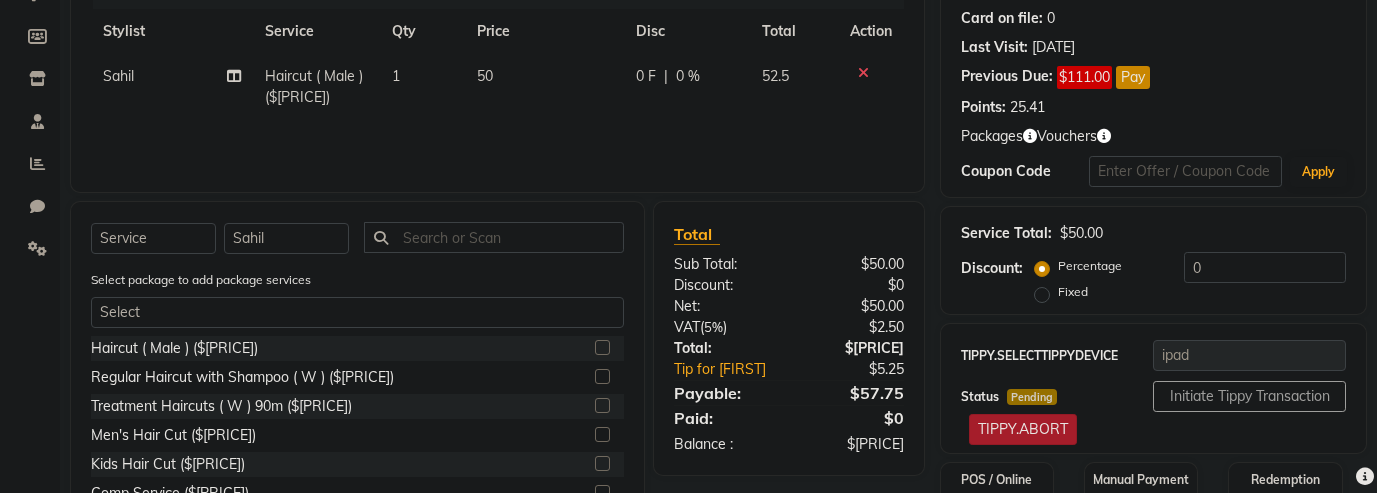 scroll, scrollTop: 314, scrollLeft: 0, axis: vertical 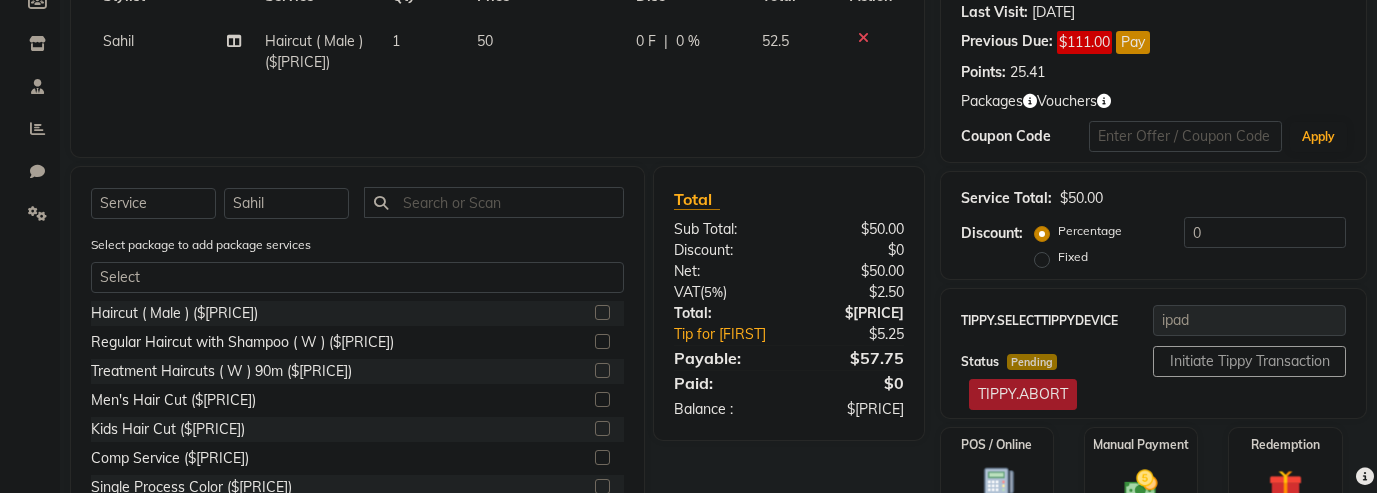 click on "TIPPY.ABORT" 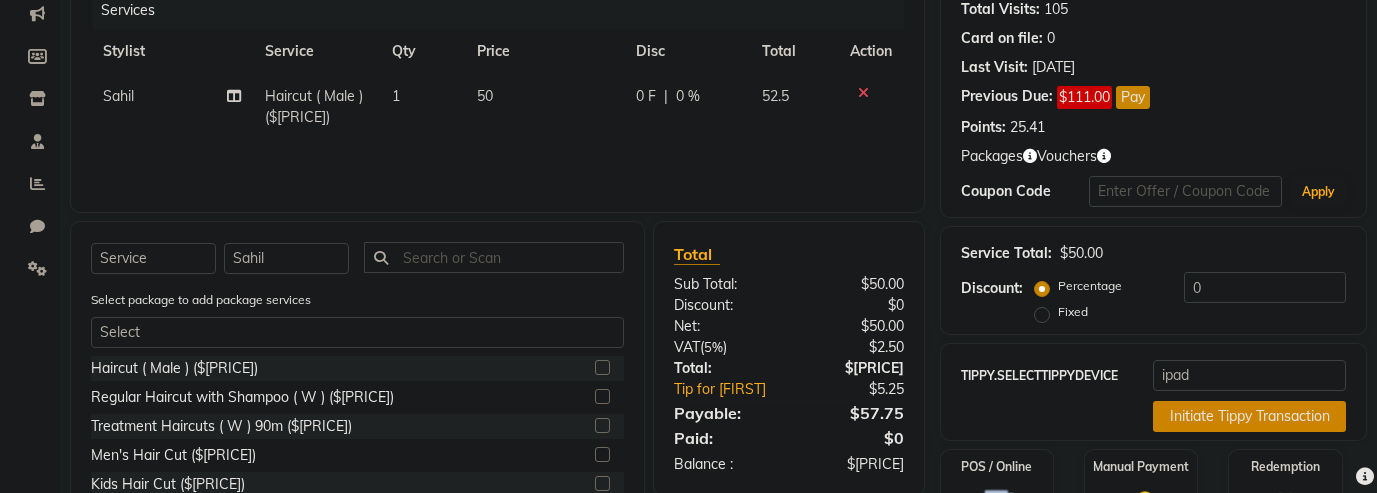 scroll, scrollTop: 244, scrollLeft: 0, axis: vertical 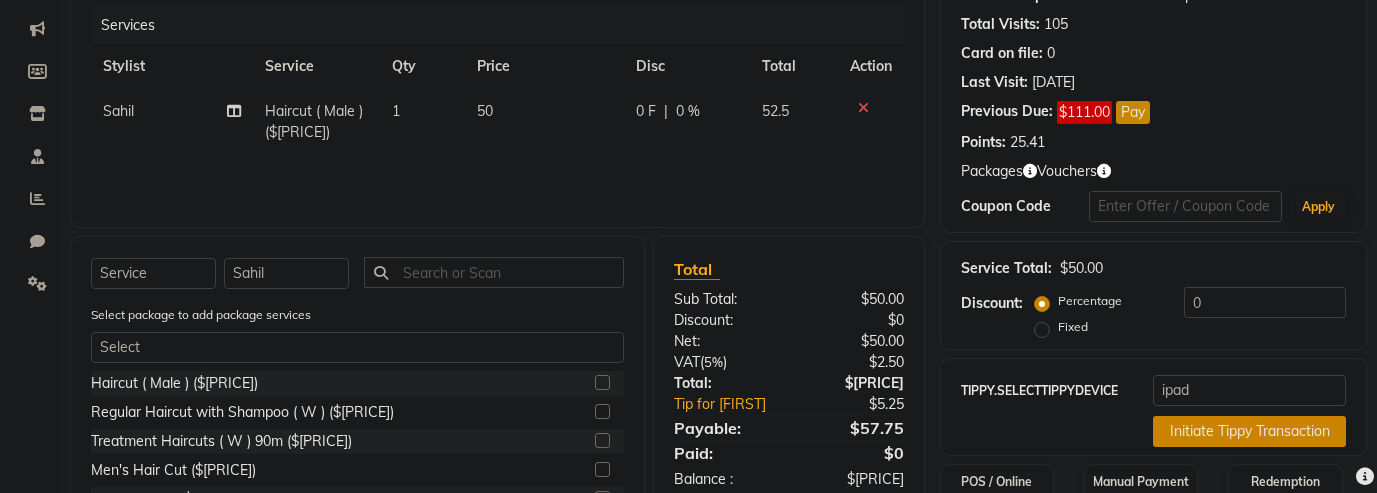 click 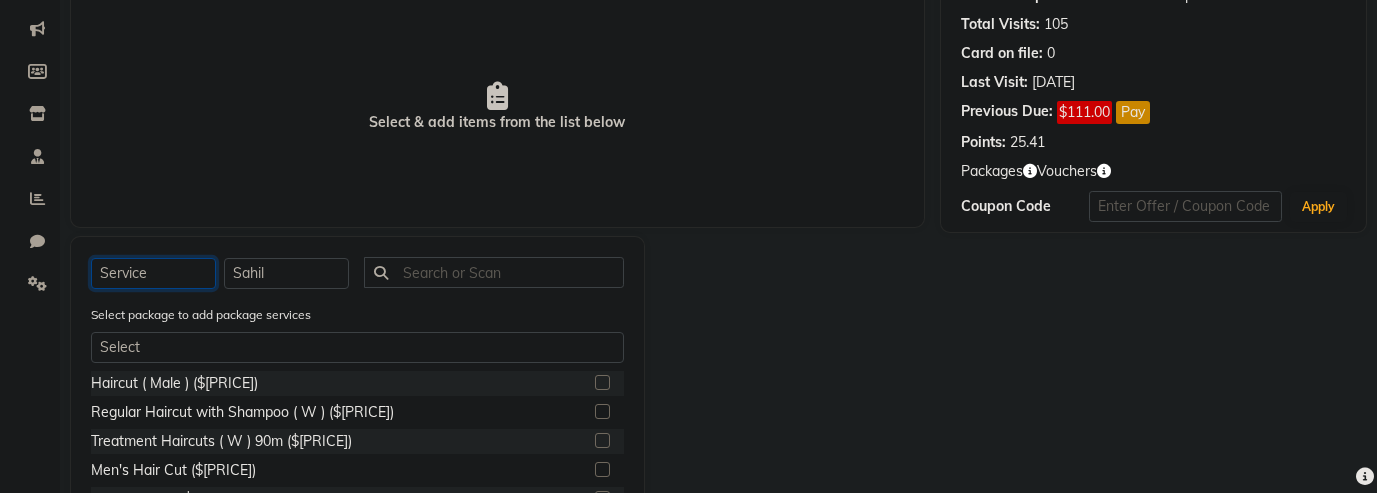 click on "Select  Service  Product  Membership  Package Voucher Prepaid Gift Card" 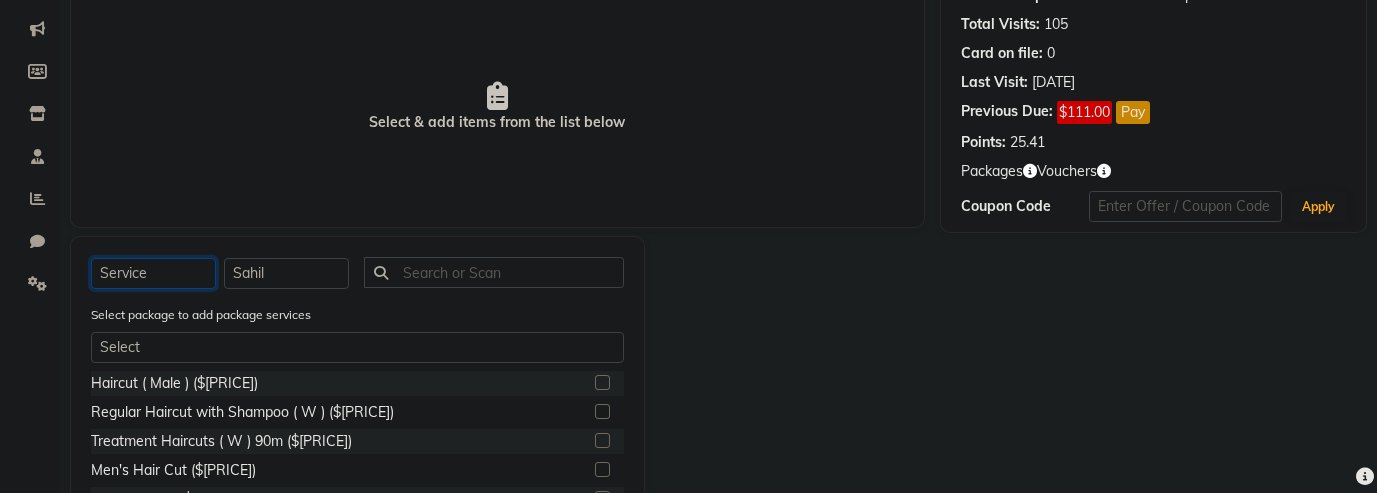 select on "product" 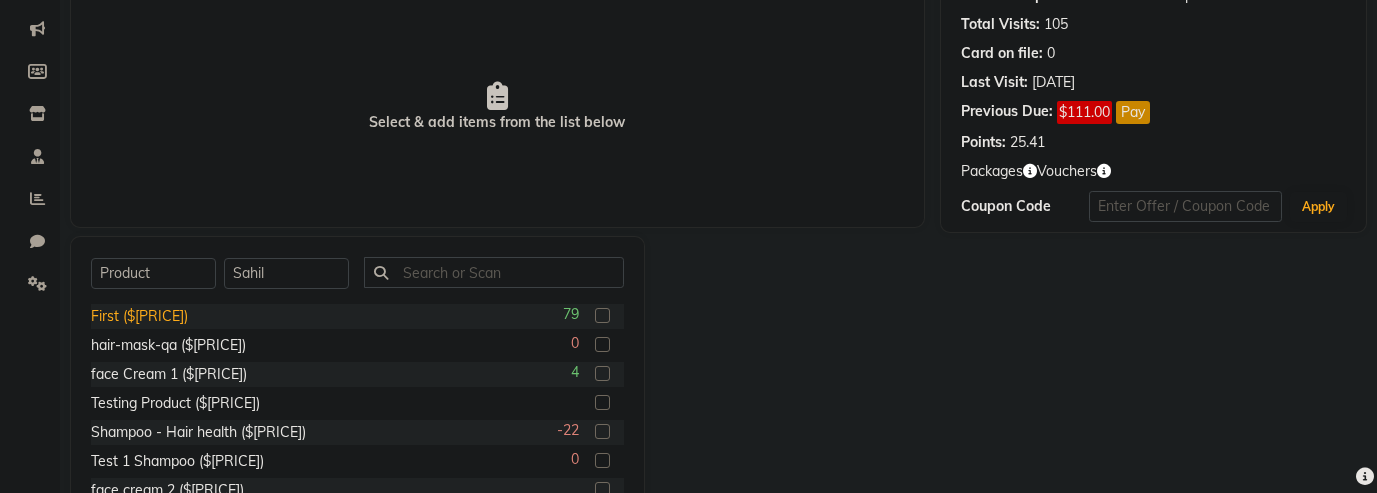click on "First ($120)" 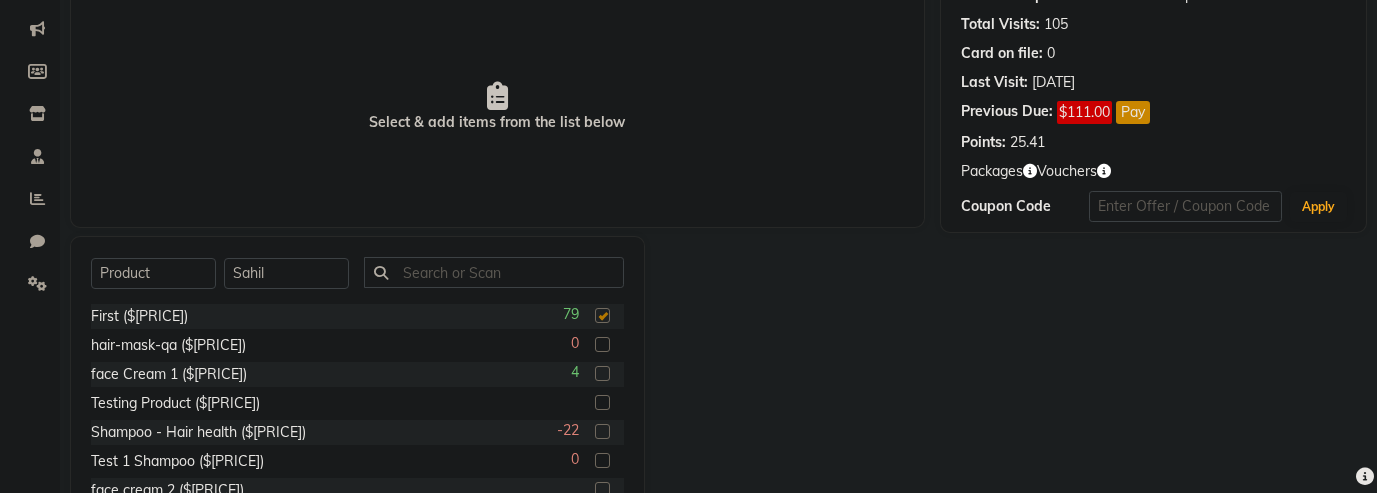 checkbox on "false" 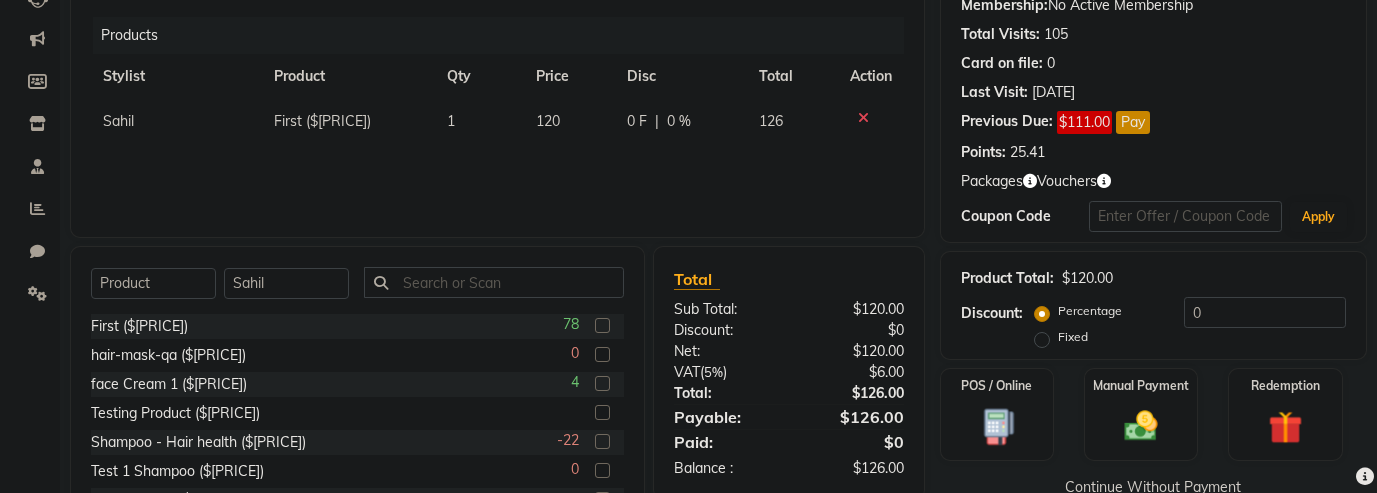 scroll, scrollTop: 232, scrollLeft: 0, axis: vertical 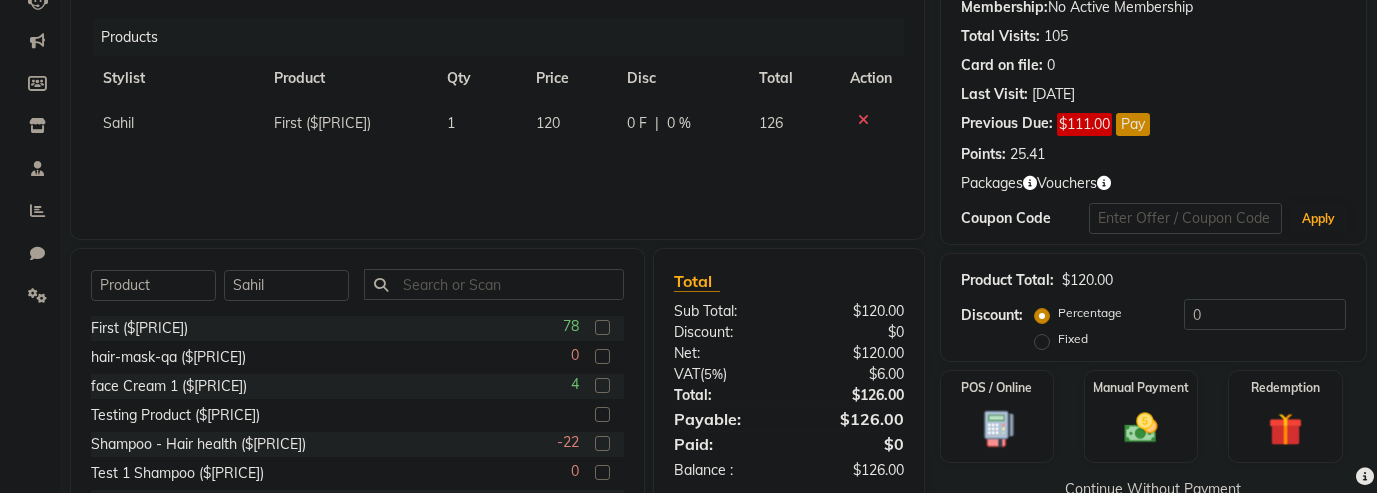 click 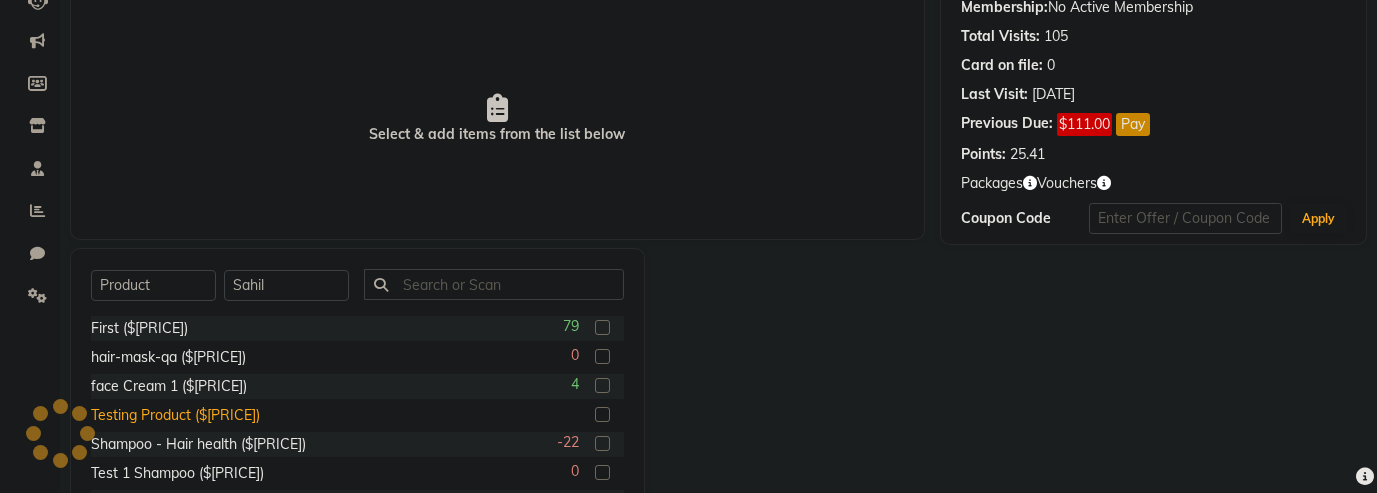 click on "Testing Product ($100)" 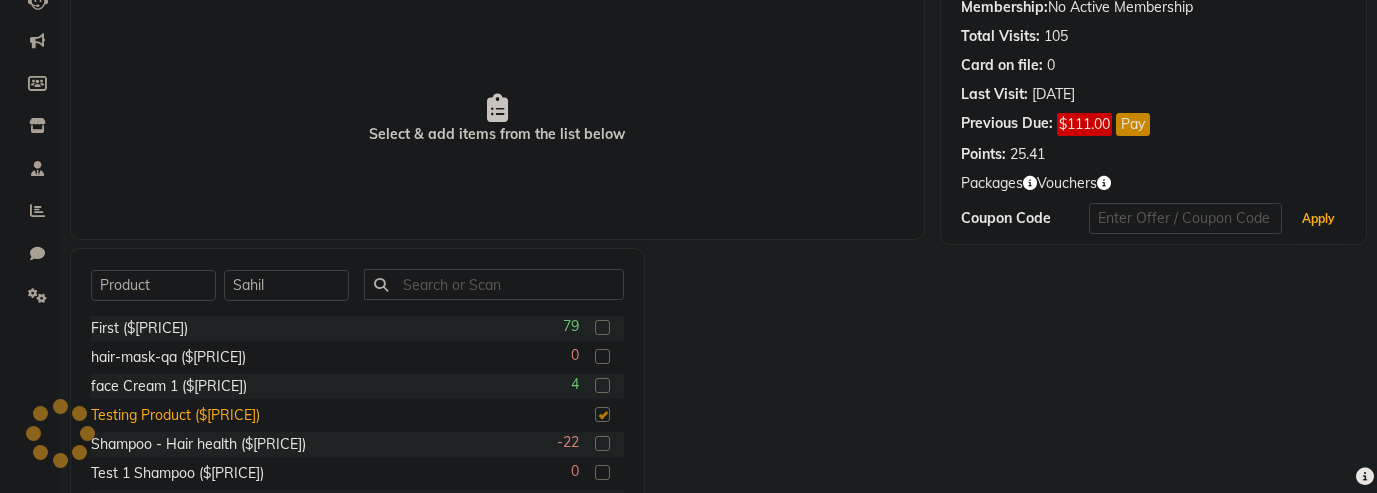 checkbox on "false" 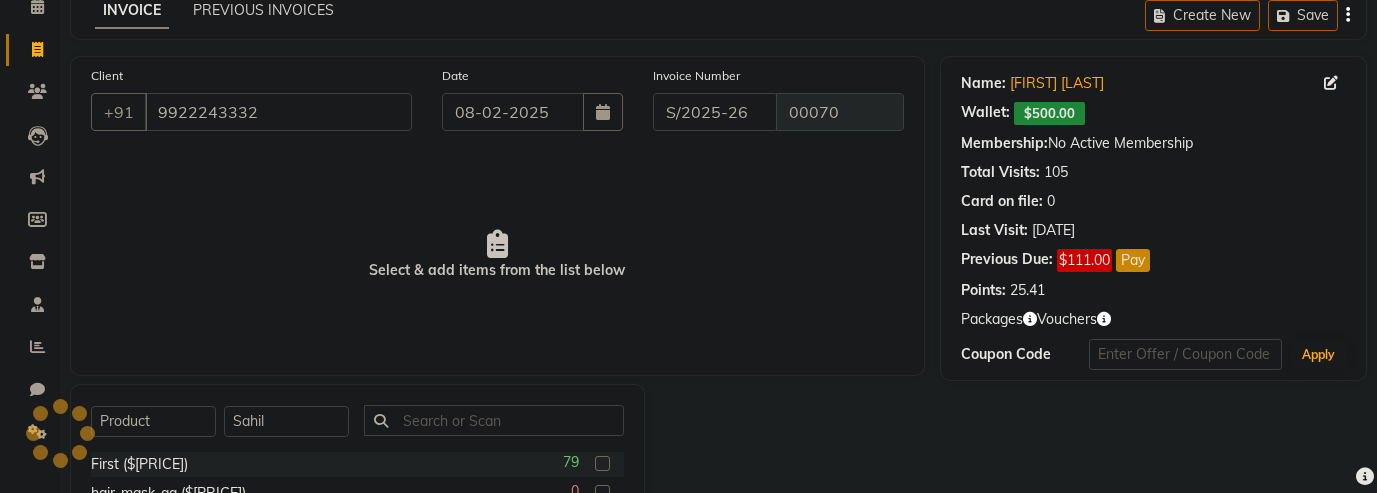 scroll, scrollTop: 143, scrollLeft: 0, axis: vertical 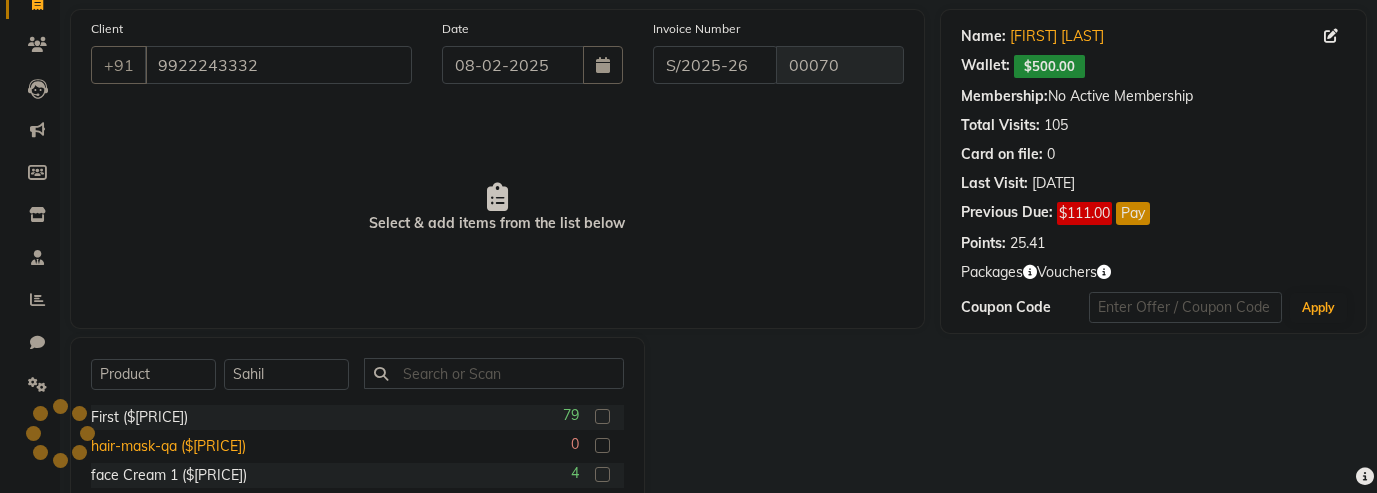click on "hair-mask-qa ($100)" 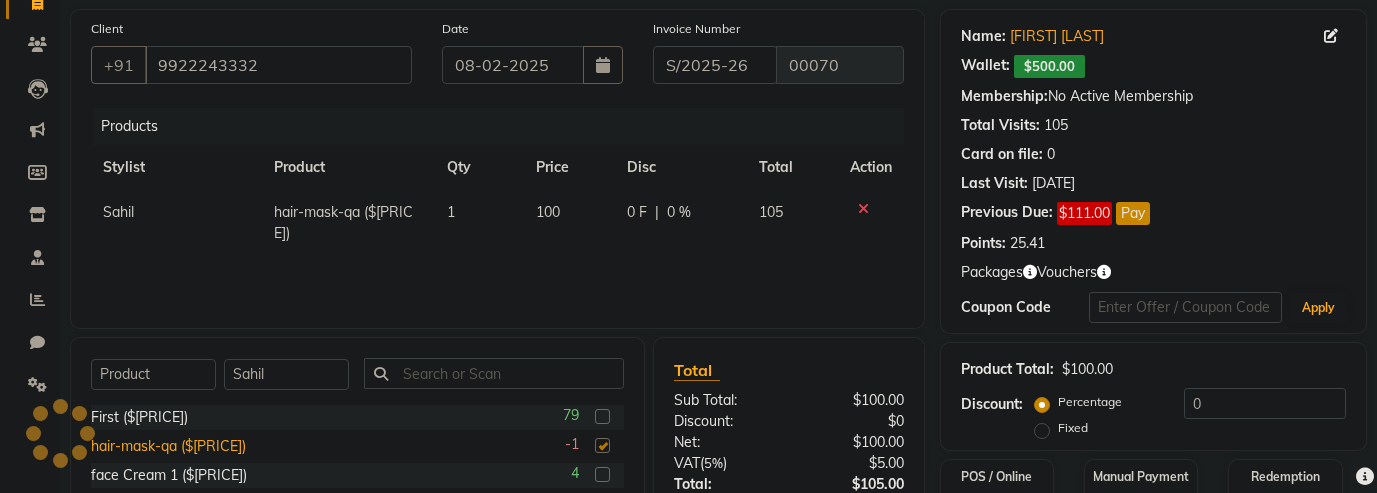 checkbox on "false" 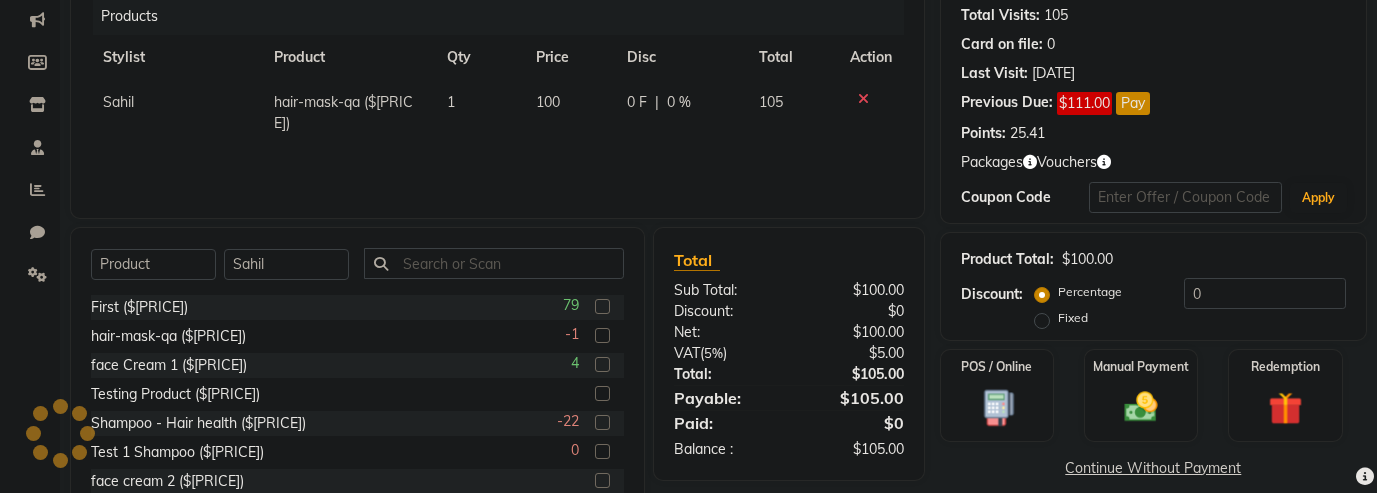 scroll, scrollTop: 259, scrollLeft: 0, axis: vertical 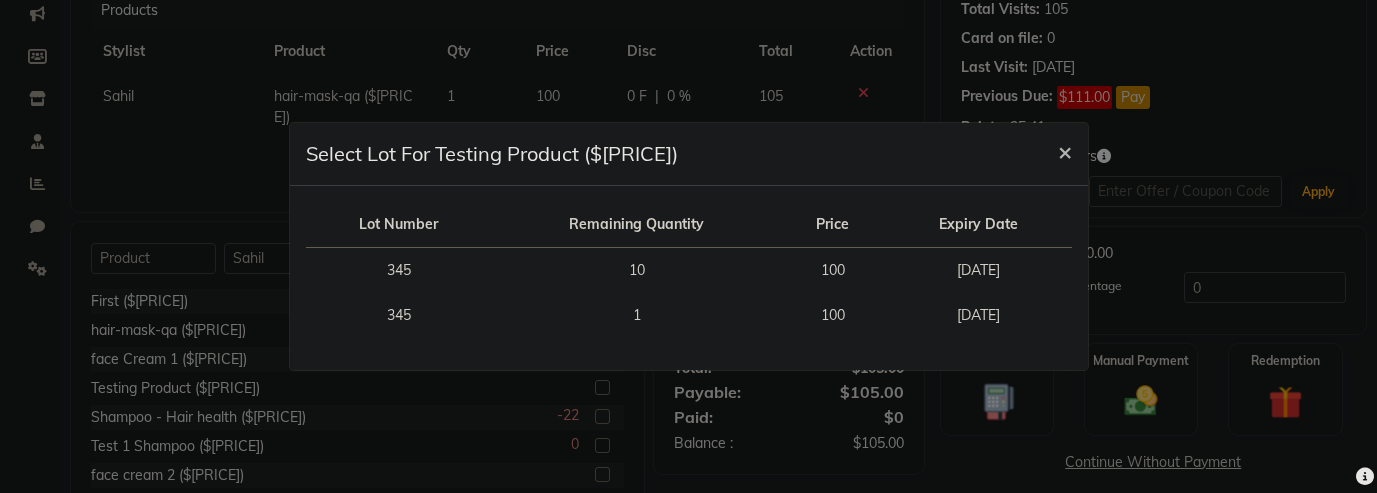 click on "×" 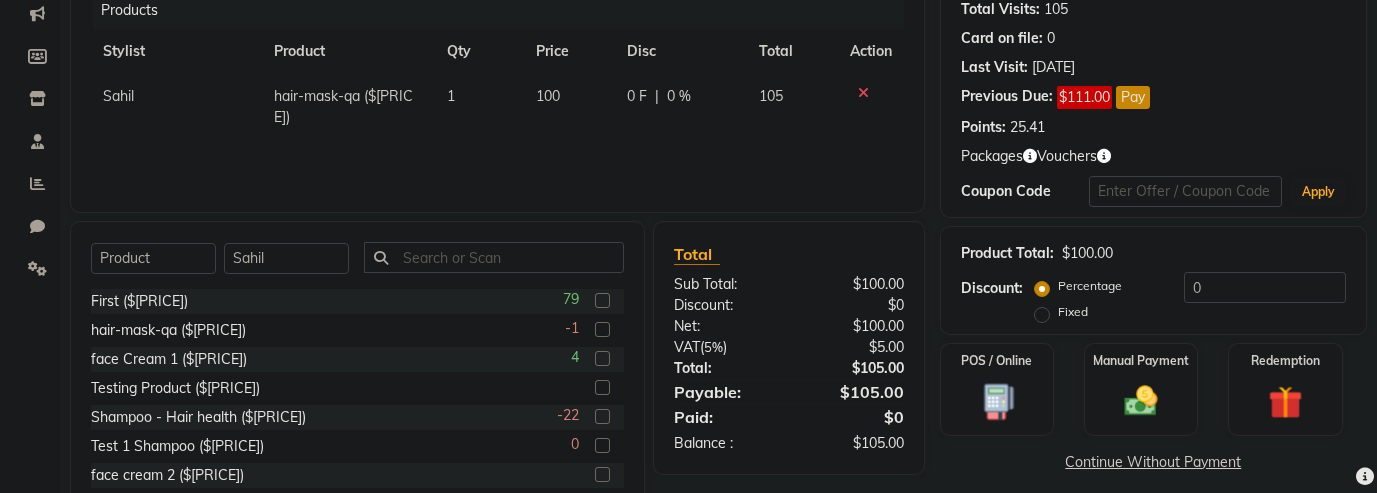 click on "79" 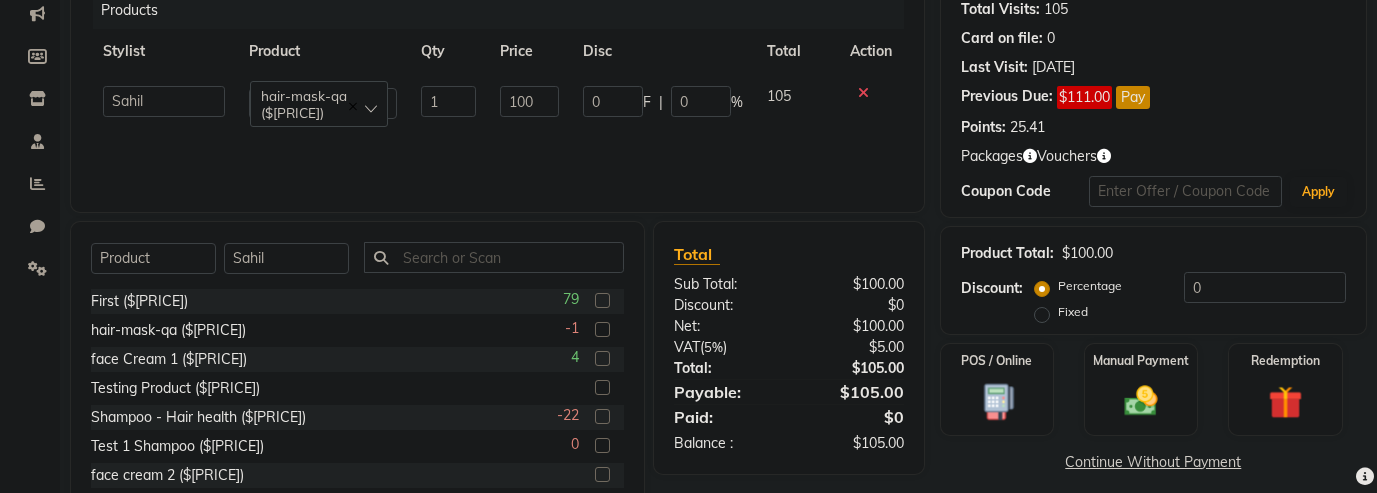 click on "Products Stylist Product Qty Price Disc Total Action  Sahil   Sahu   hair-mask-qa ($100)  1 100 0 F | 0 % 105" 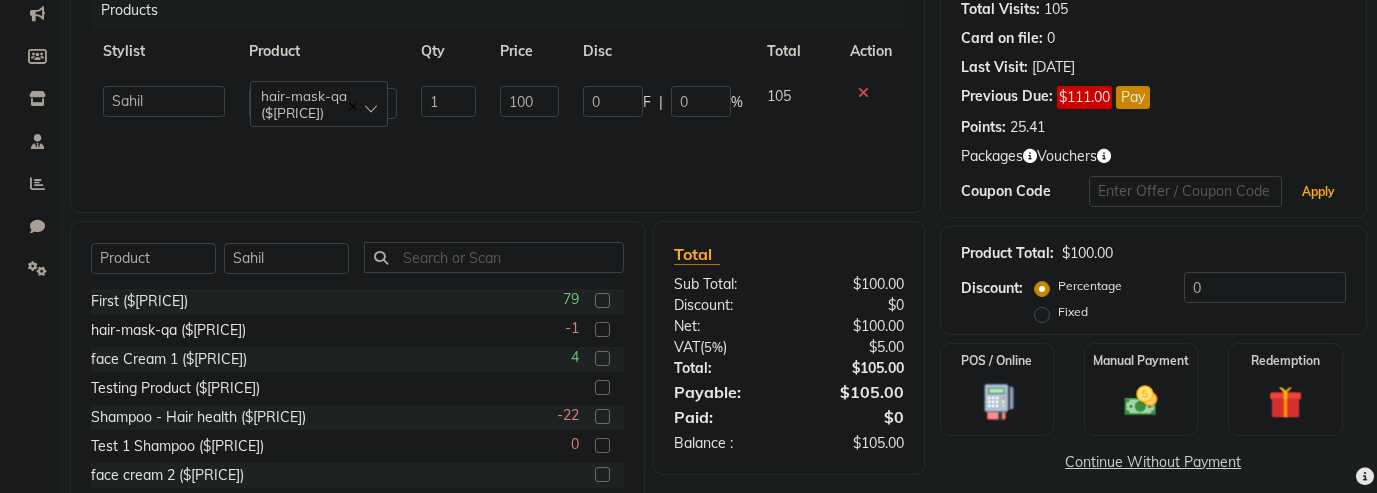 scroll, scrollTop: 314, scrollLeft: 0, axis: vertical 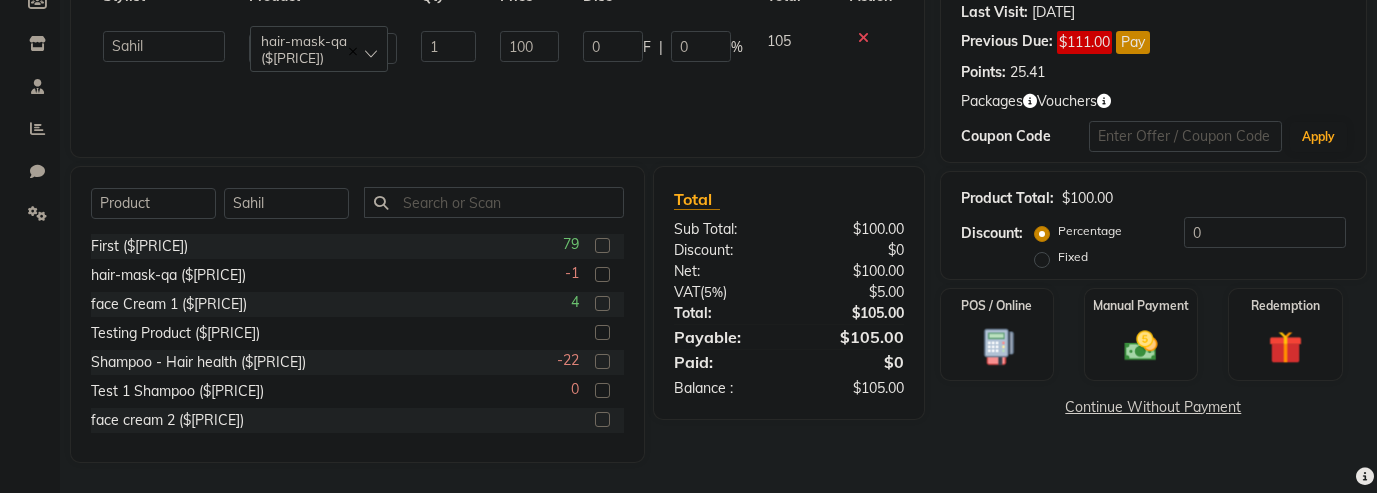 click 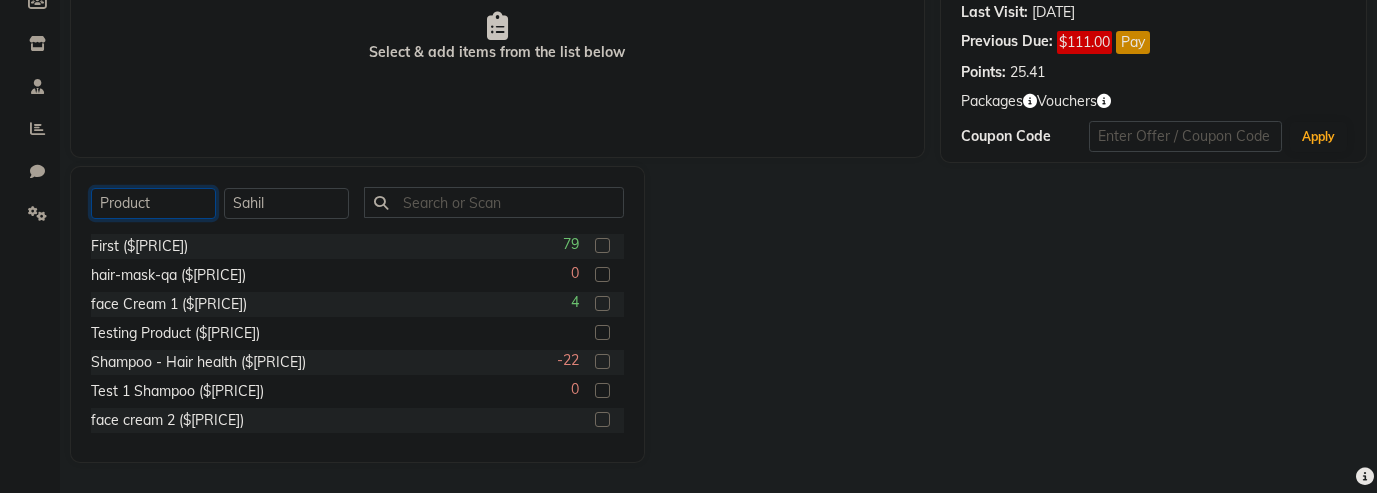 click on "Select  Service  Product  Membership  Package Voucher Prepaid Gift Card" 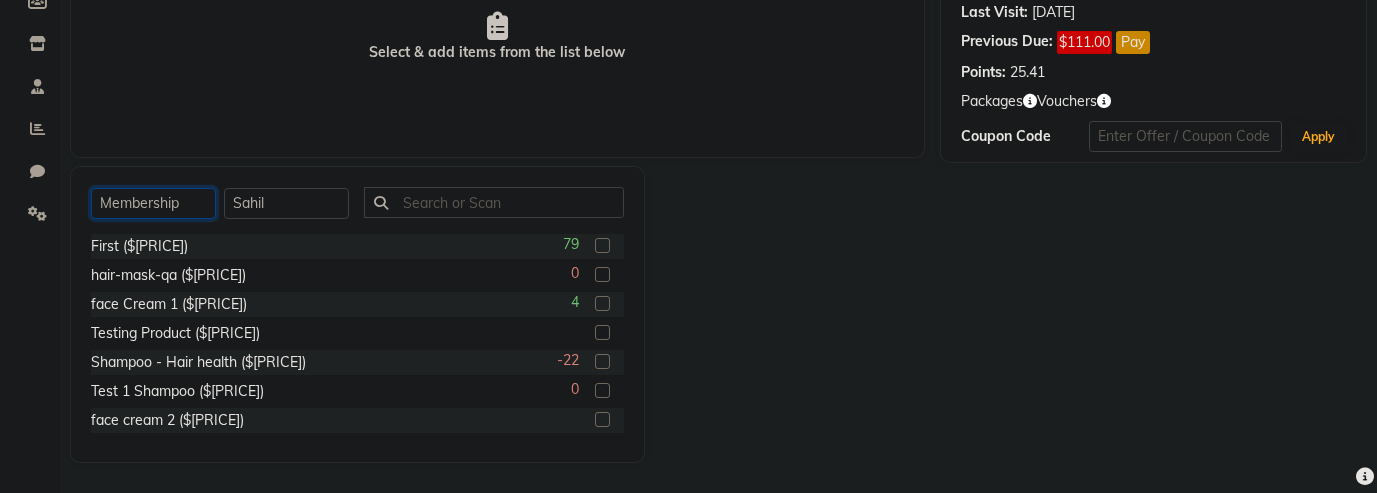 scroll, scrollTop: 143, scrollLeft: 0, axis: vertical 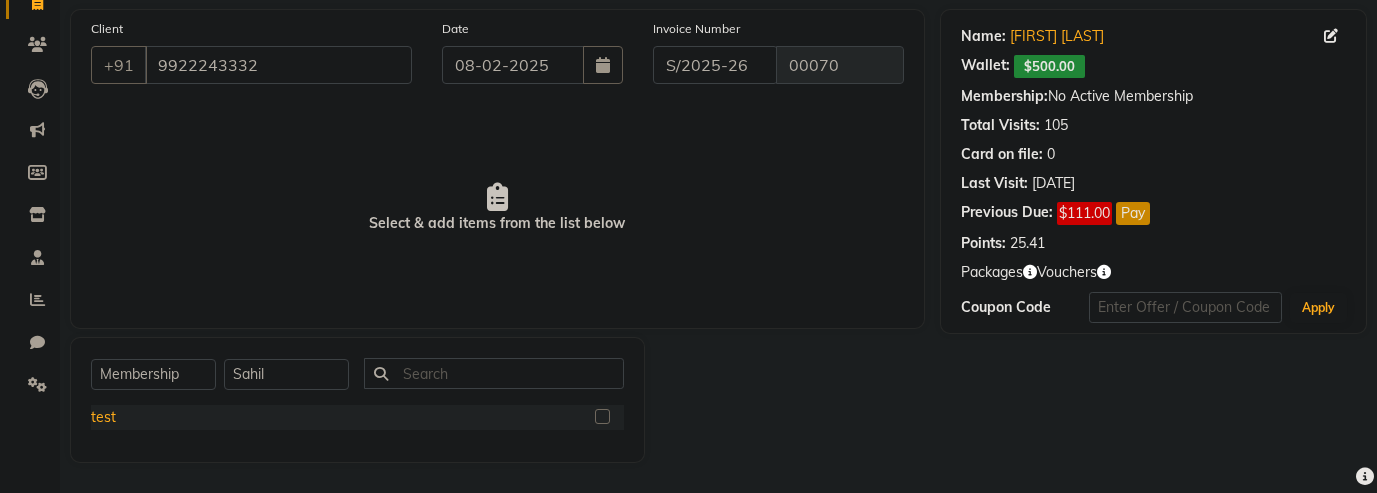 click on "test" 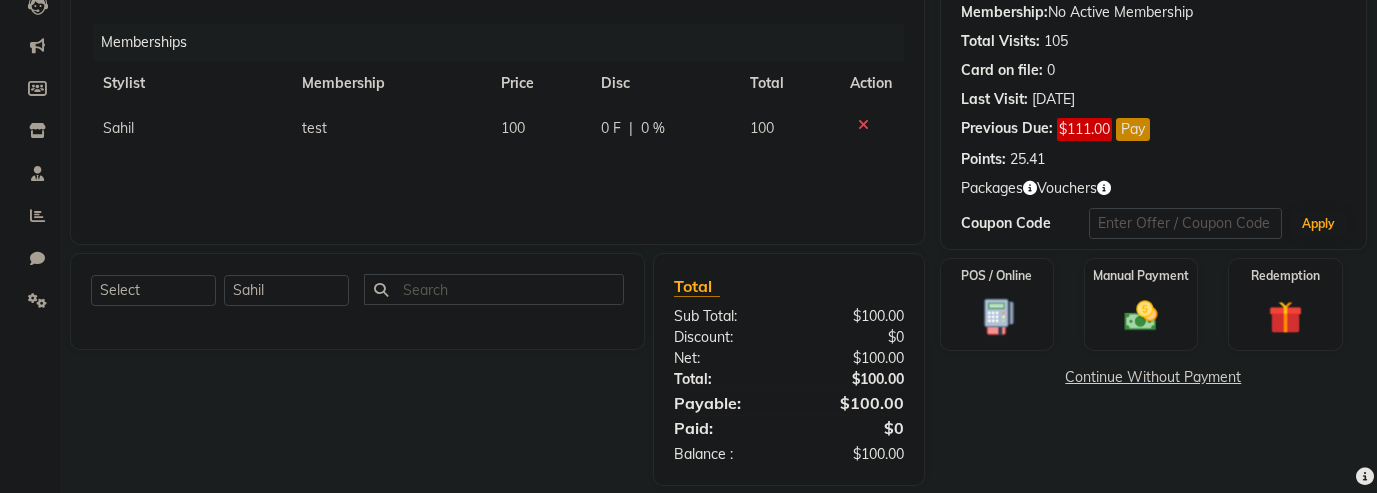 scroll, scrollTop: 209, scrollLeft: 0, axis: vertical 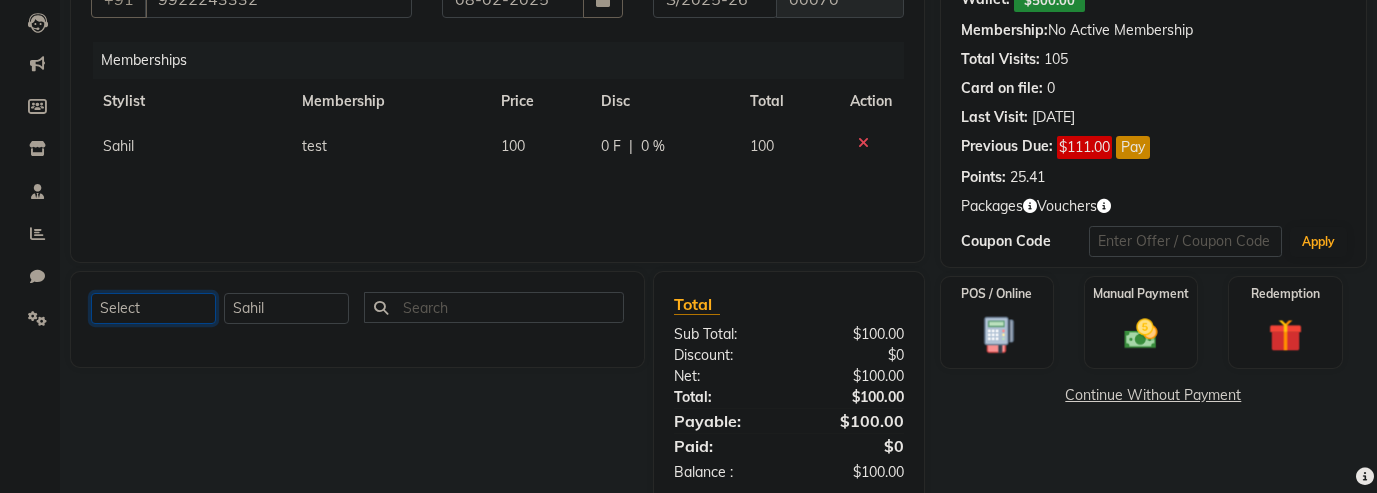 click on "Select  Service  Product  Package Voucher Prepaid Gift Card" 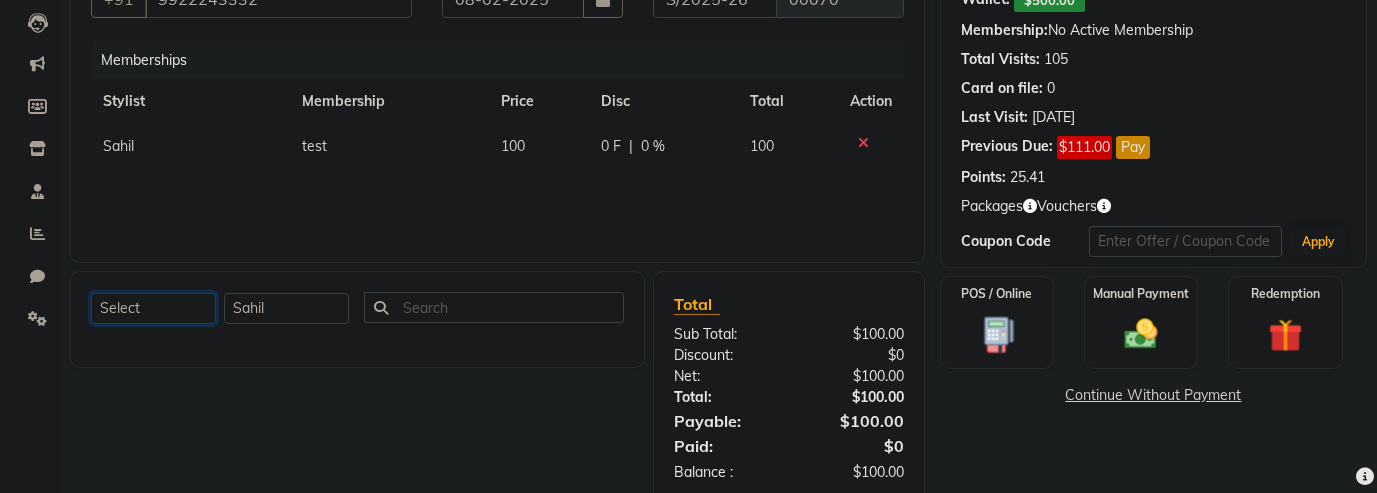 select on "service" 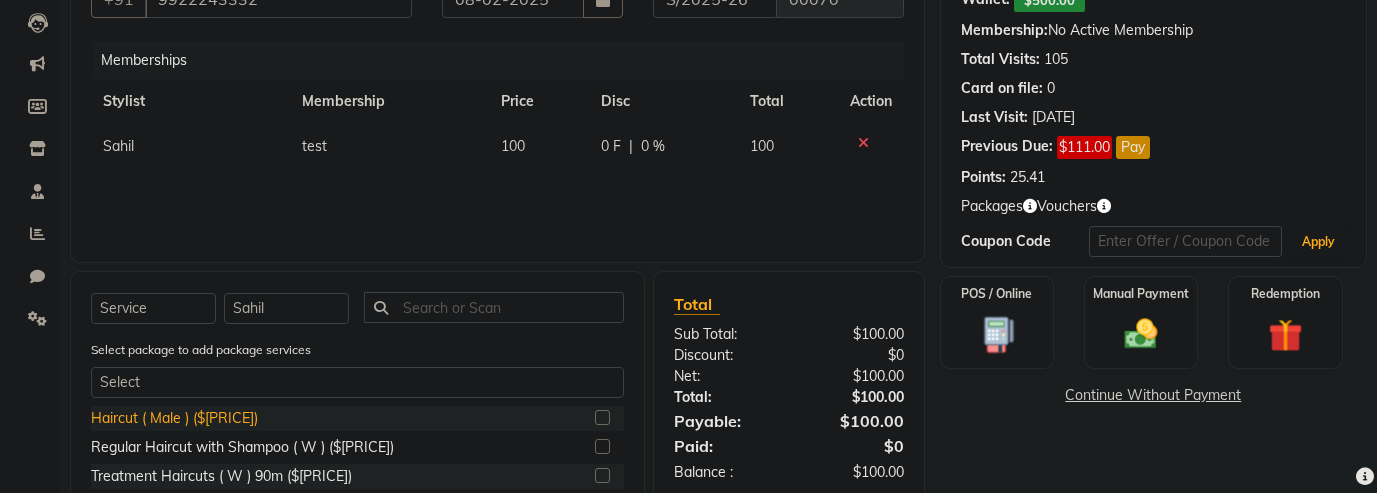 click on "Haircut ( Male ) ($50)" 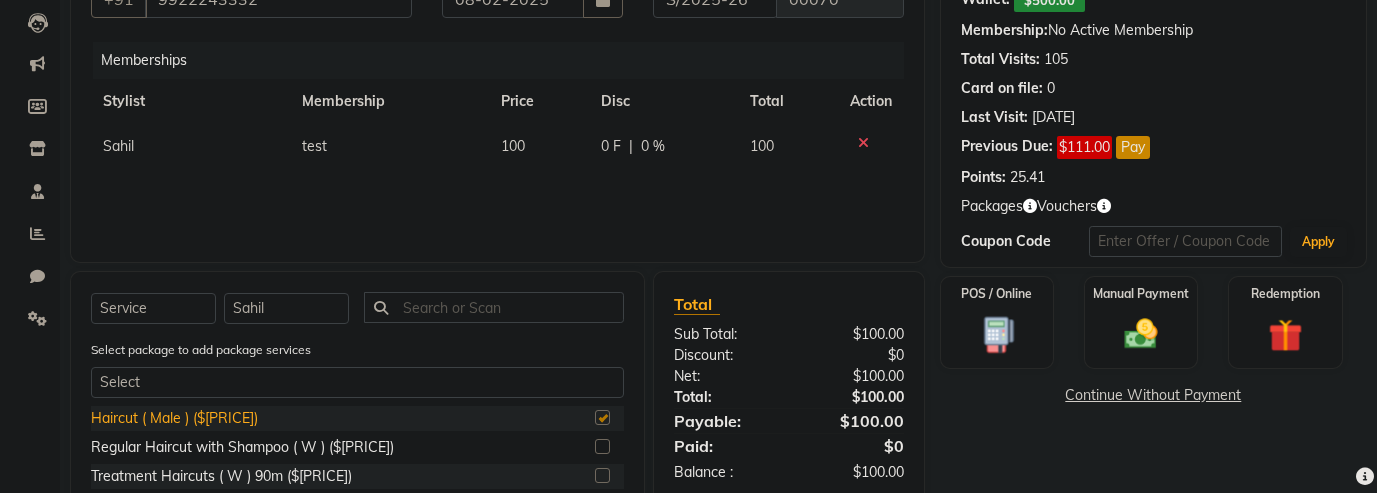 checkbox on "true" 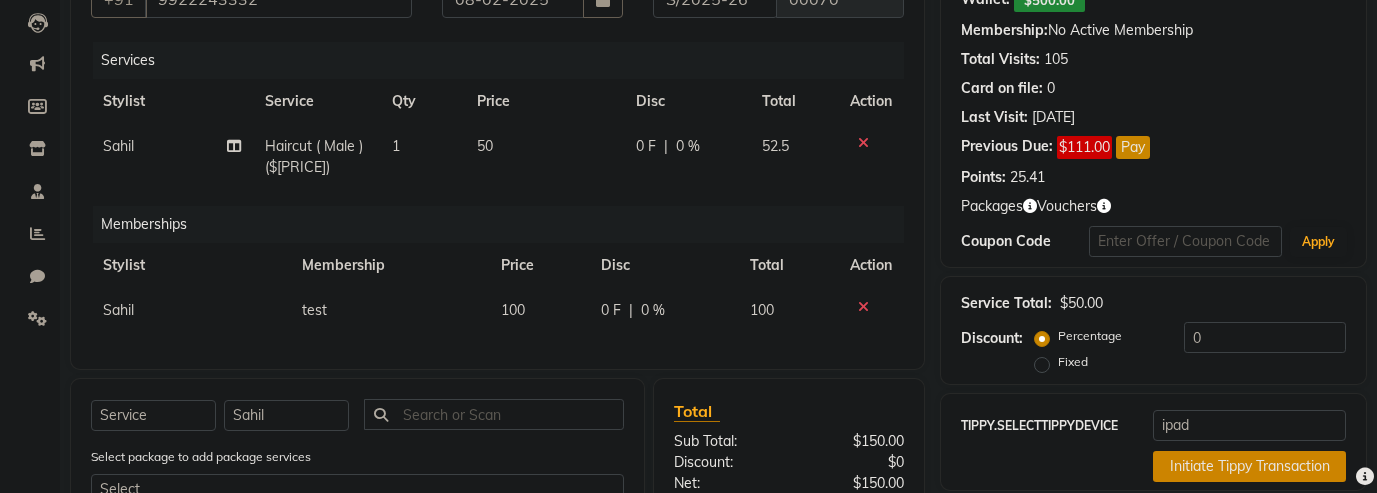 checkbox on "false" 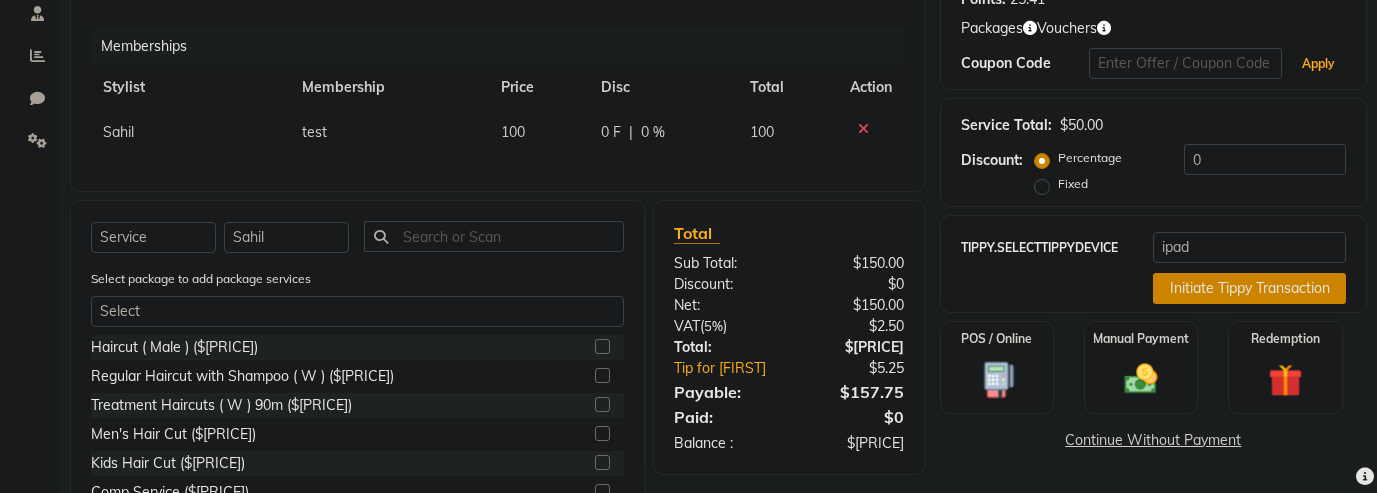 scroll, scrollTop: 229, scrollLeft: 0, axis: vertical 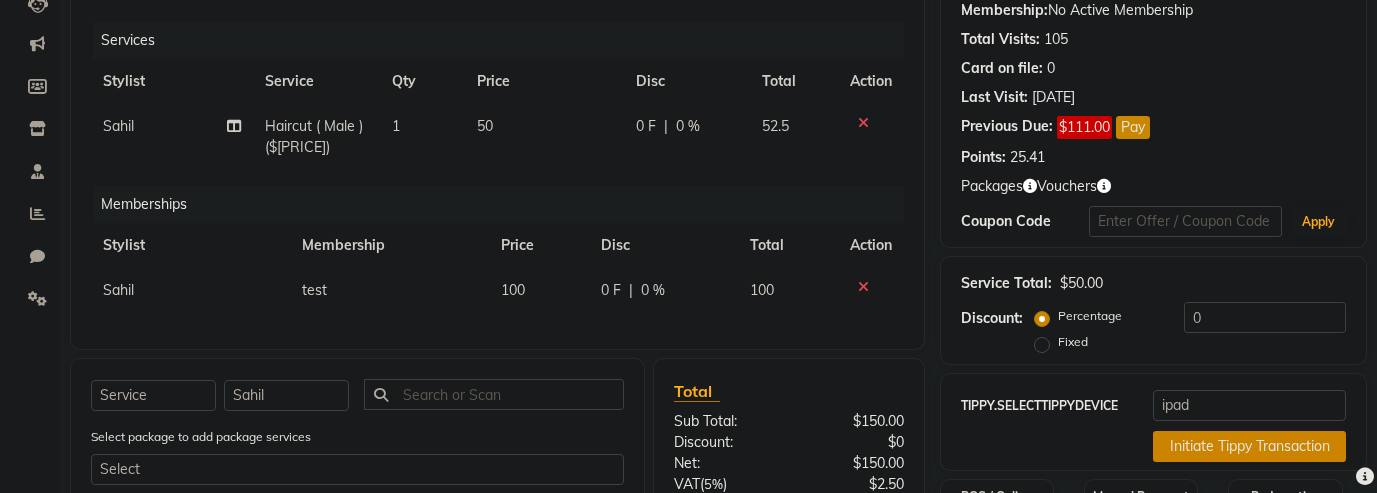 click 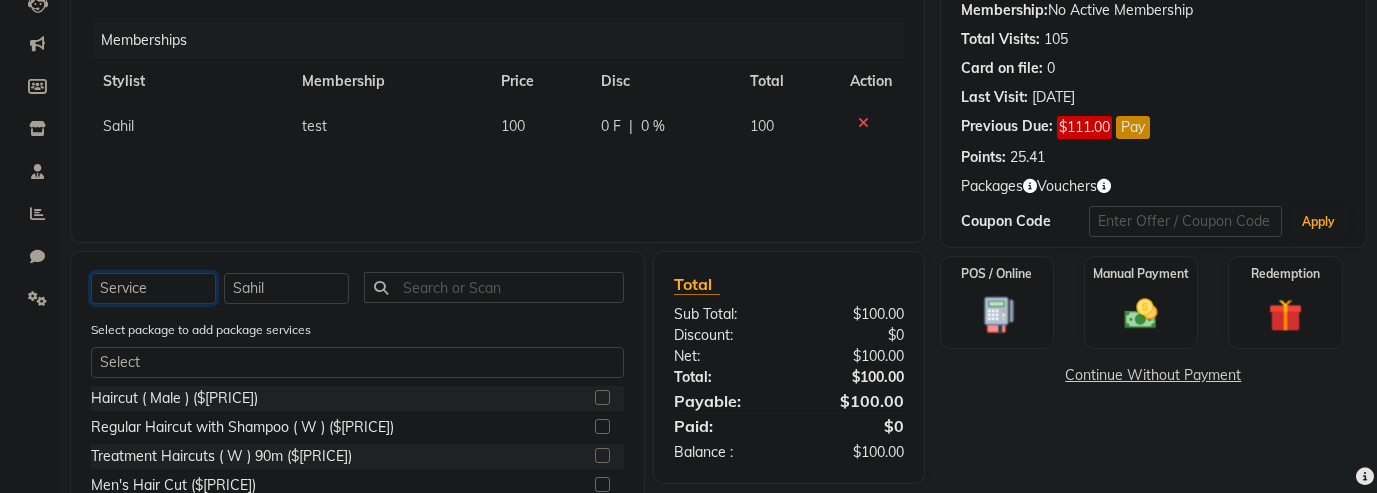 click on "Select  Service  Product  Package Voucher Prepaid Gift Card" 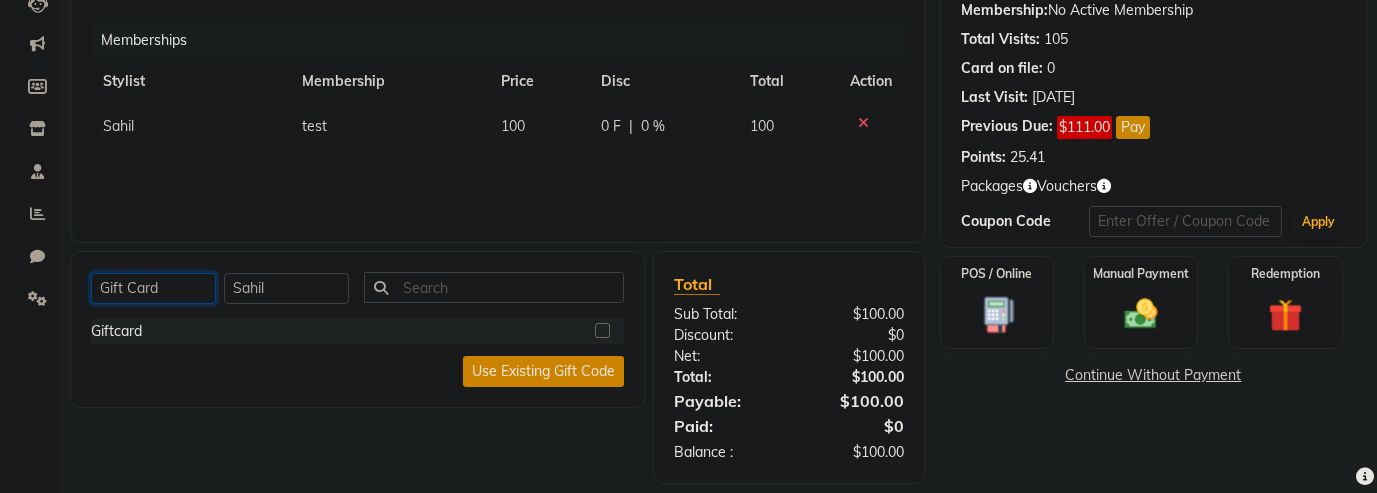 click on "Select  Service  Product  Package Voucher Prepaid Gift Card" 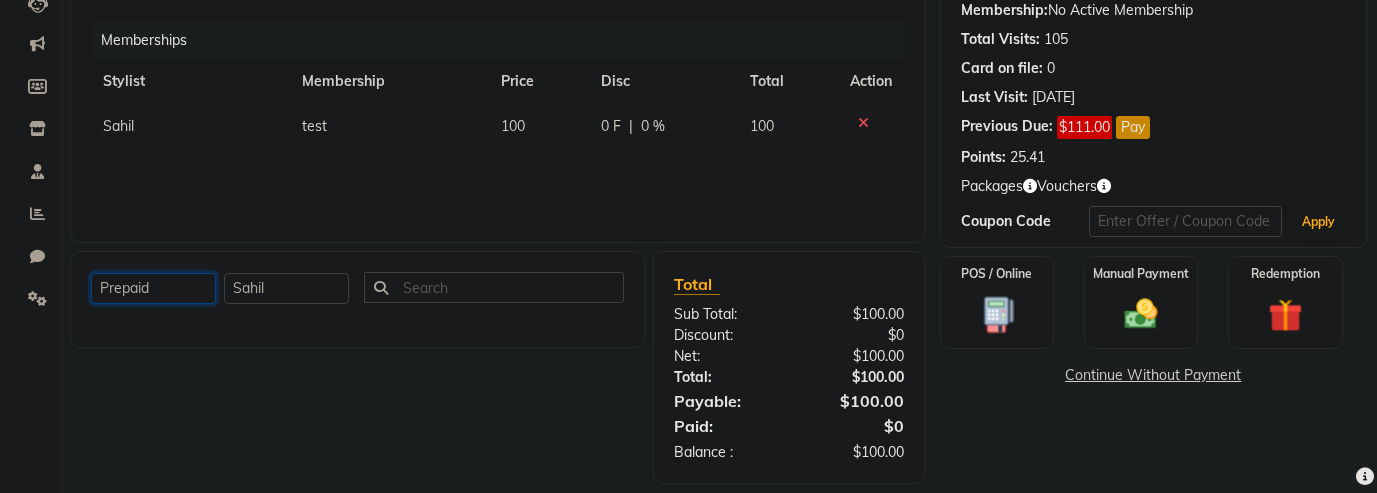 click on "Select  Service  Product  Package Voucher Prepaid Gift Card" 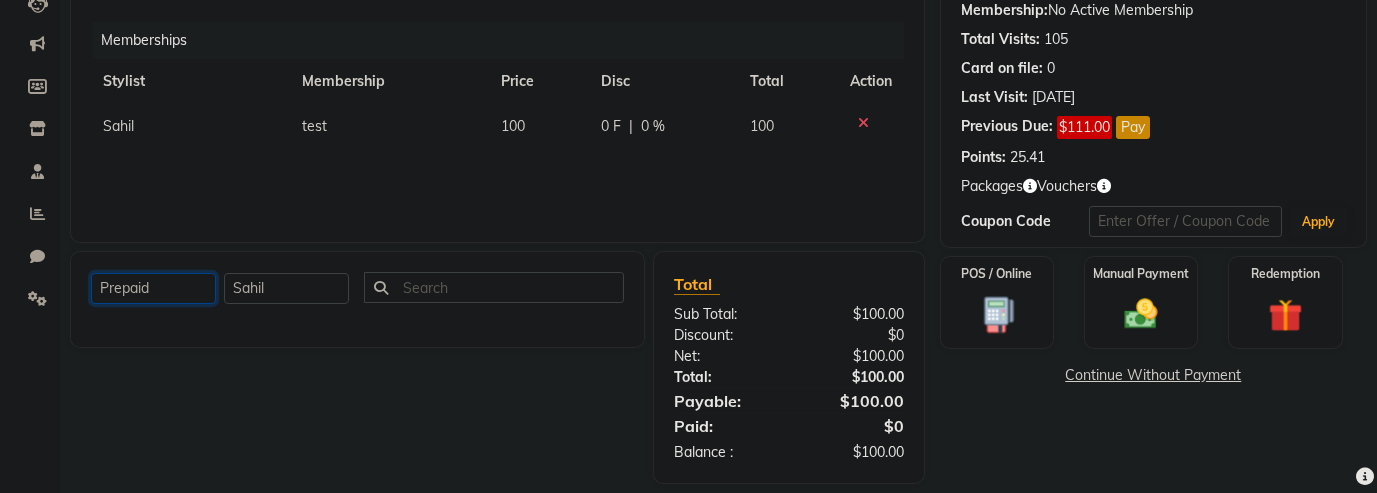 select on "V" 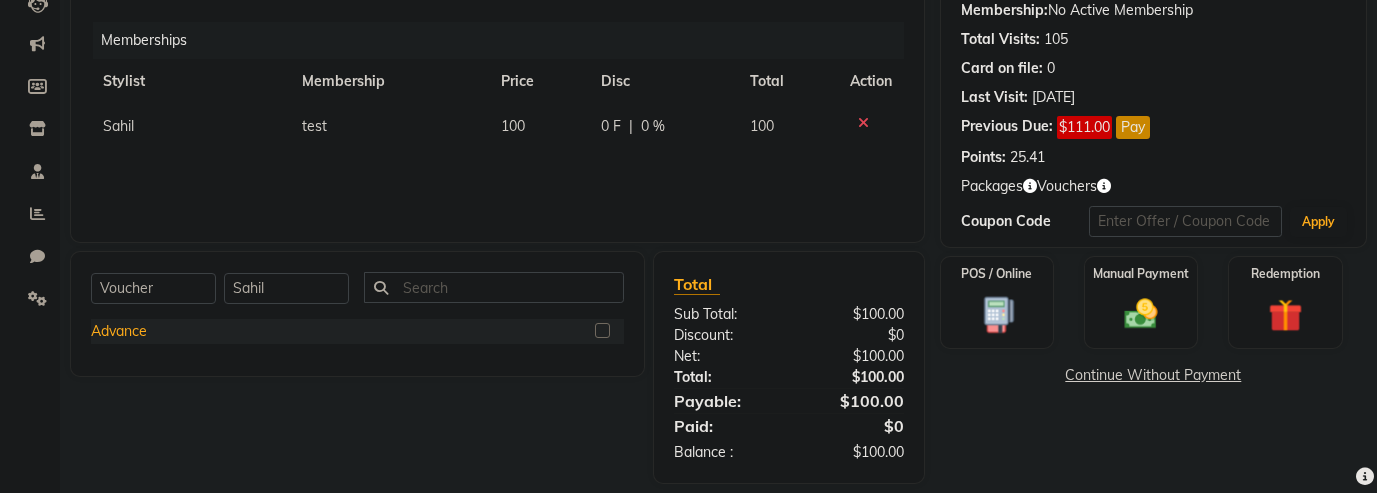 click on "Advance" 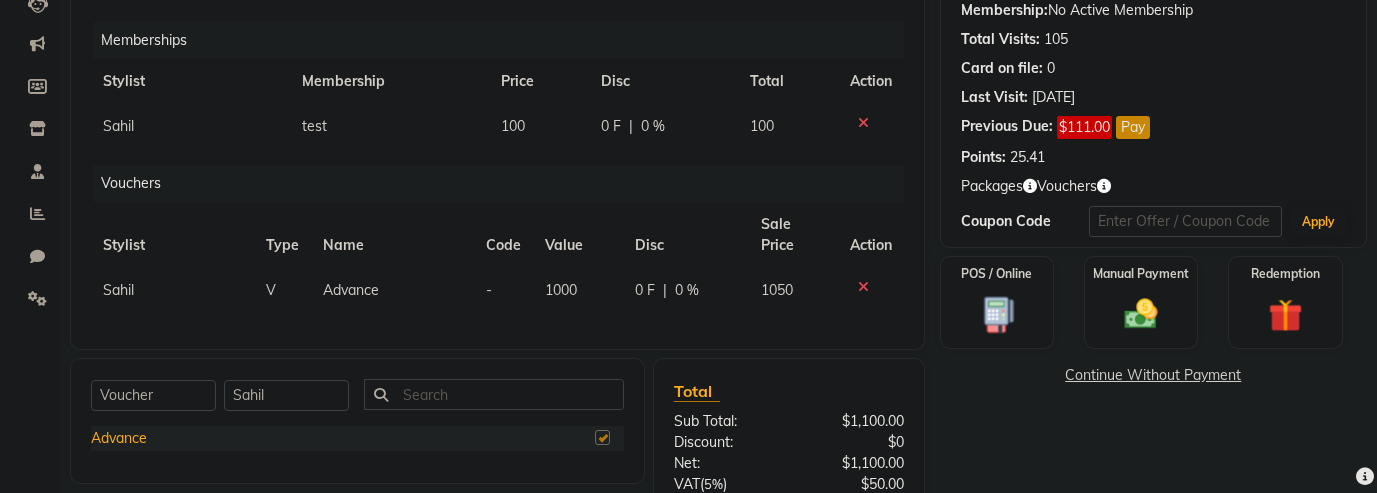 checkbox on "false" 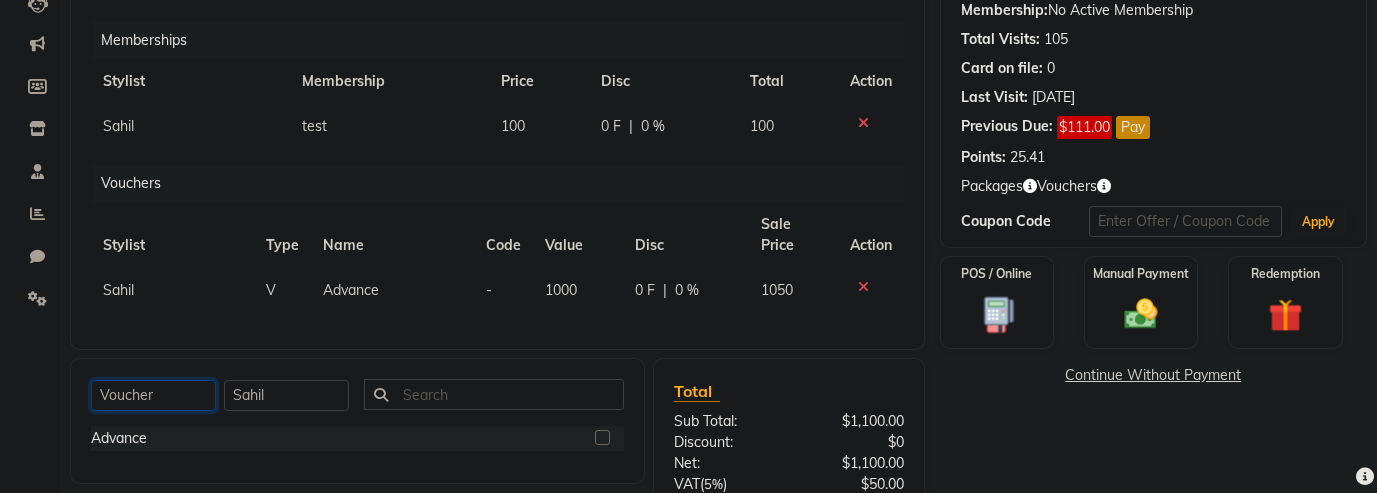 click on "Select  Service  Product  Package Voucher Prepaid Gift Card" 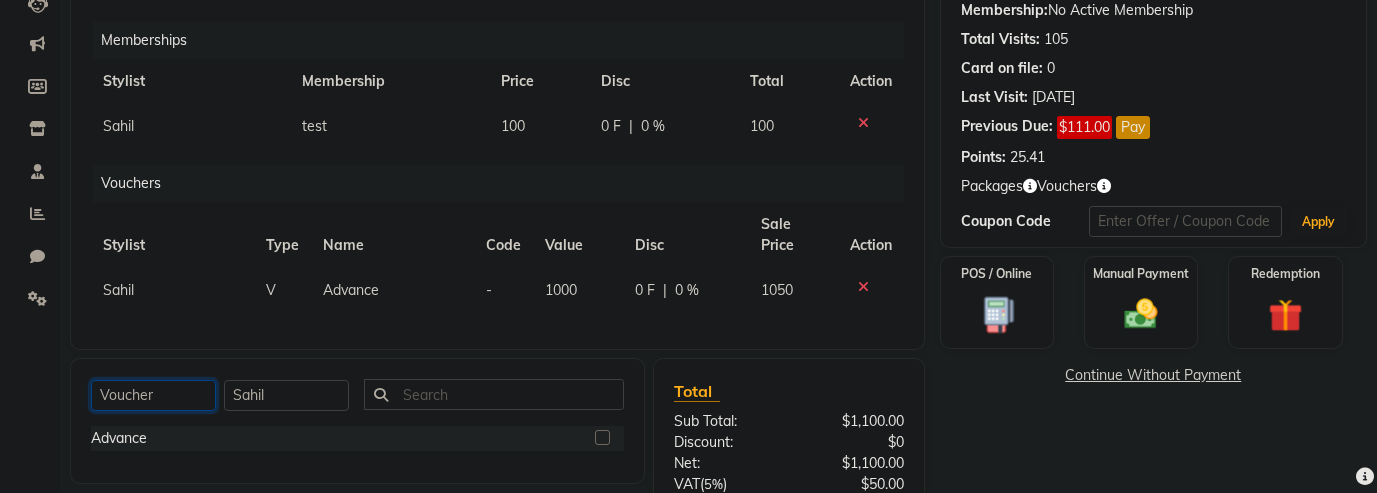select on "service" 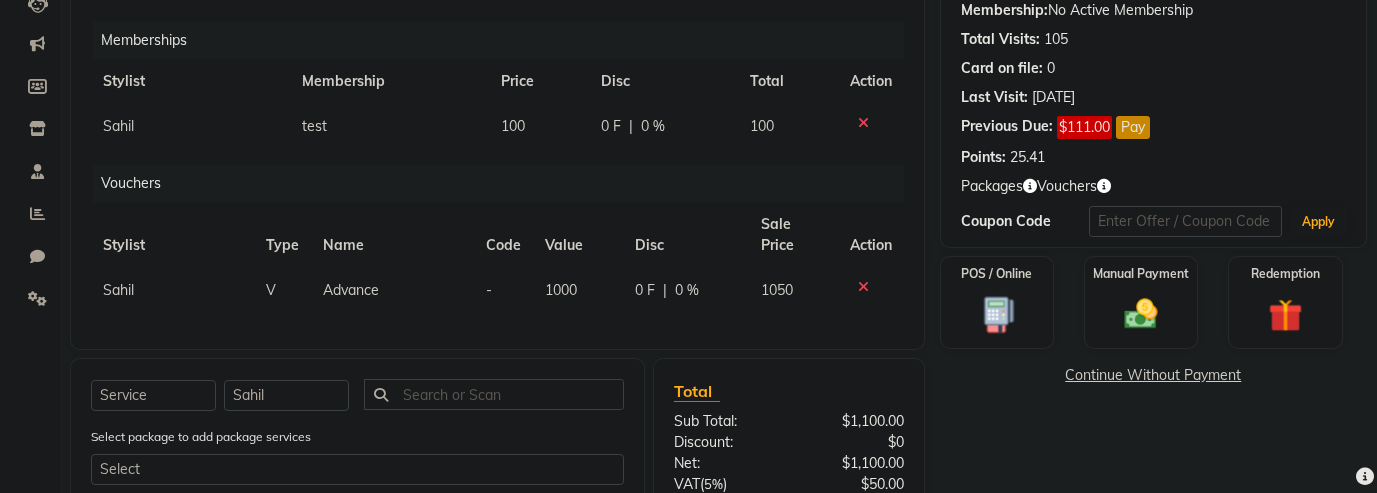 click 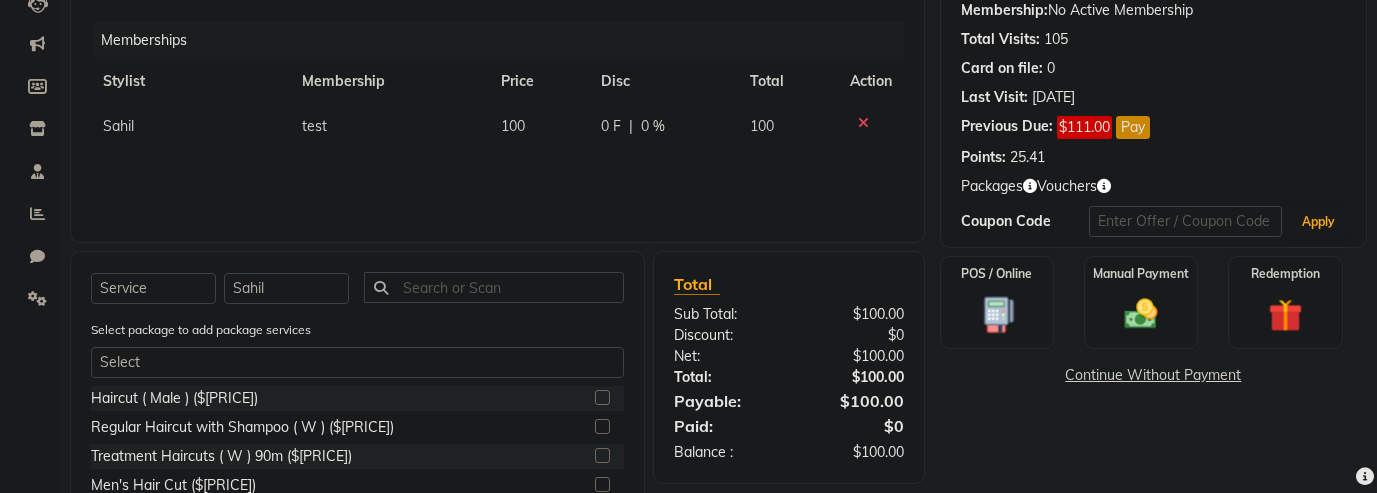 click 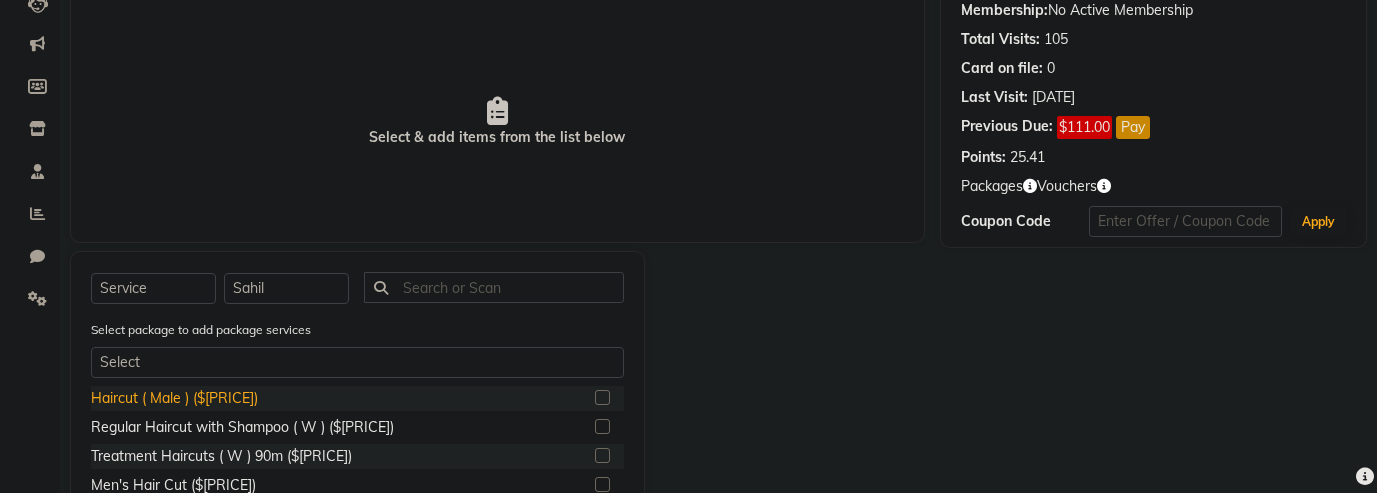 click on "Haircut ( Male ) ($50)" 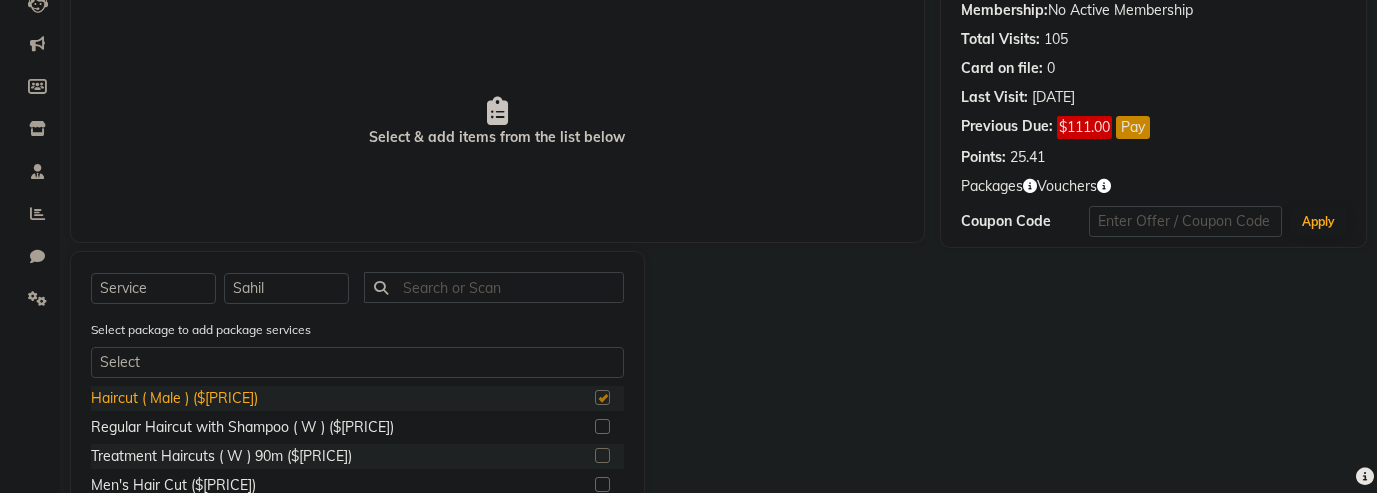 checkbox on "true" 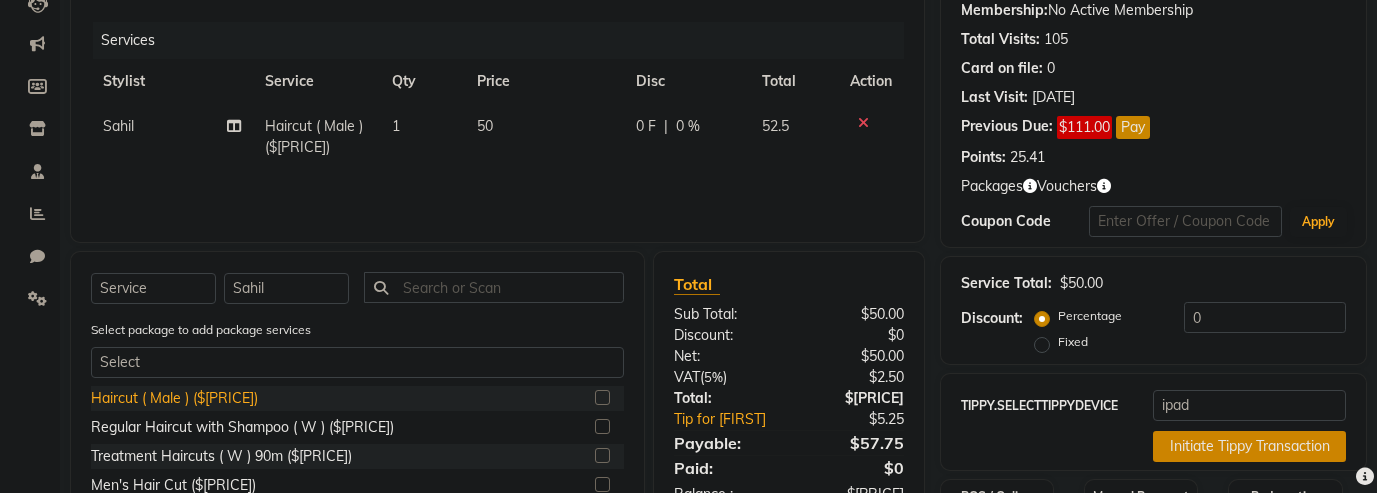 click on "Haircut ( Male ) ($50)" 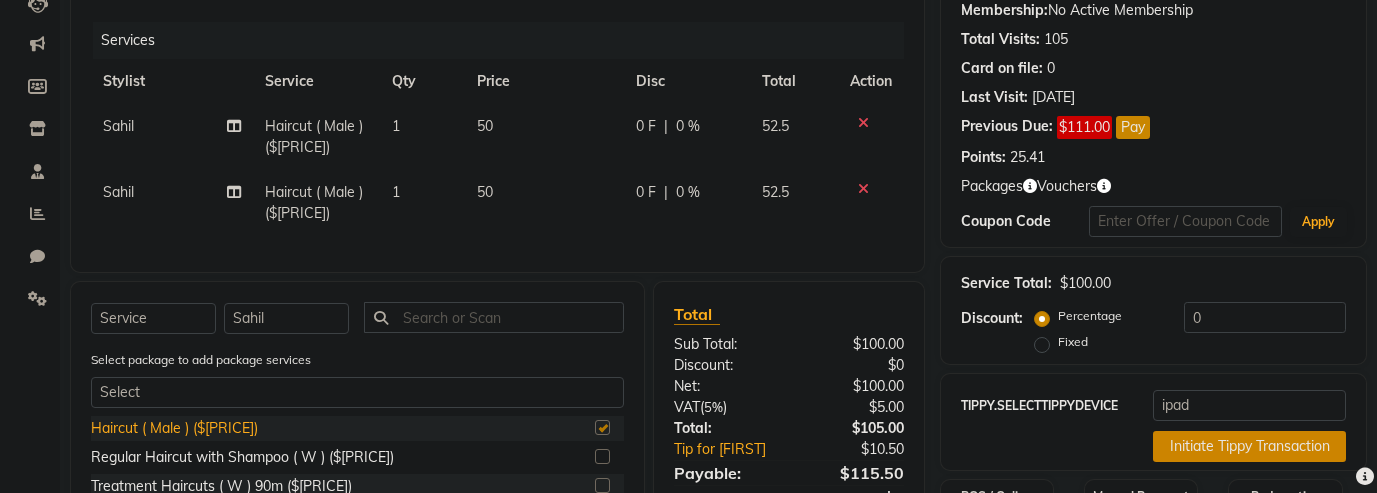 checkbox on "false" 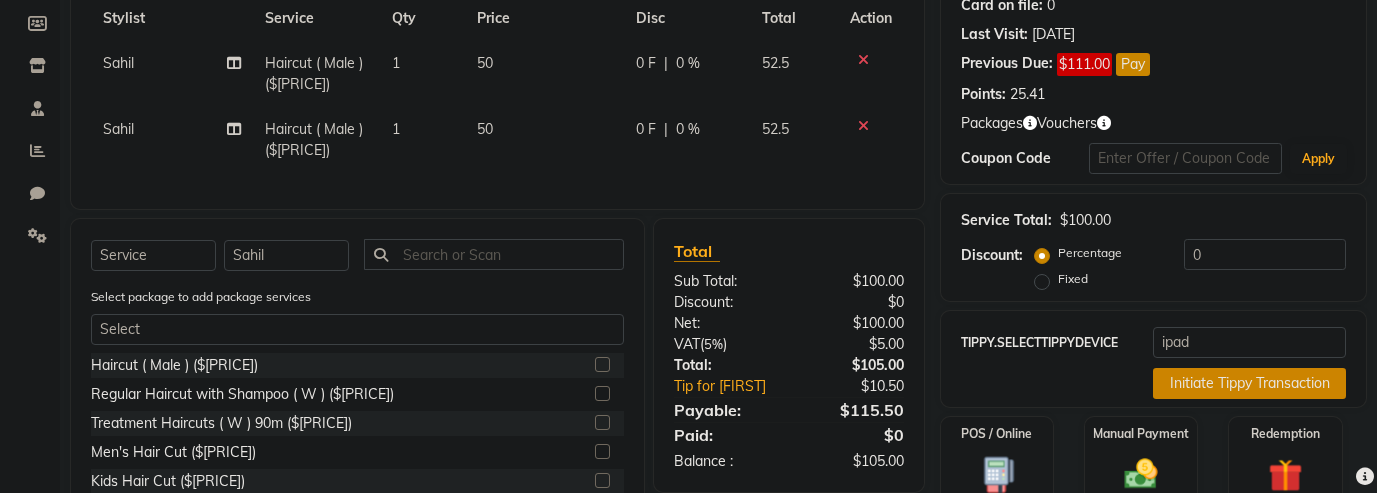 scroll, scrollTop: 334, scrollLeft: 0, axis: vertical 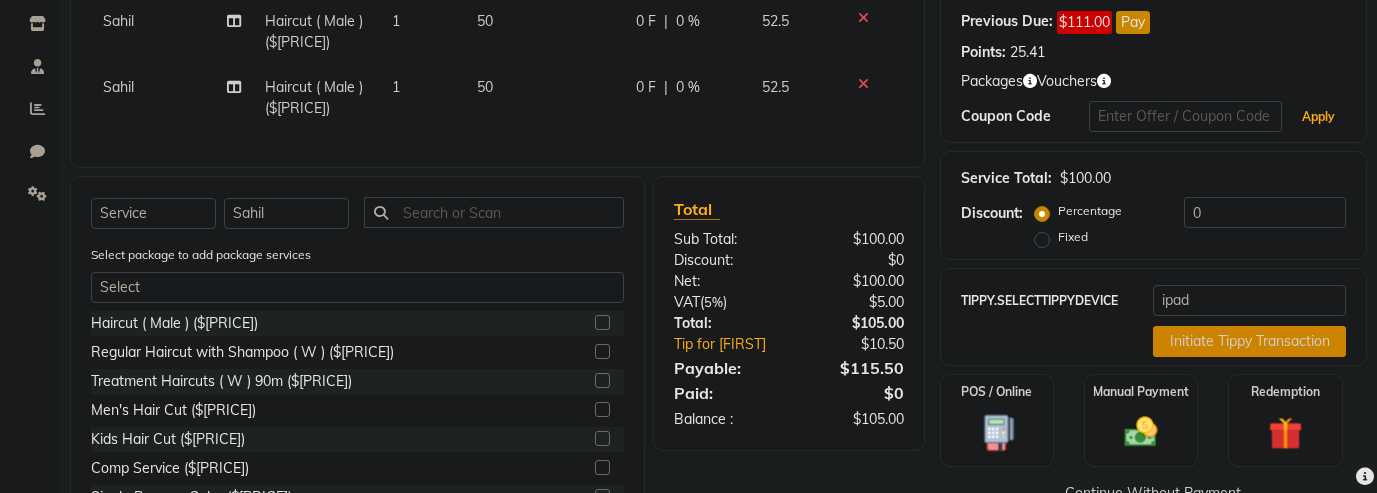 click on "Initiate Tippy Transaction" 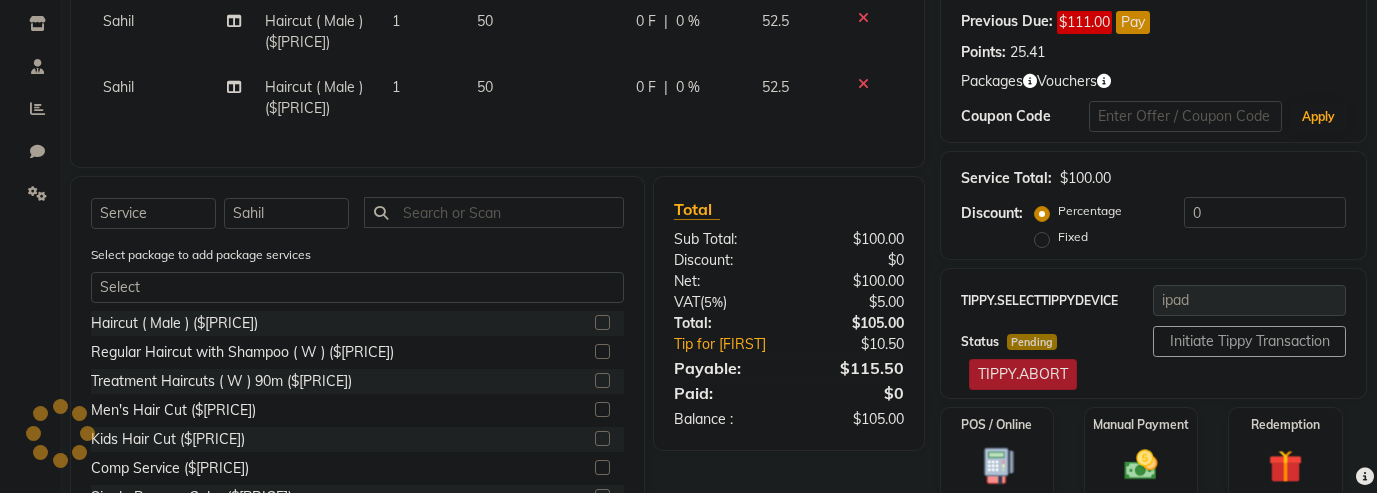 scroll, scrollTop: 0, scrollLeft: 0, axis: both 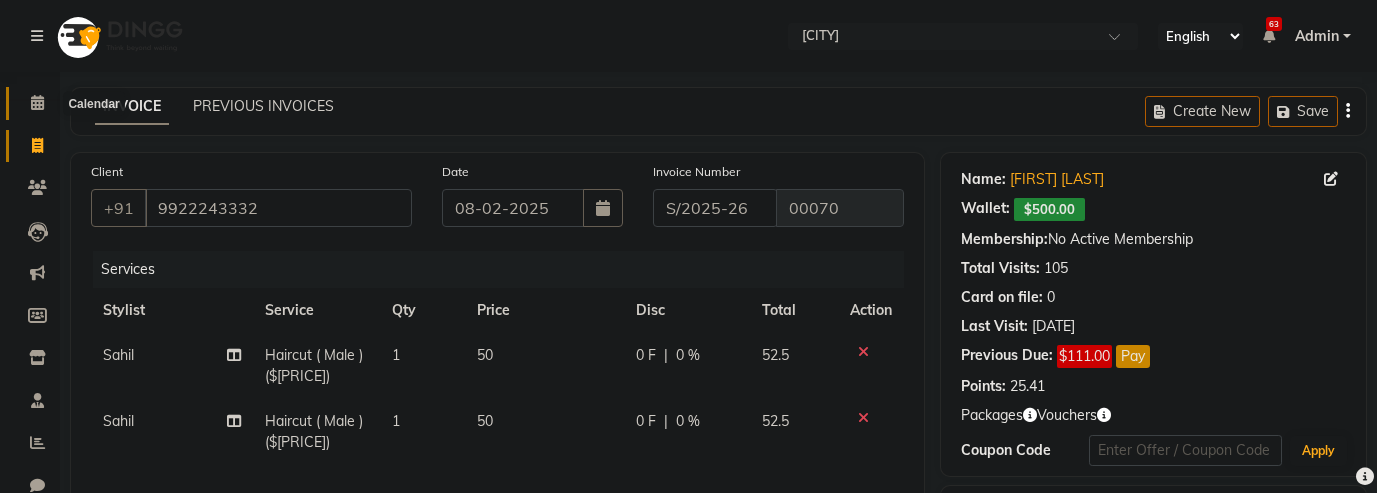 click 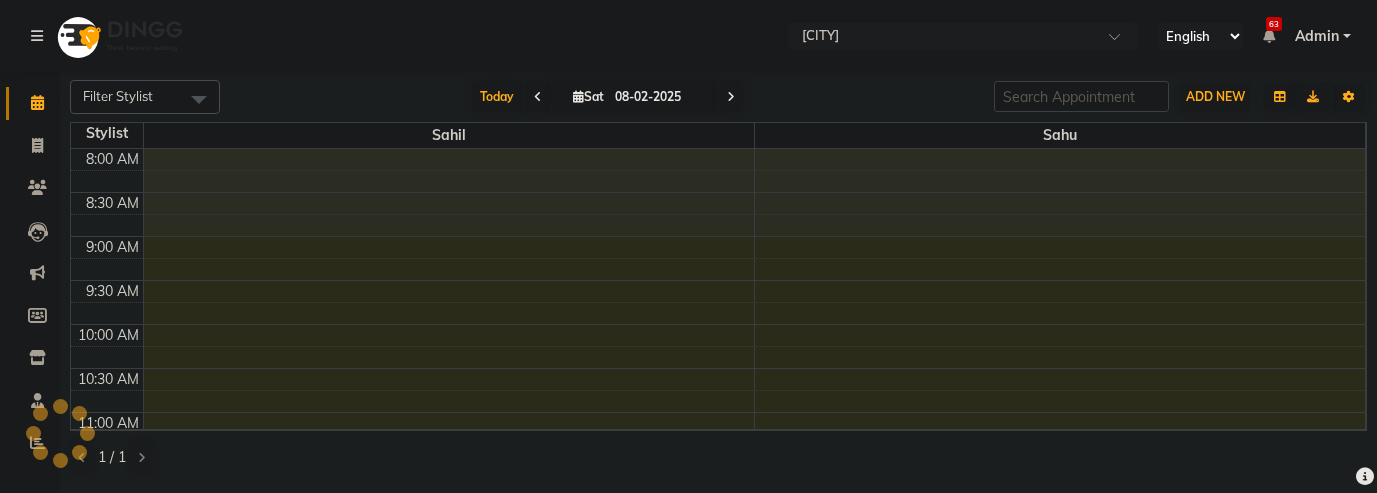 scroll, scrollTop: 0, scrollLeft: 0, axis: both 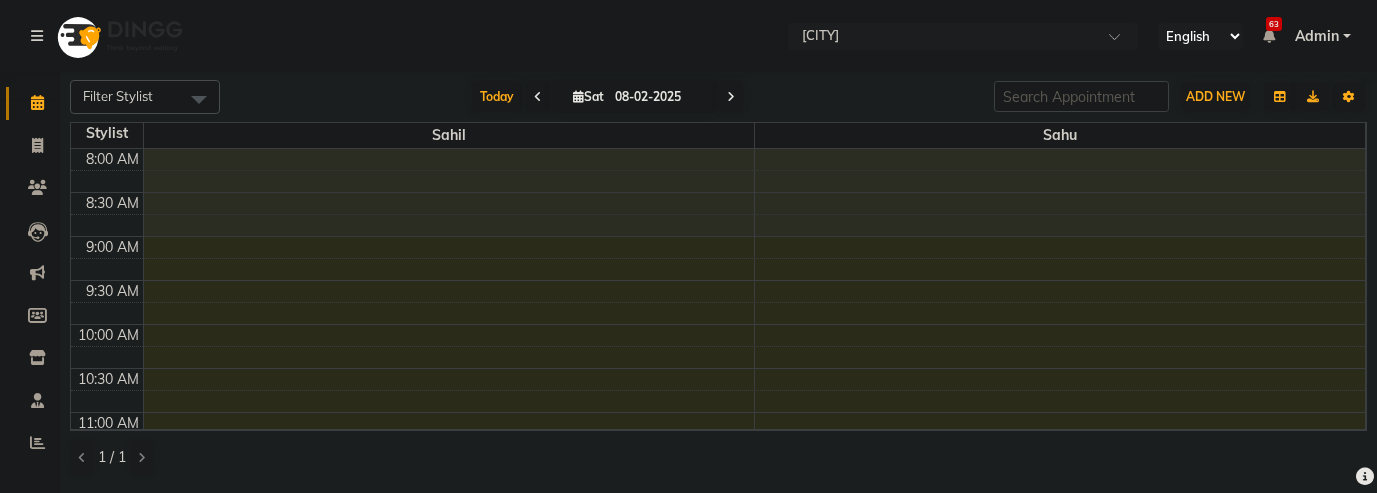 click on "Admin" at bounding box center [1317, 36] 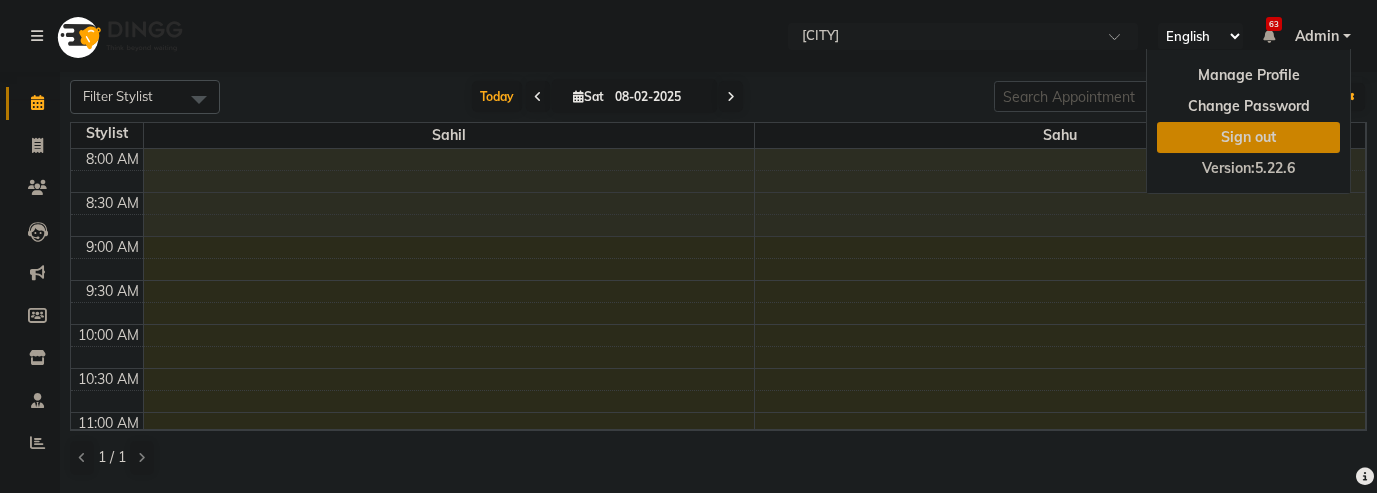 click on "Sign out" at bounding box center (1248, 137) 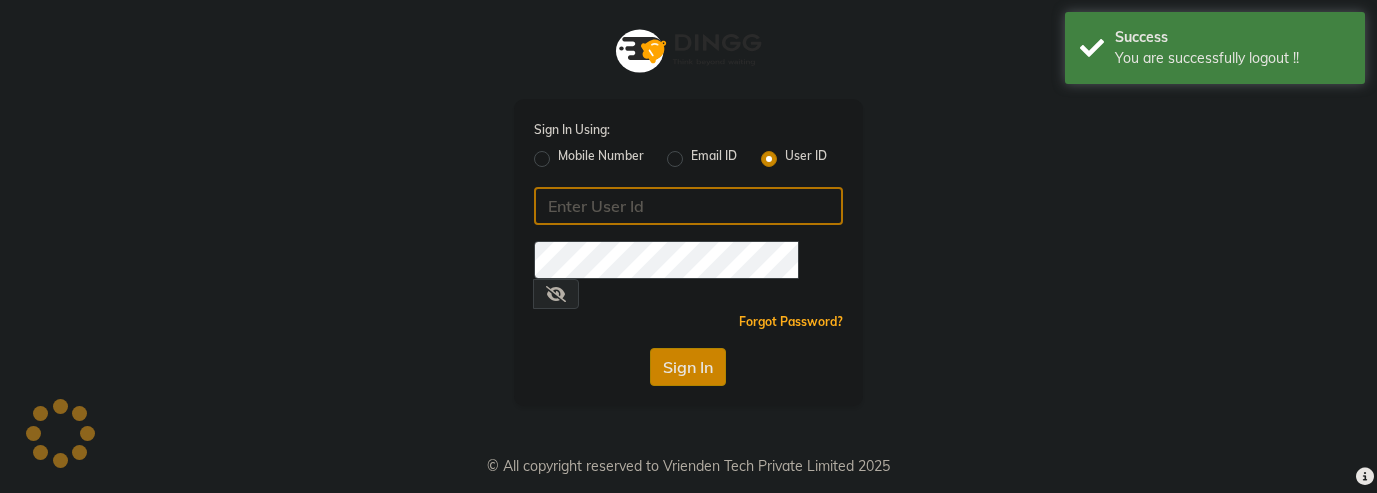 type on "luxesalon" 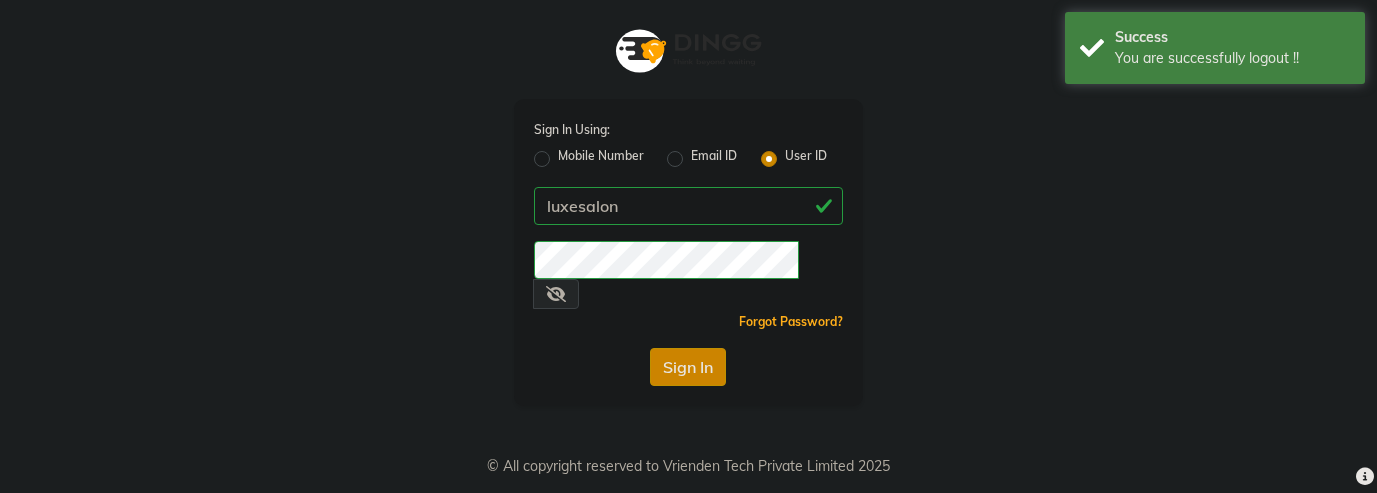 click on "Sign In" 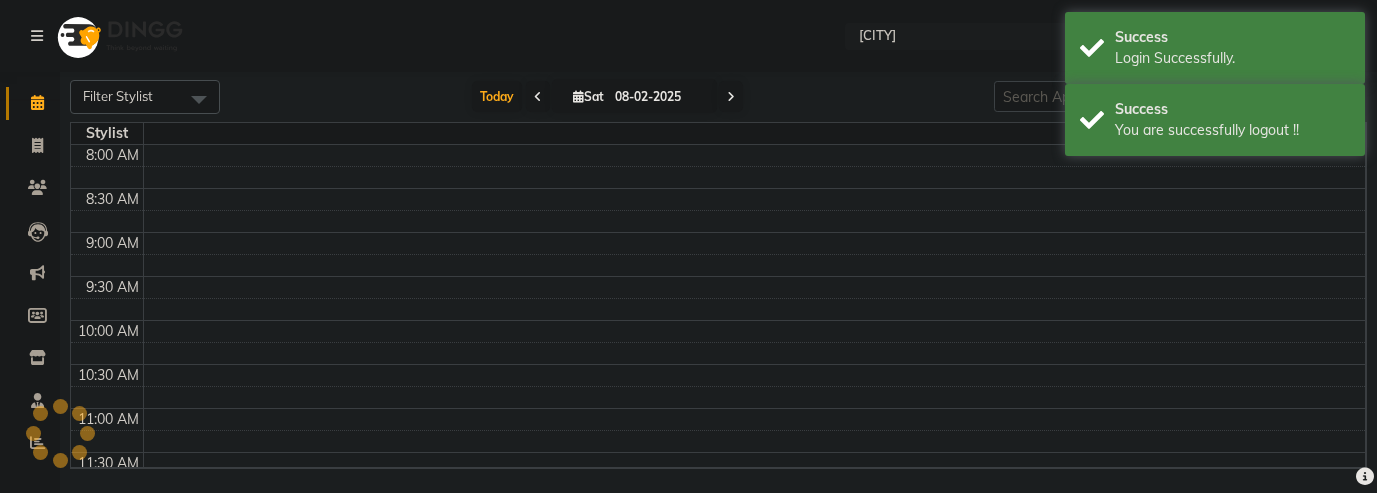 select on "en" 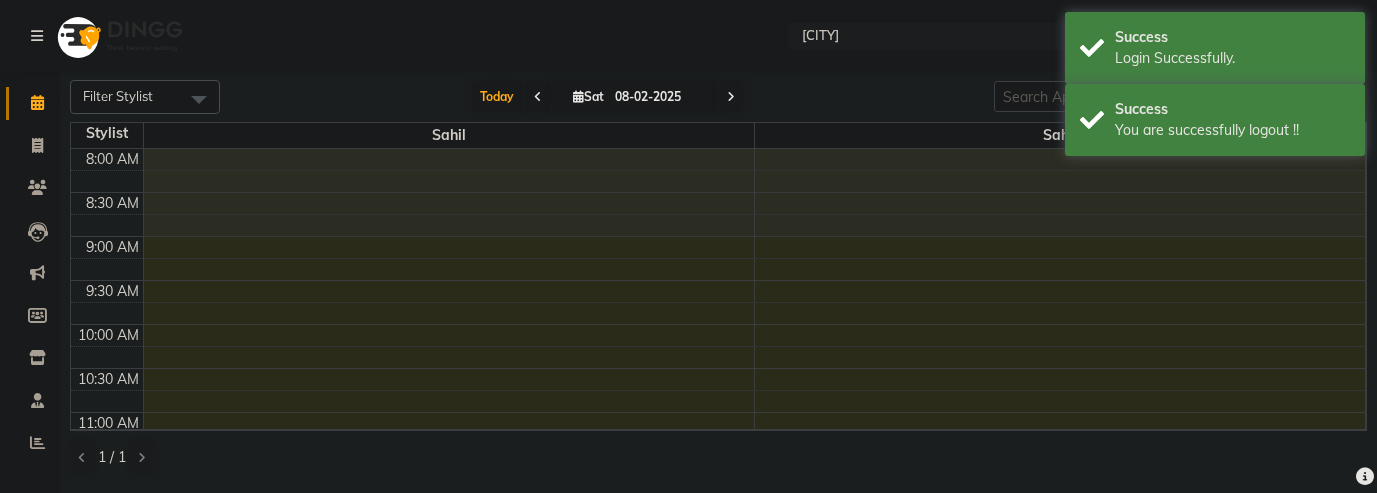 scroll, scrollTop: 0, scrollLeft: 0, axis: both 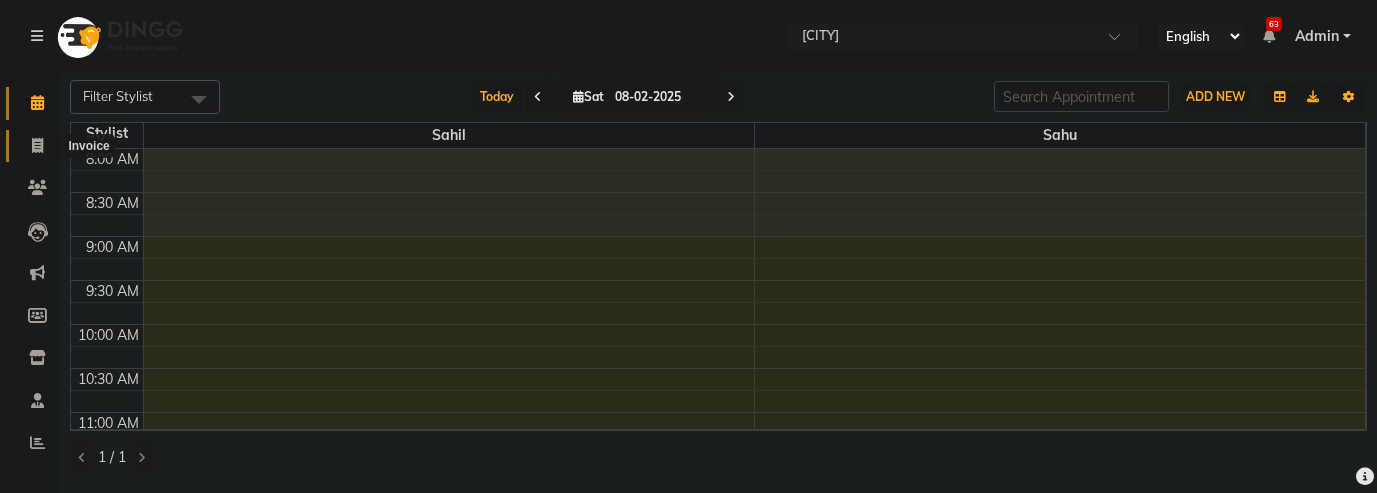 click 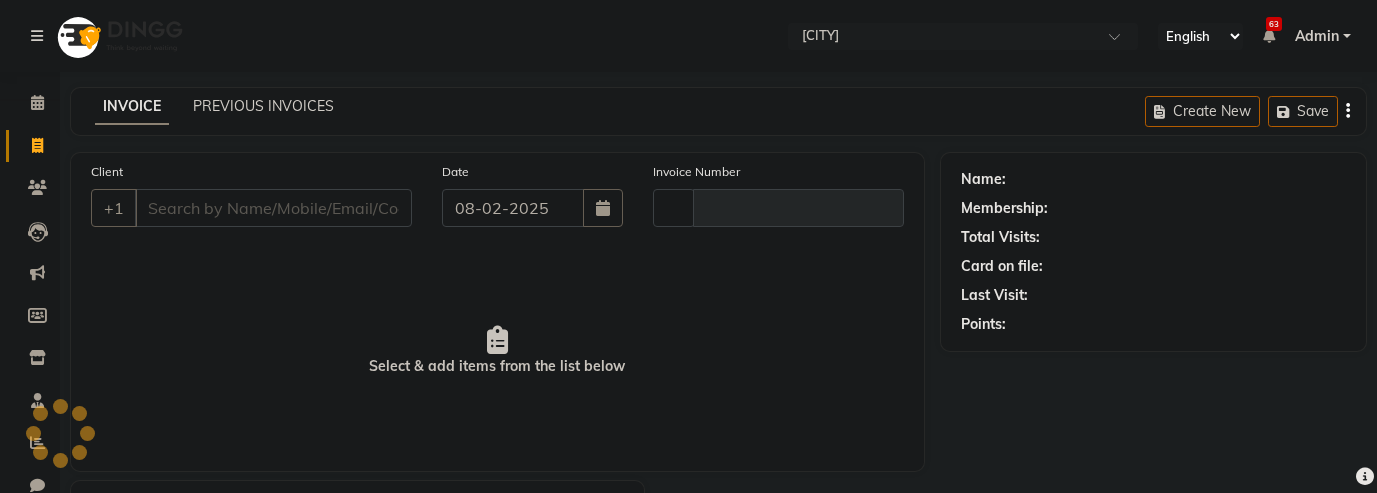 type on "00070" 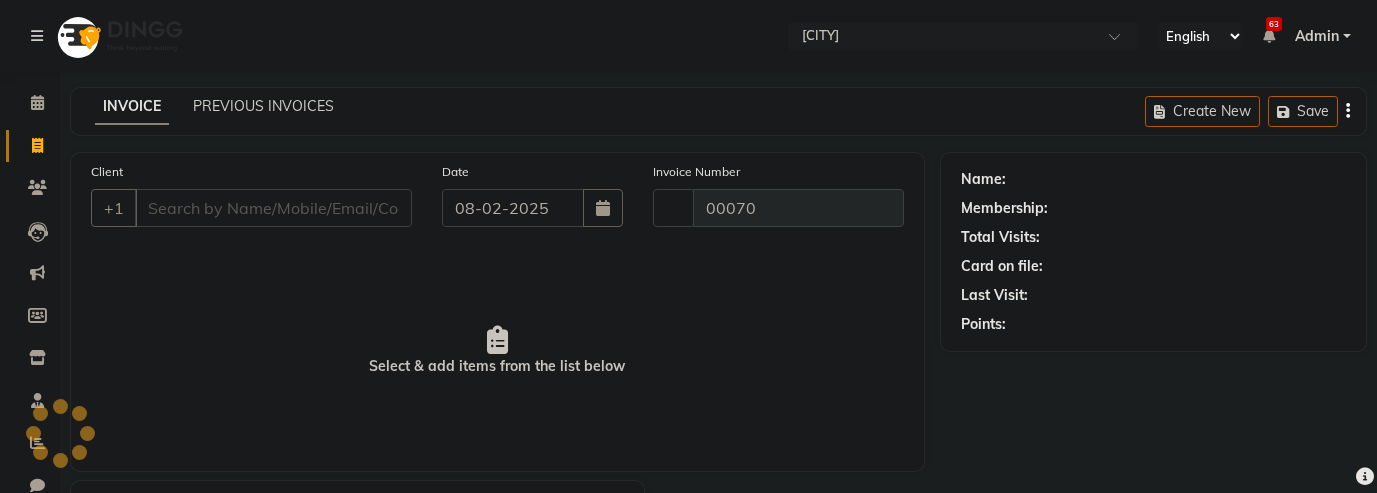 select on "185" 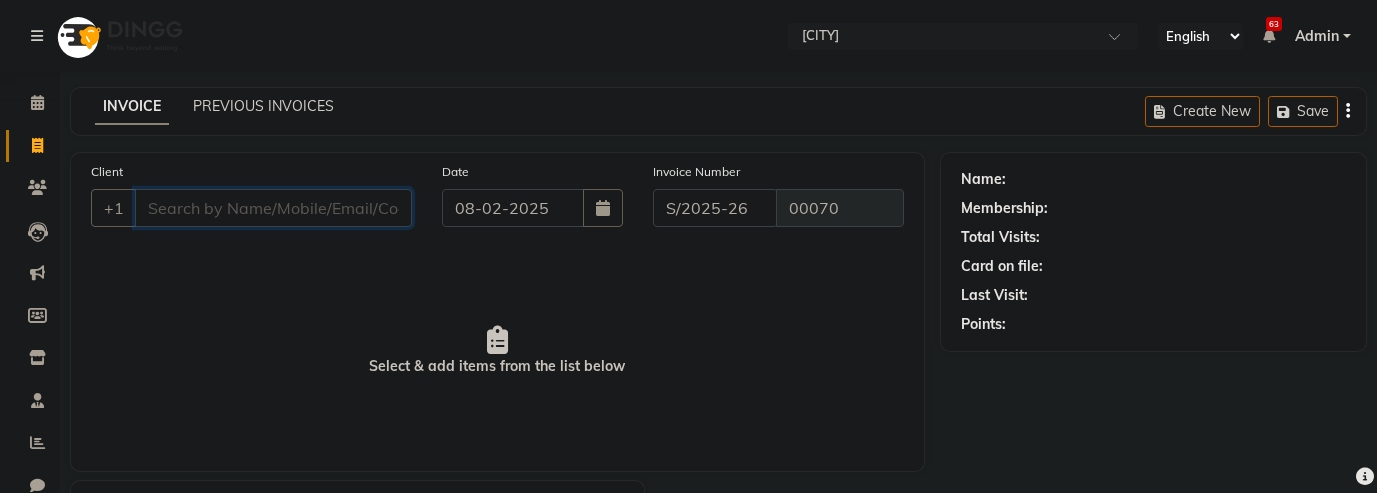 click on "Client" at bounding box center [273, 208] 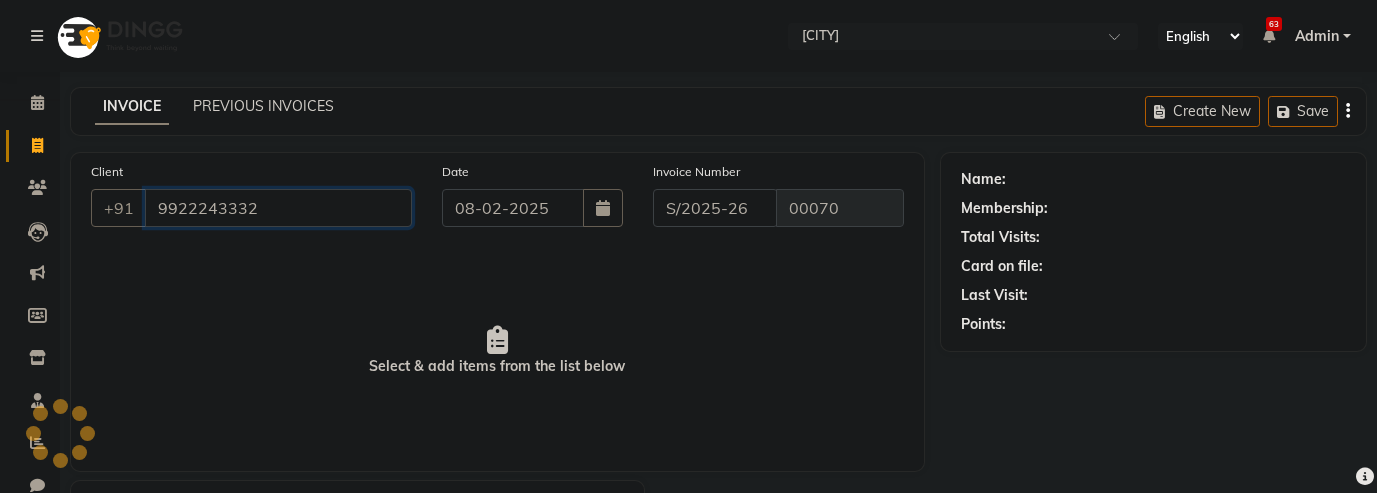 type on "9922243332" 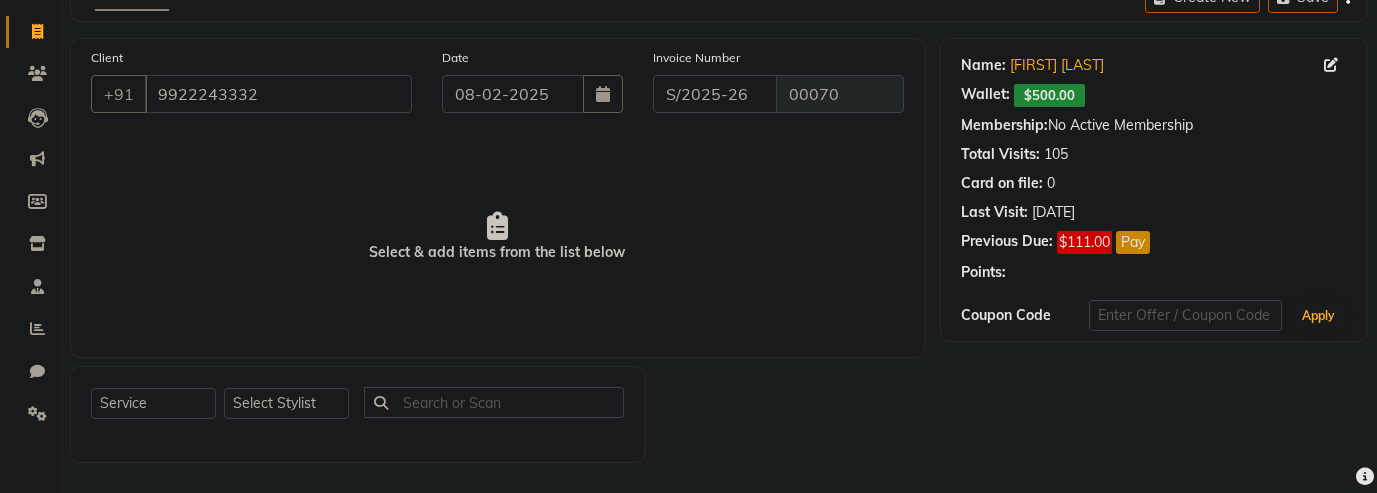scroll, scrollTop: 181, scrollLeft: 0, axis: vertical 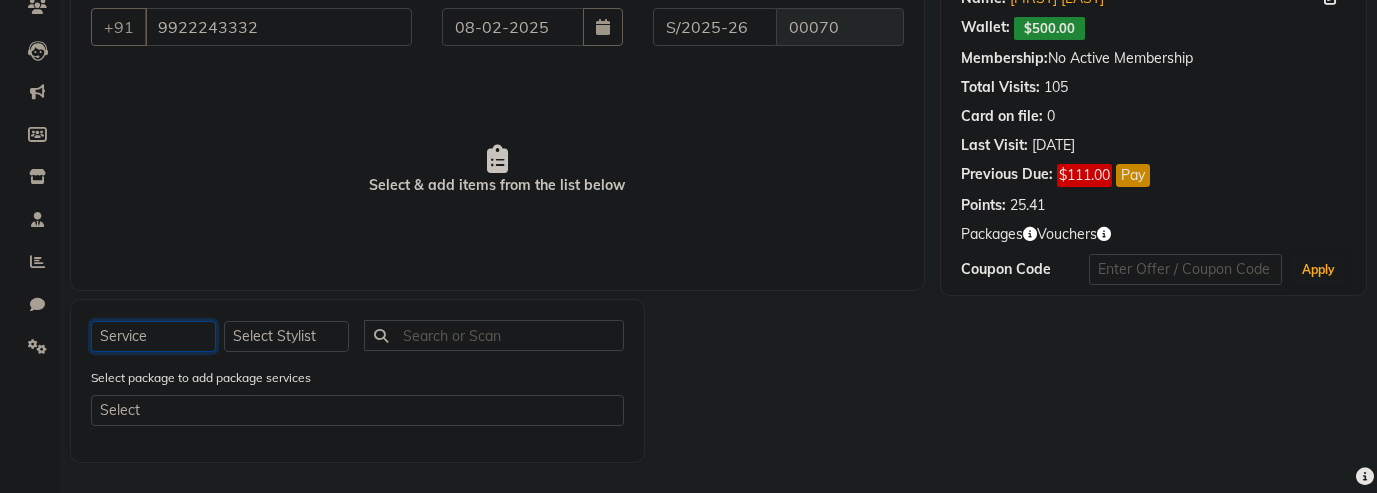 click on "Select  Service  Product  Membership  Package Voucher Prepaid Gift Card" 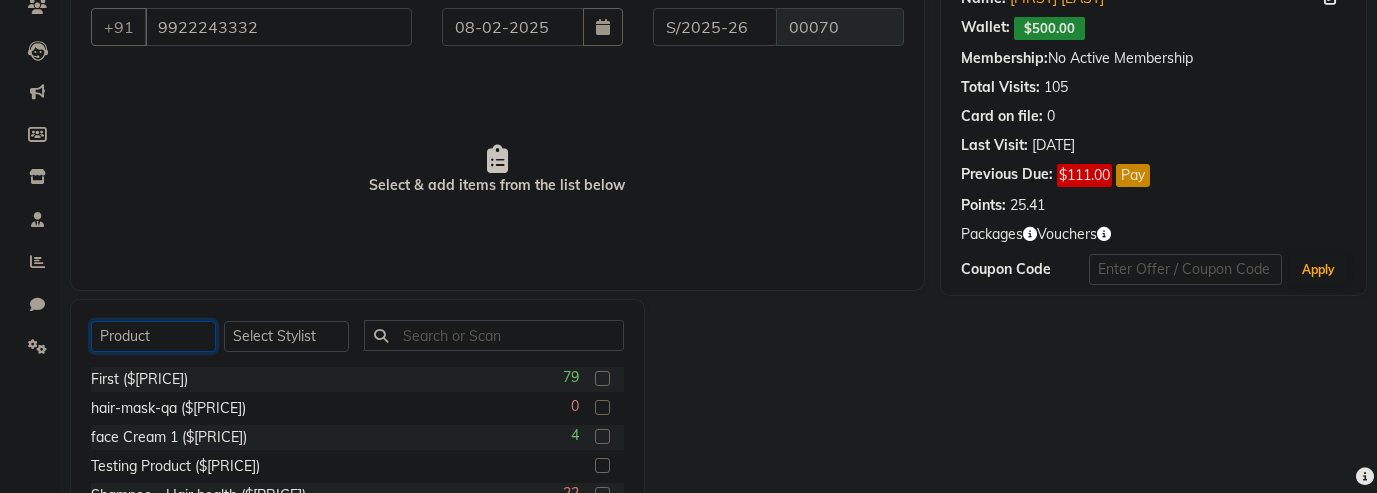 click on "Select  Service  Product  Membership  Package Voucher Prepaid Gift Card" 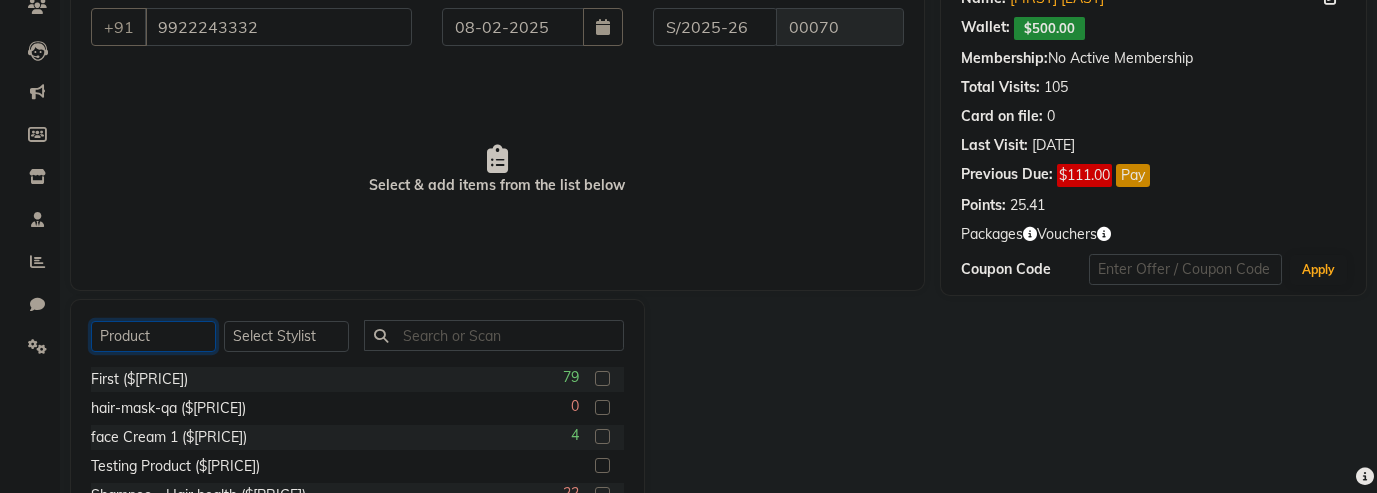 select on "service" 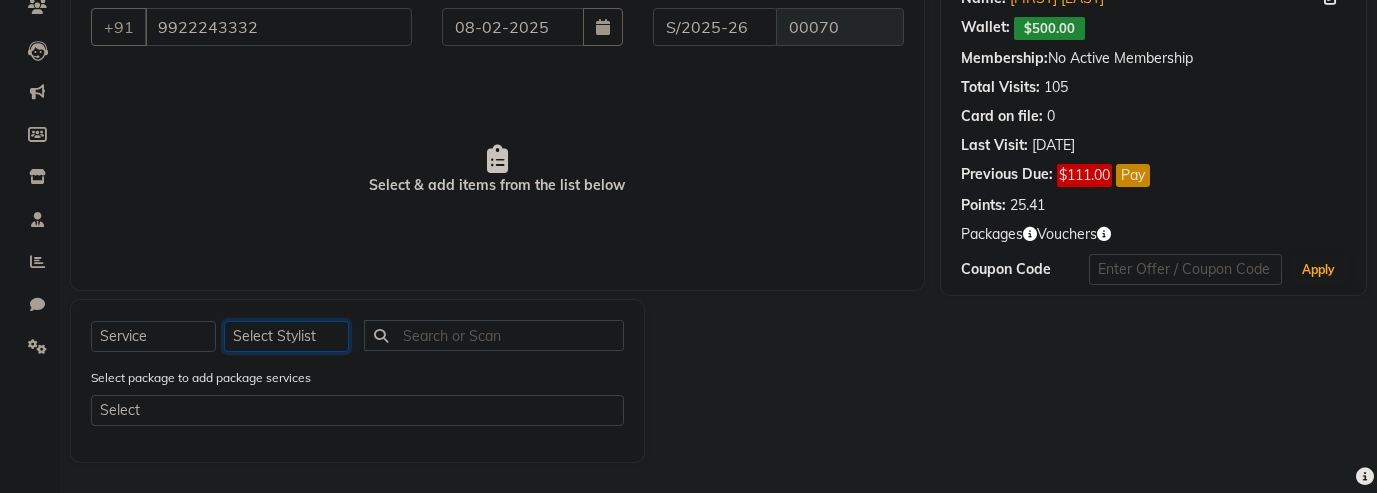 click on "Select Stylist Sahil Sahu" 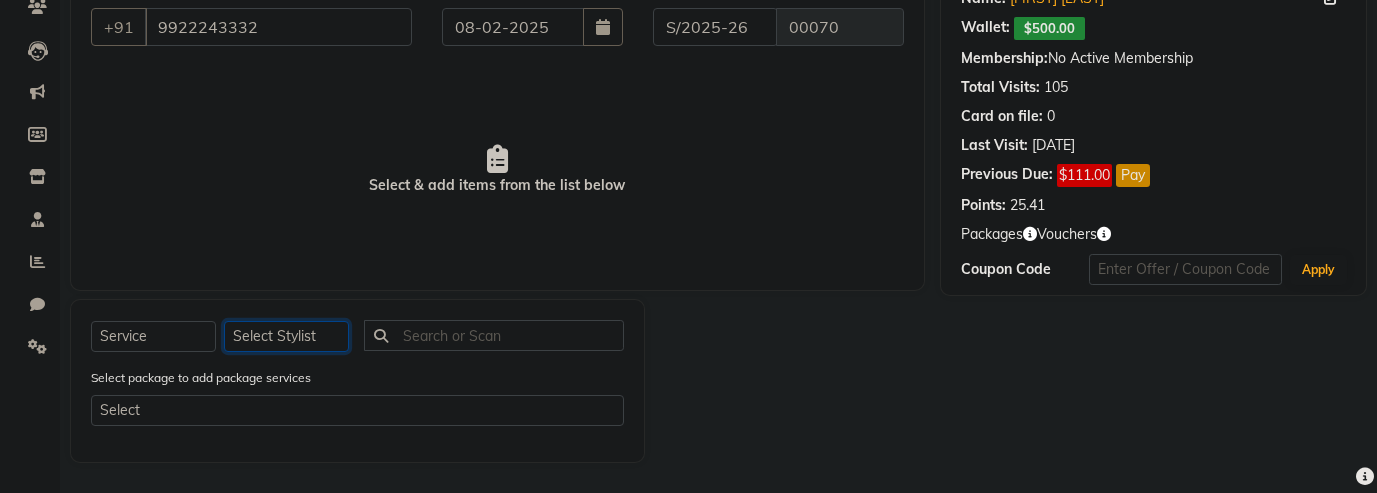 click on "Select Stylist Sahil Sahu" 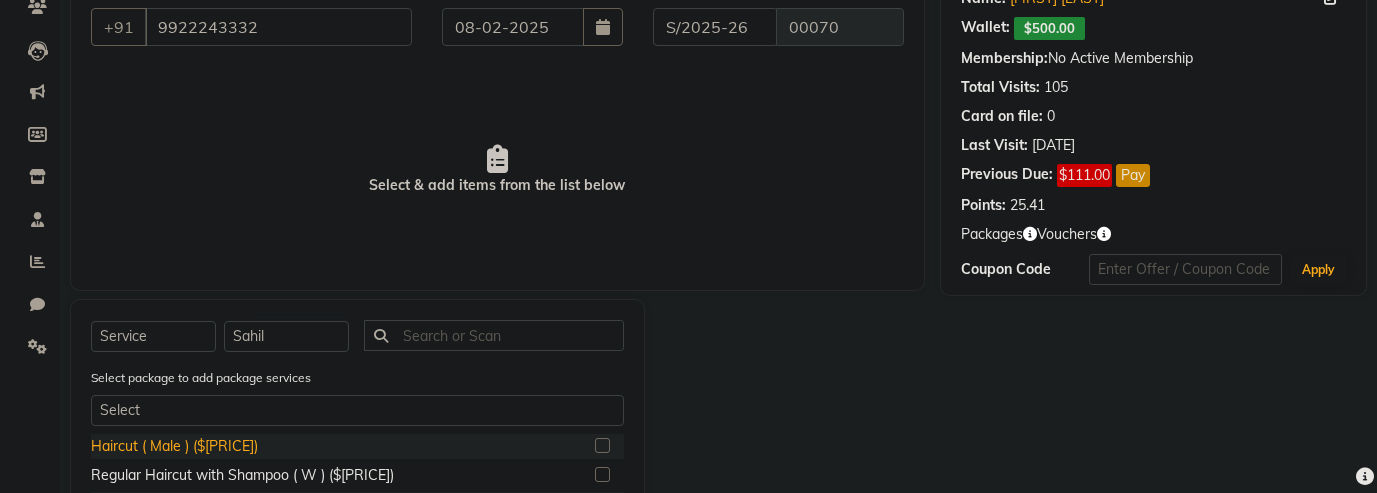 click on "Haircut ( Male ) ($50)" 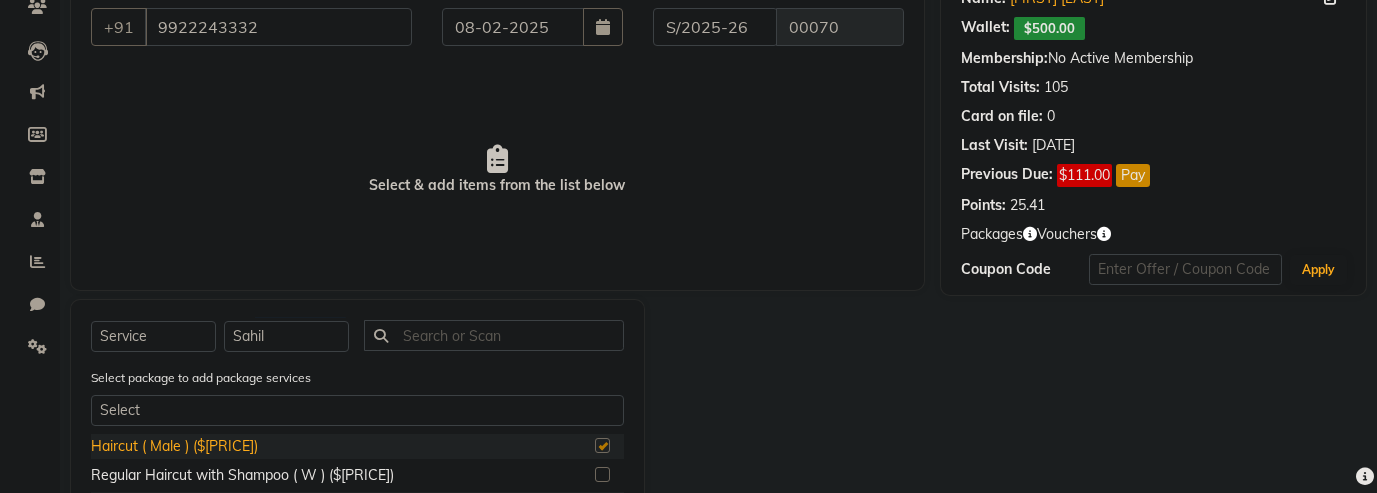 checkbox on "true" 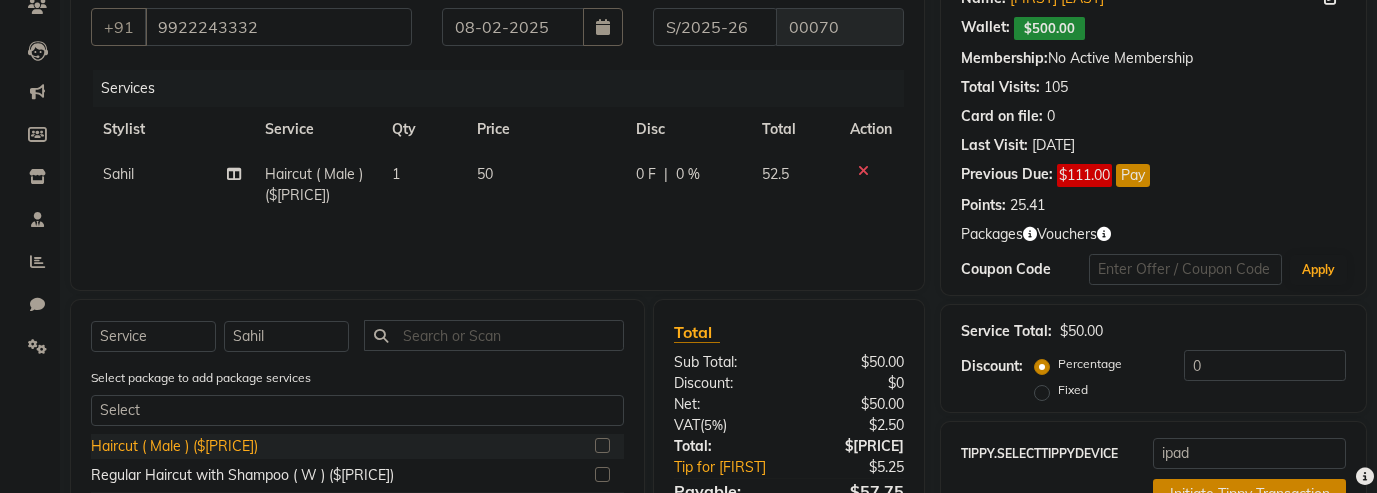 checkbox on "false" 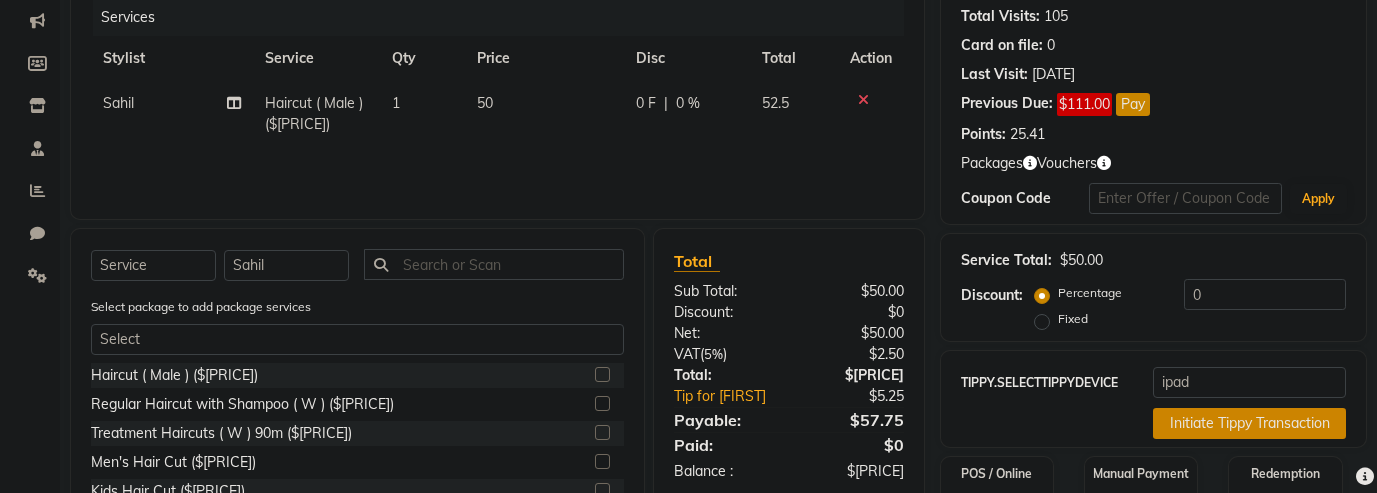 scroll, scrollTop: 381, scrollLeft: 0, axis: vertical 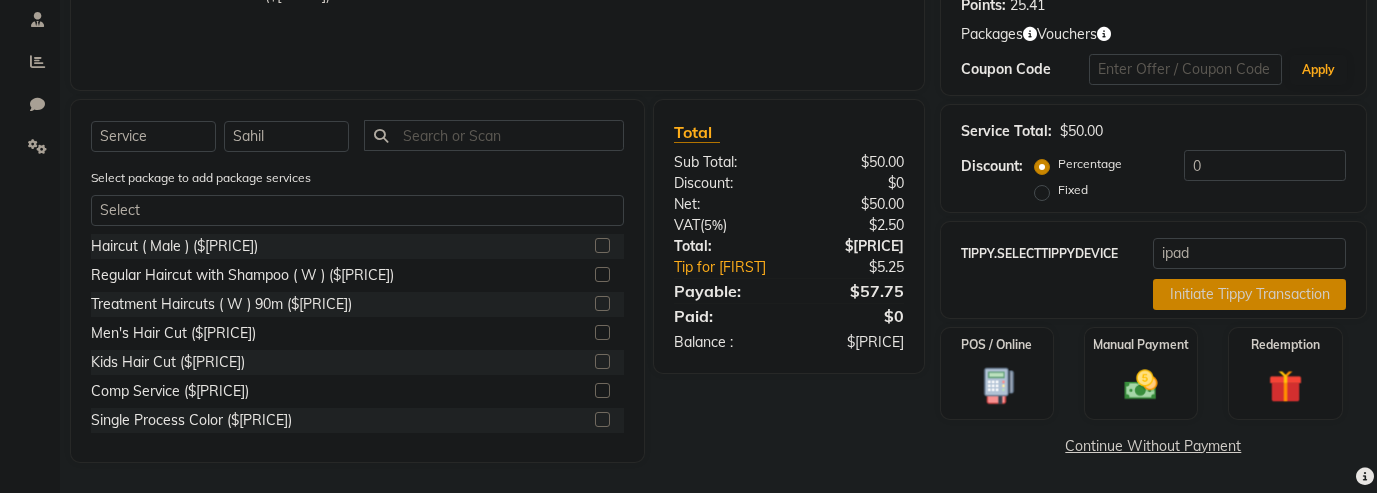 click on "Initiate Tippy Transaction" 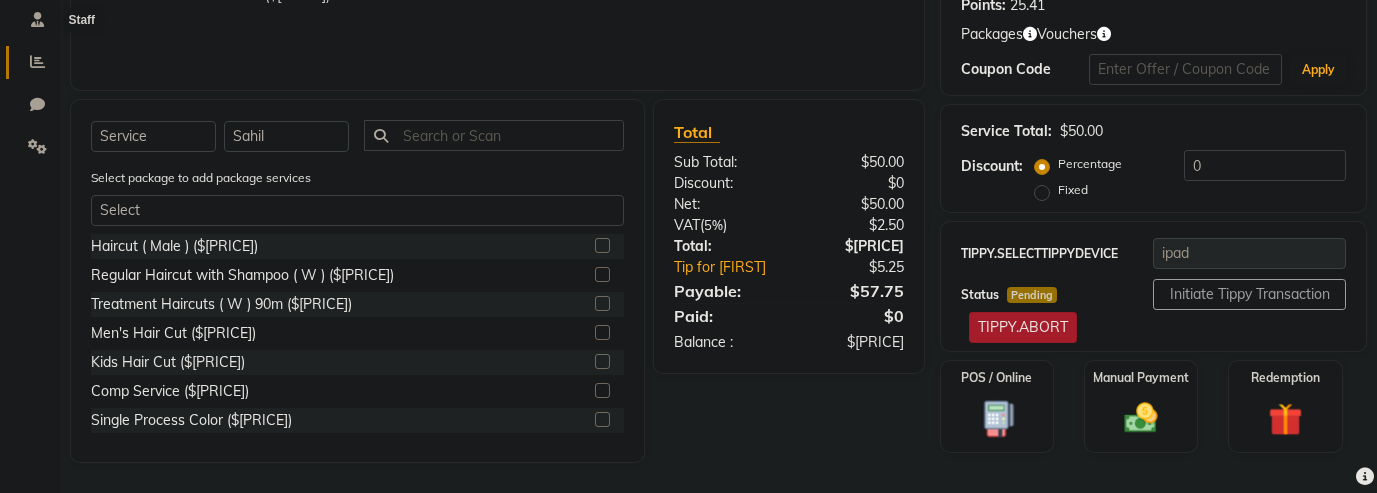 scroll, scrollTop: 0, scrollLeft: 0, axis: both 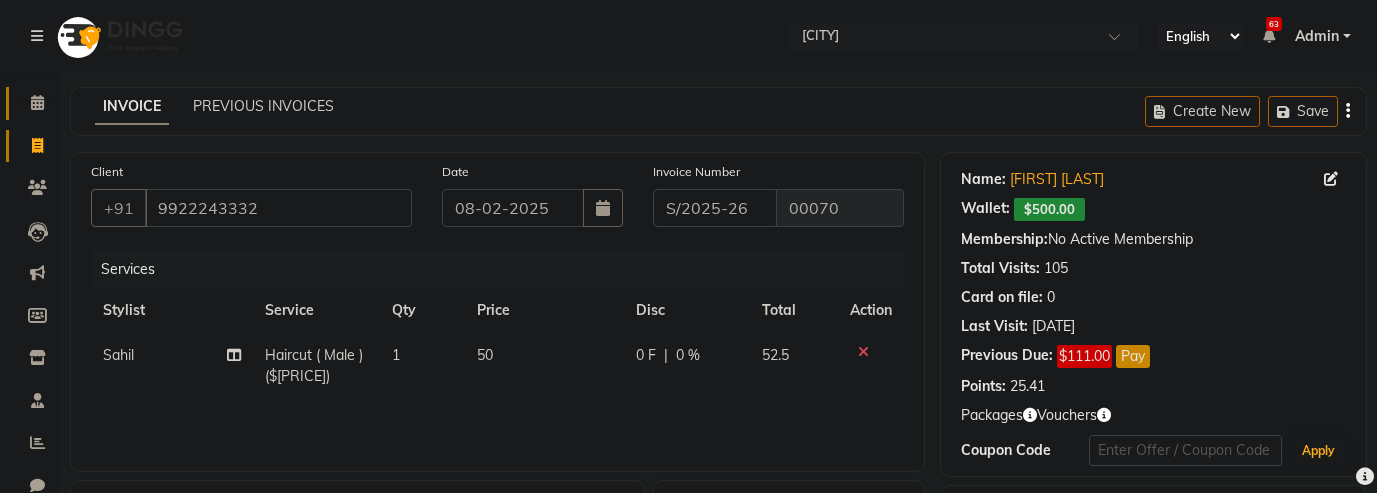 click on "Calendar" 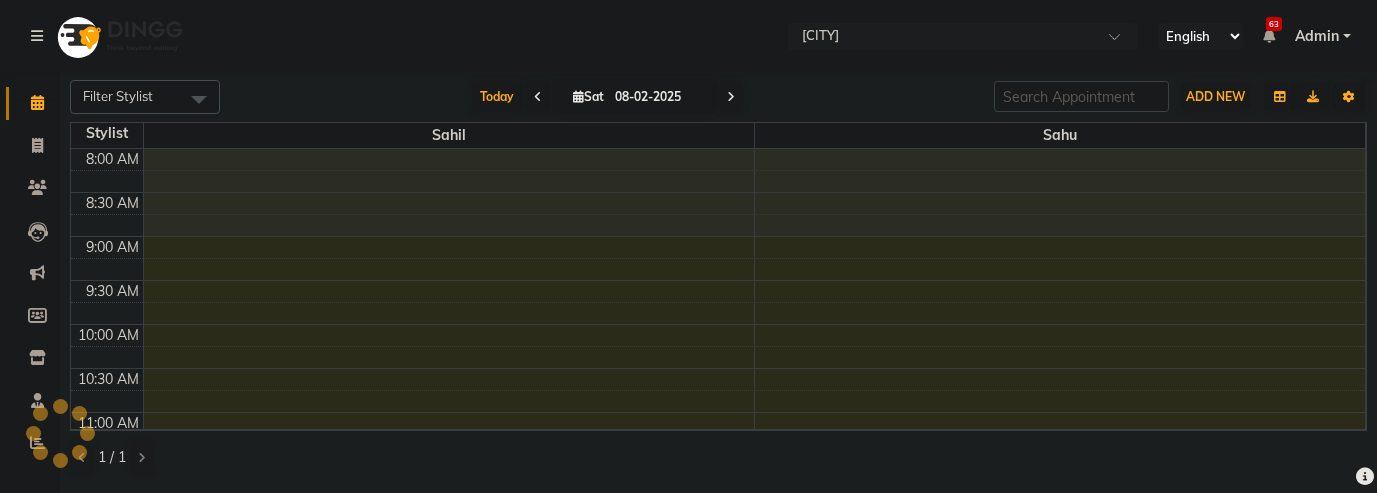 scroll, scrollTop: 0, scrollLeft: 0, axis: both 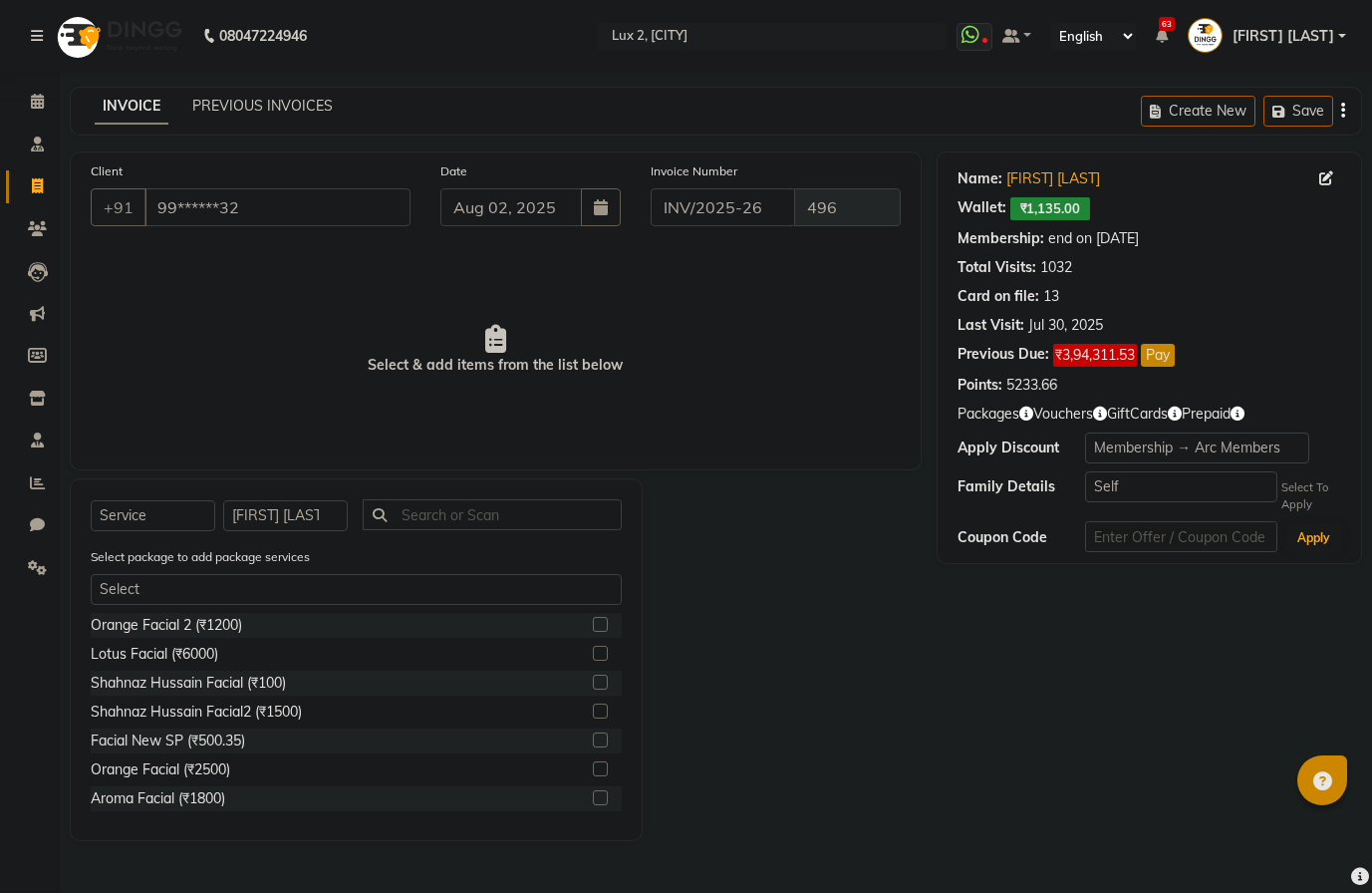 select on "157" 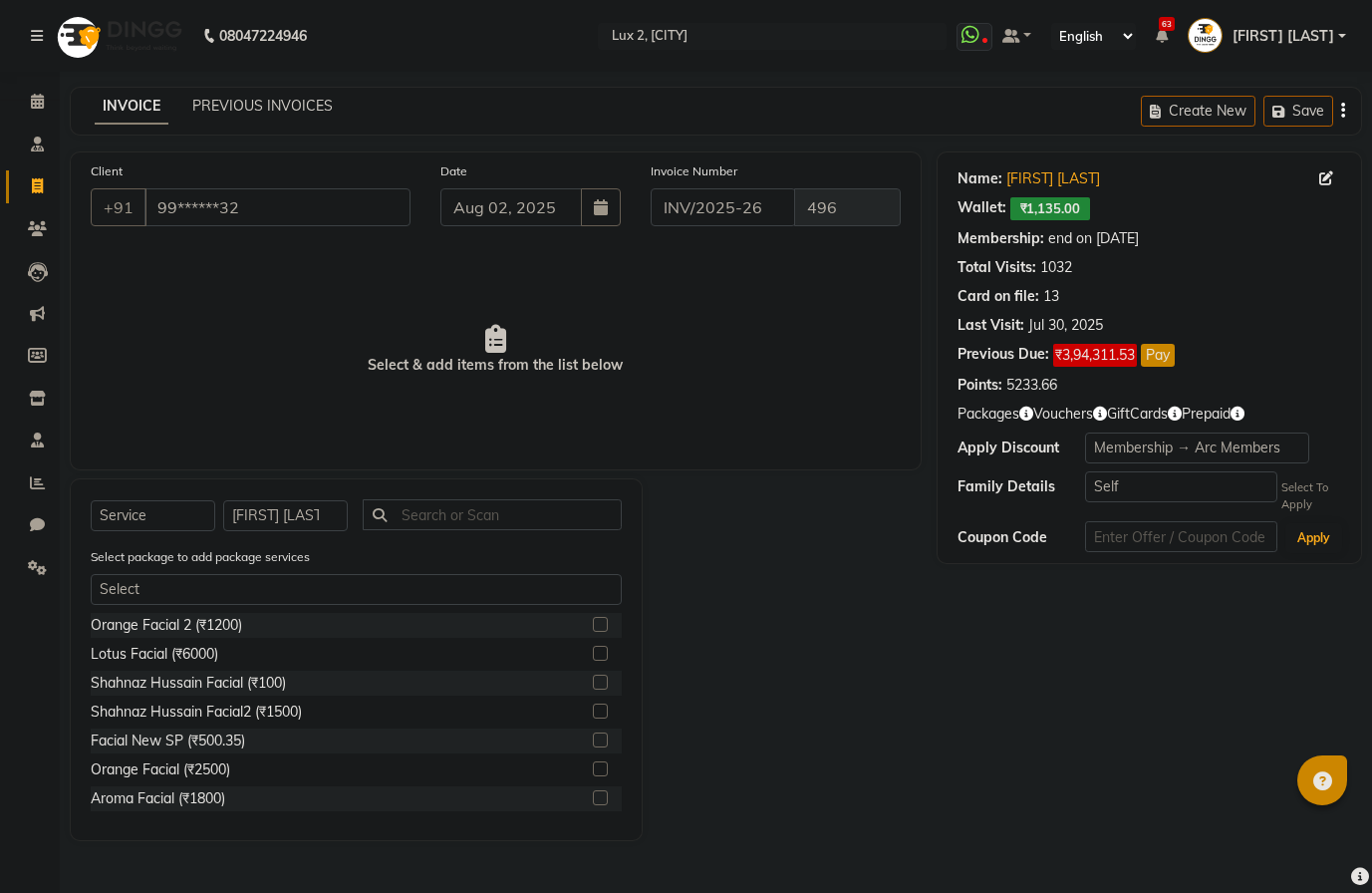 scroll, scrollTop: 0, scrollLeft: 0, axis: both 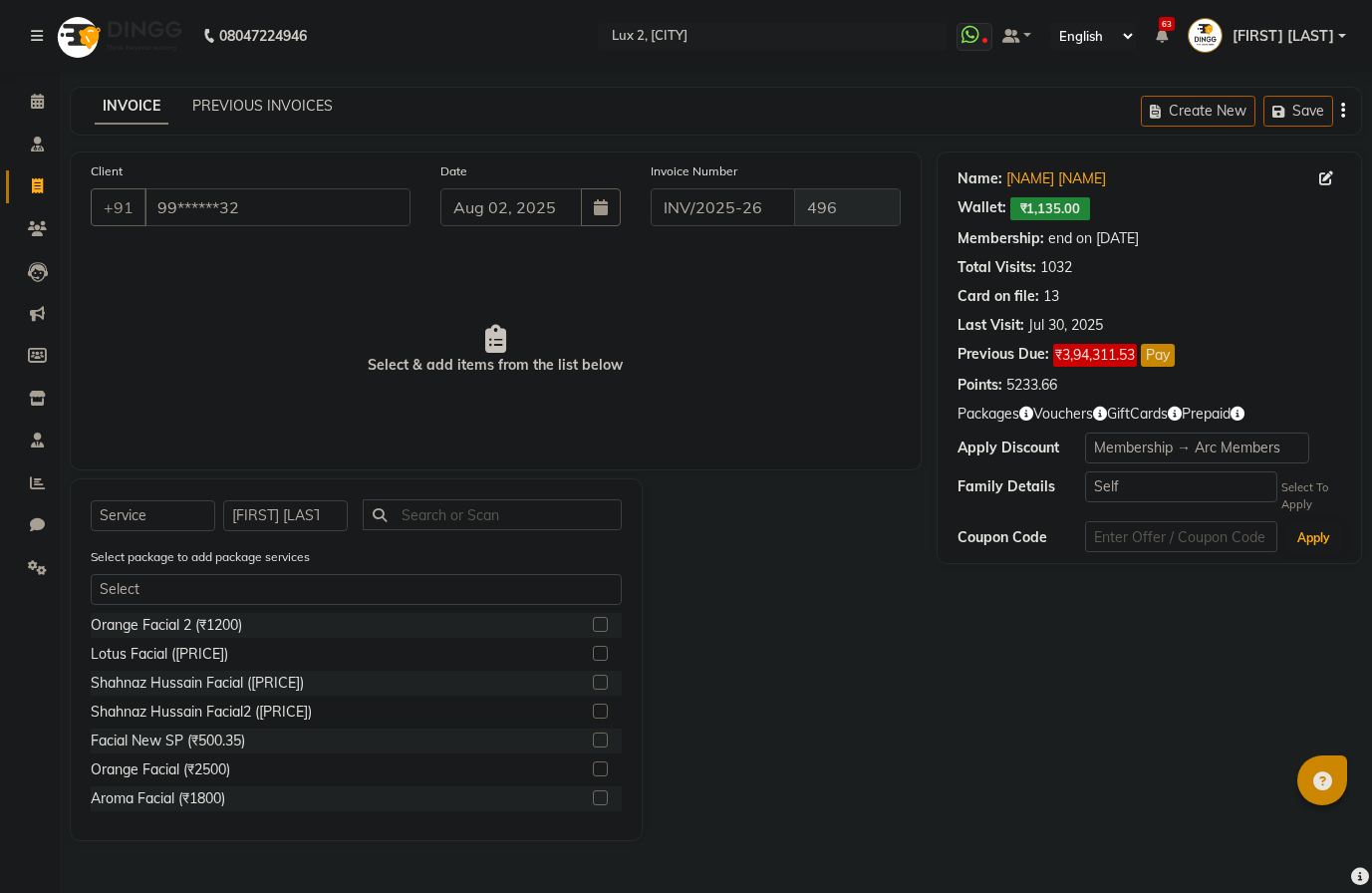 select on "157" 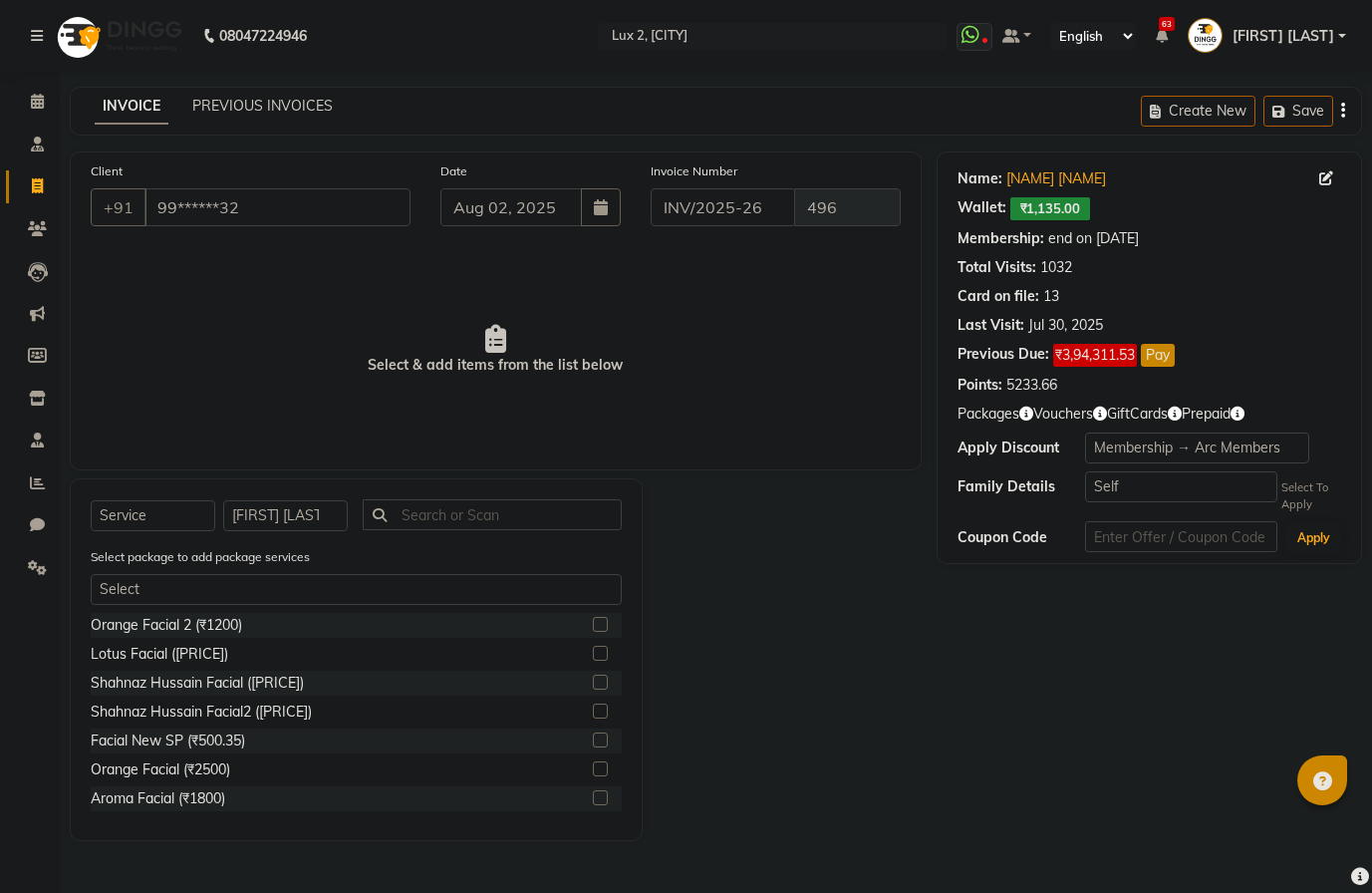 scroll, scrollTop: 0, scrollLeft: 0, axis: both 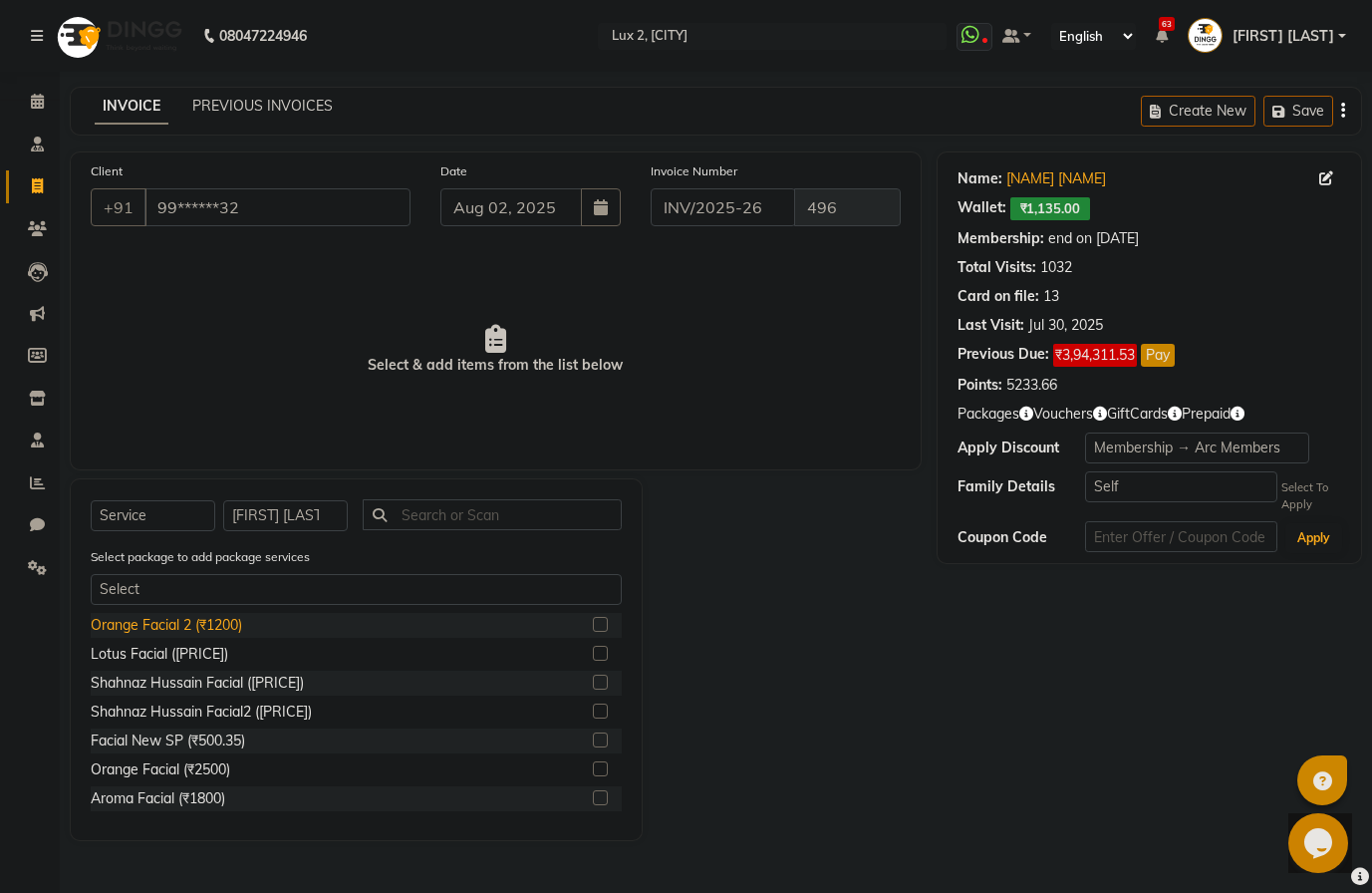click on "Orange Facial 2 (₹1200)" 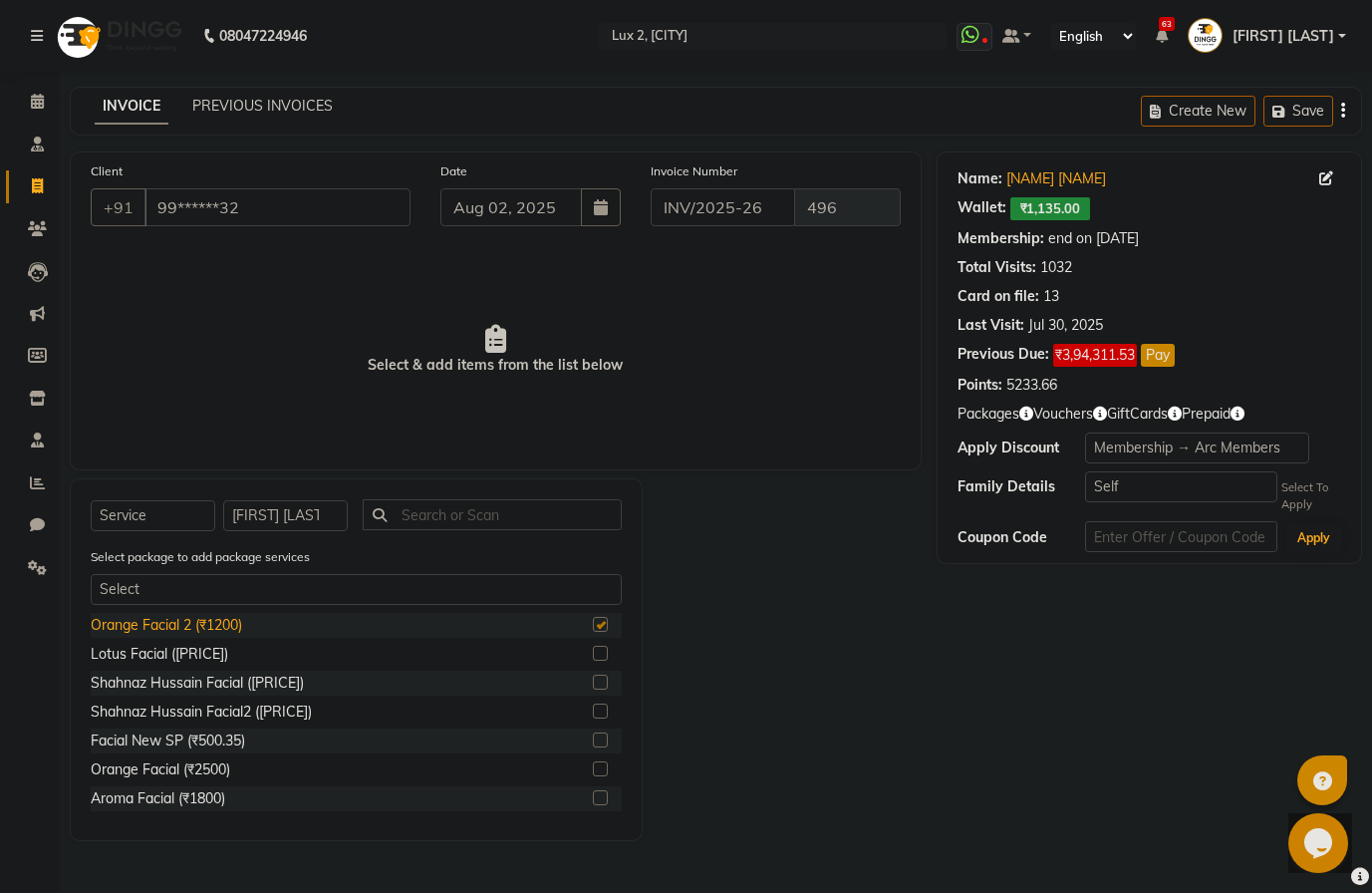 checkbox on "false" 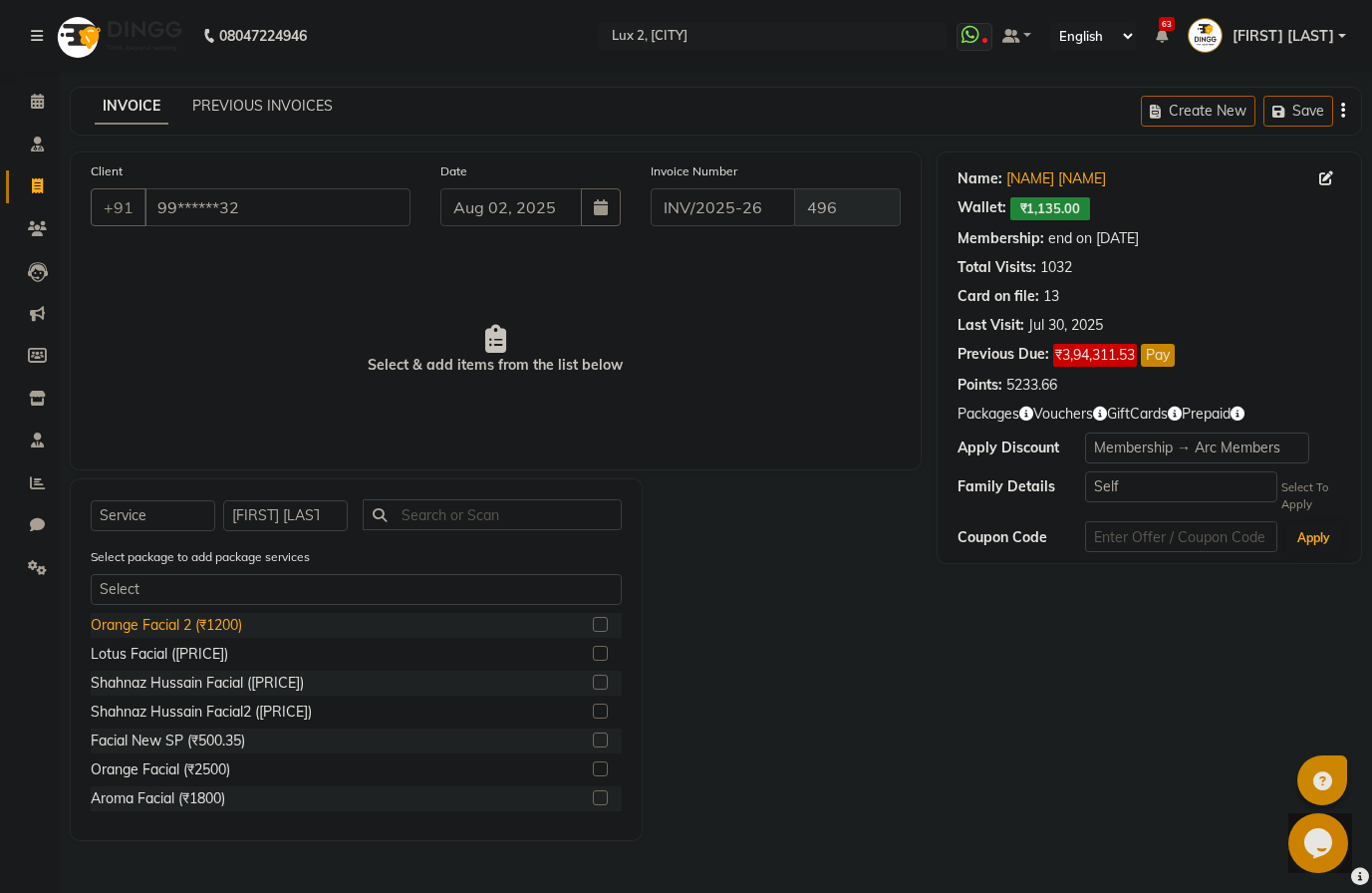 select on "Z73944" 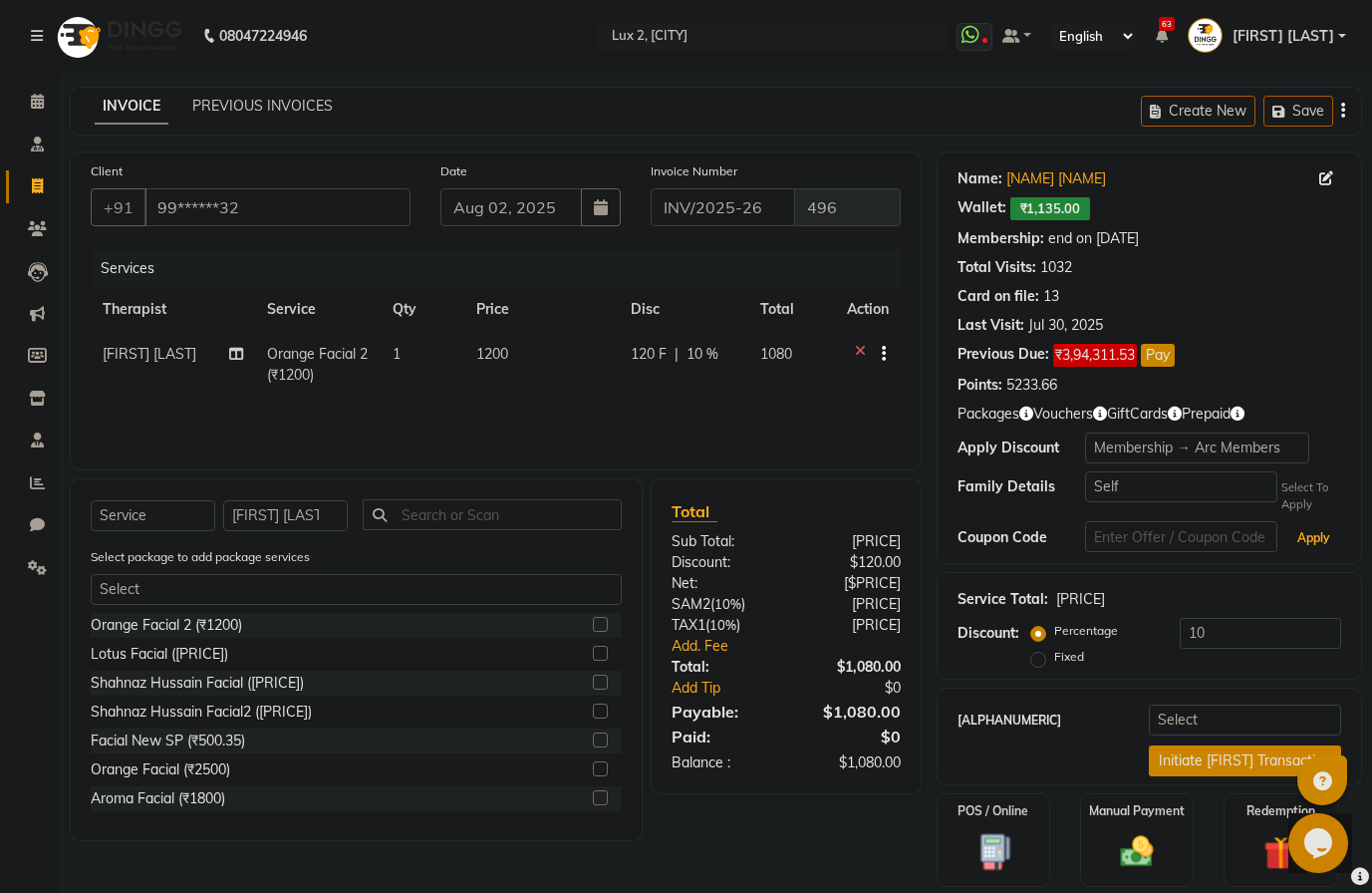 click 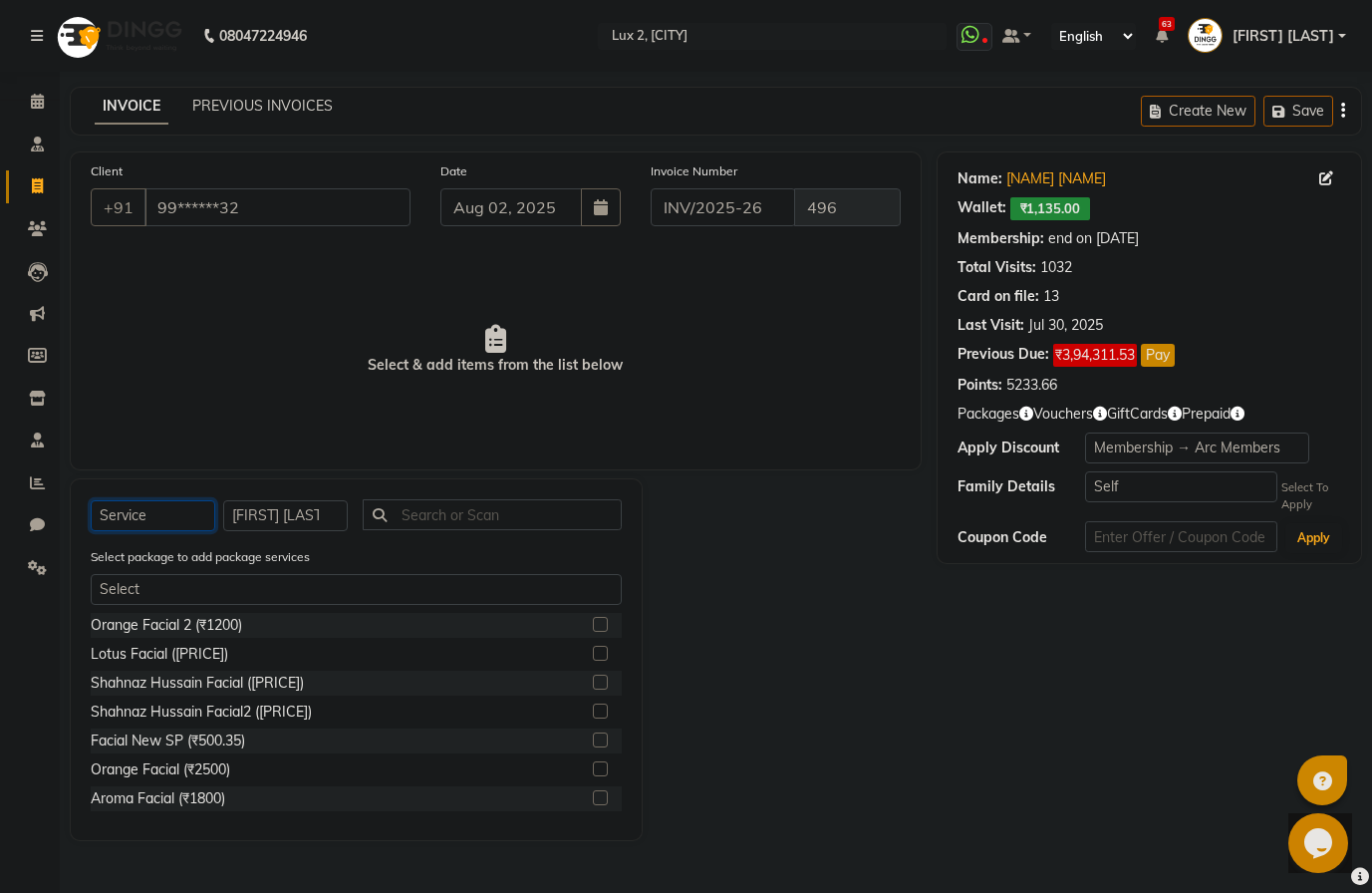 click on "Select  Service  Product  Membership  Package Voucher Prepaid Gift Card" 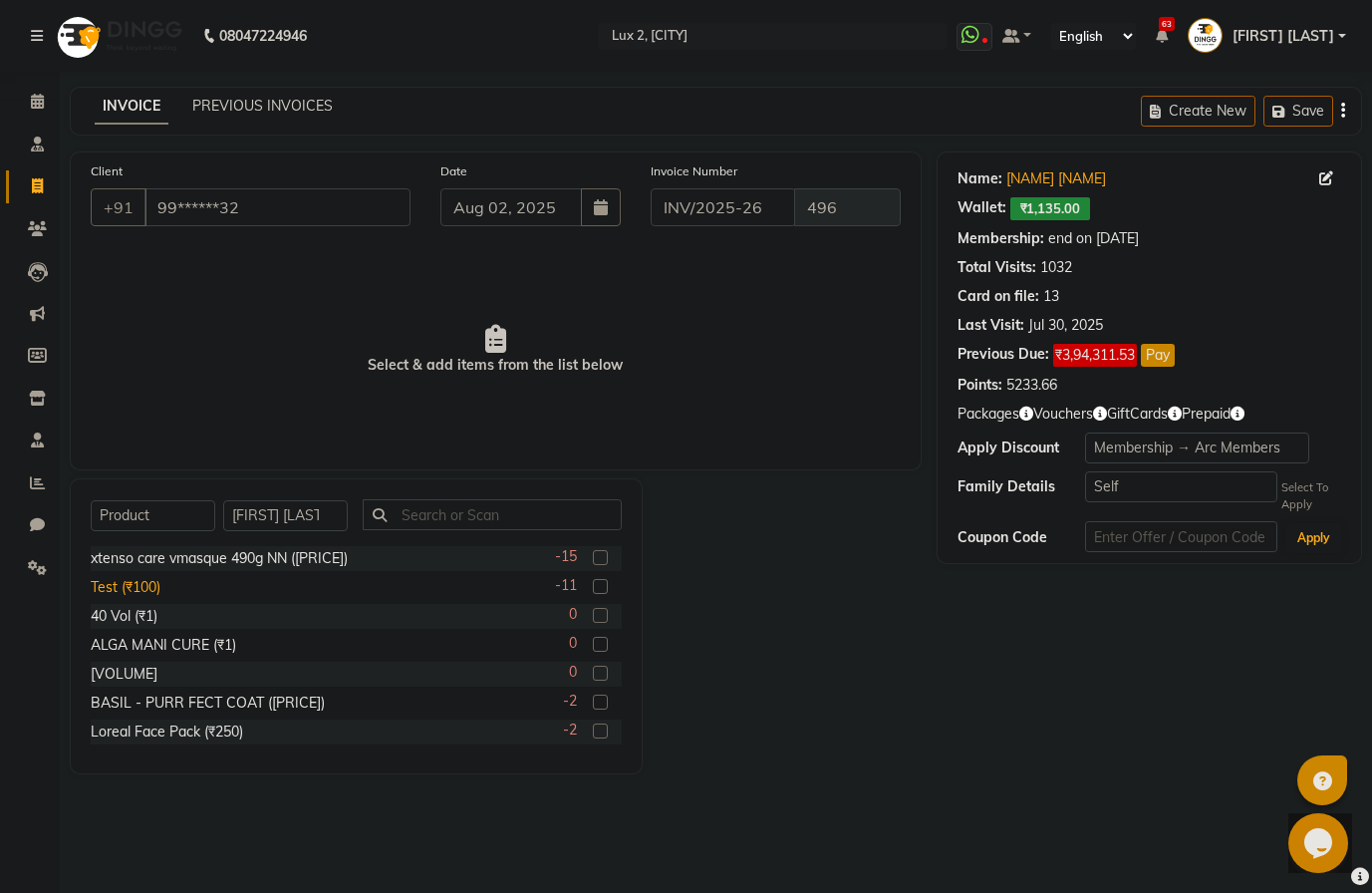 click on "Test (₹100)" 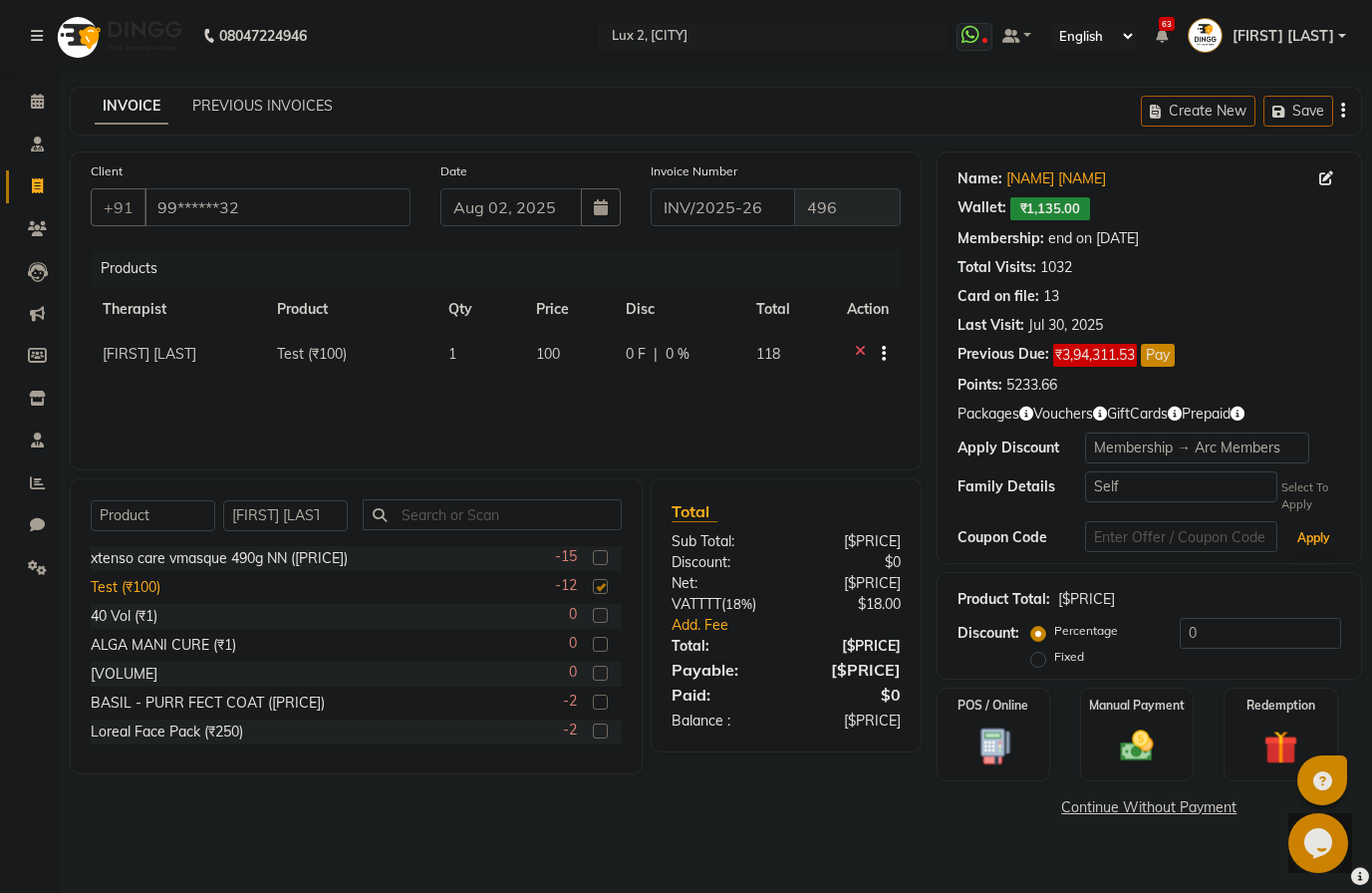 checkbox on "false" 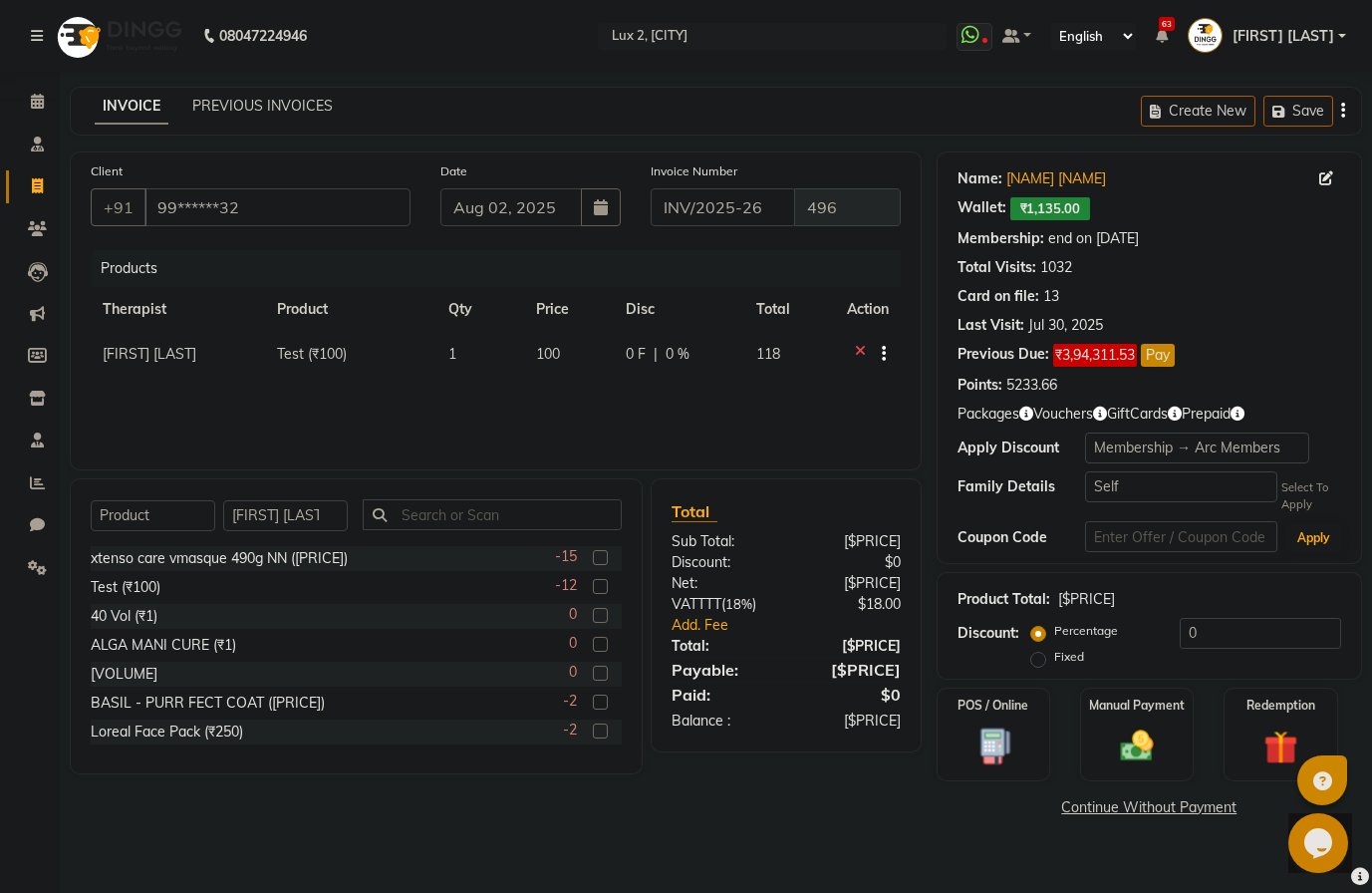 click 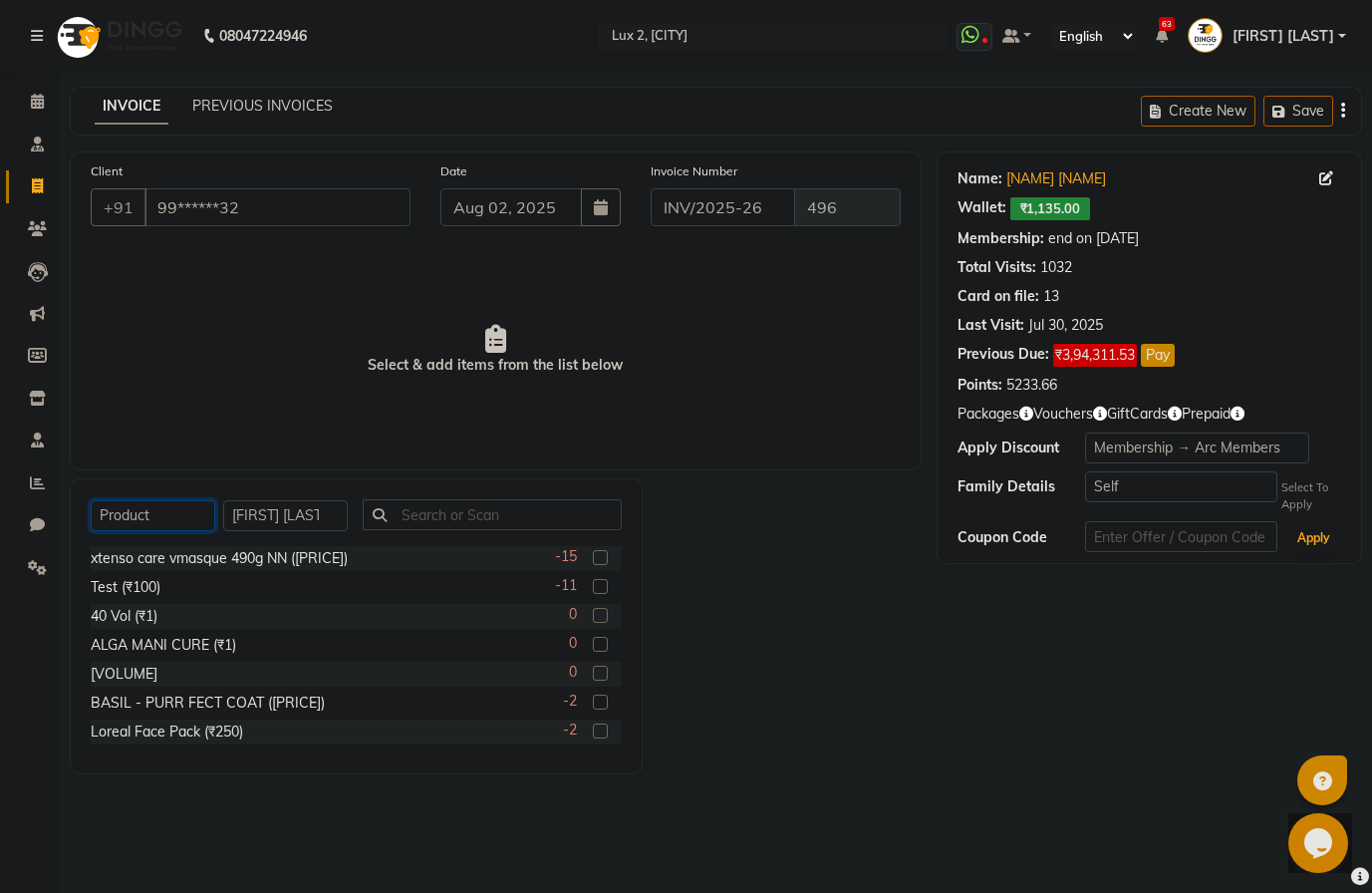 click on "Select  Service  Product  Membership  Package Voucher Prepaid Gift Card" 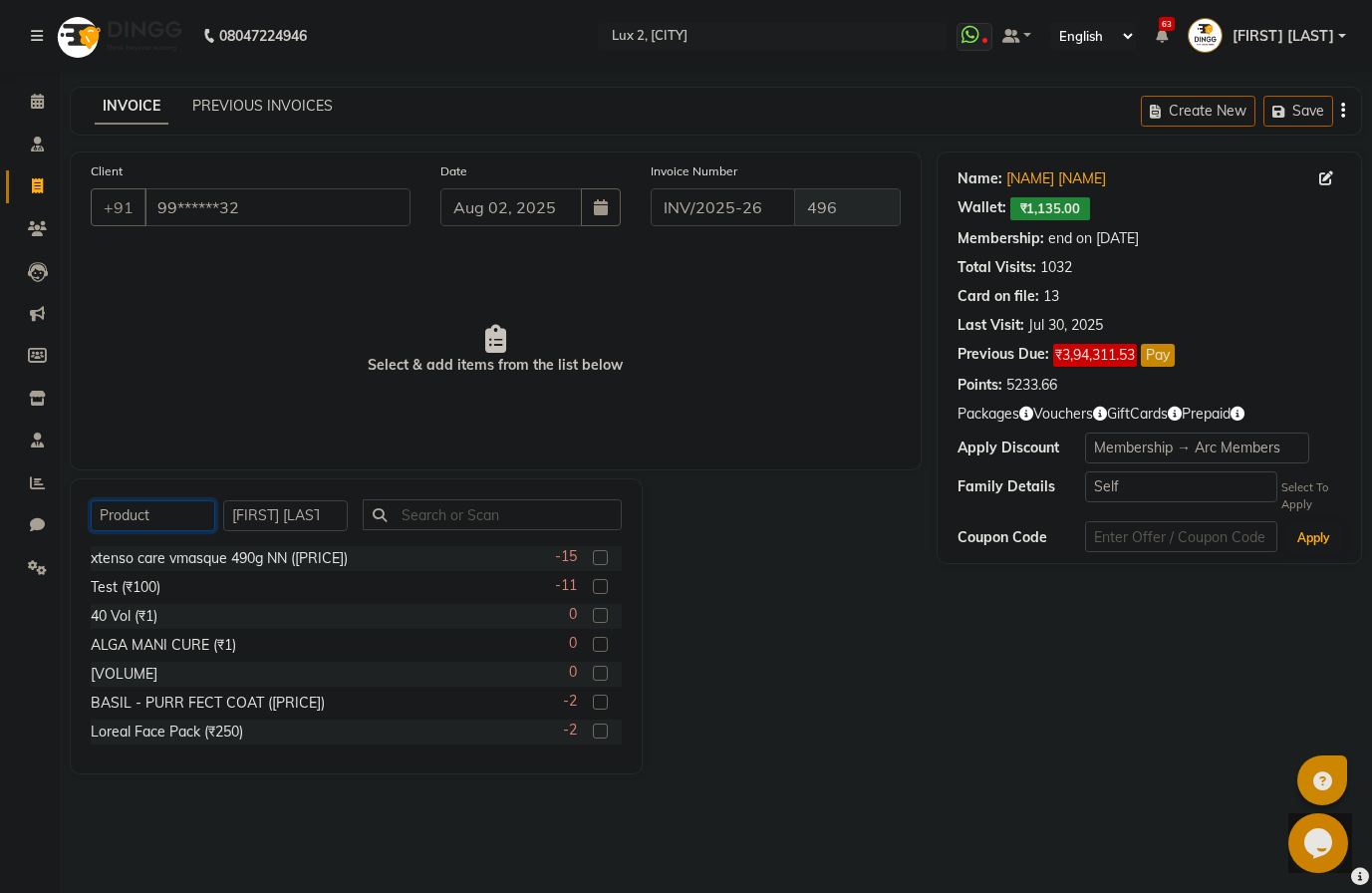 select on "package" 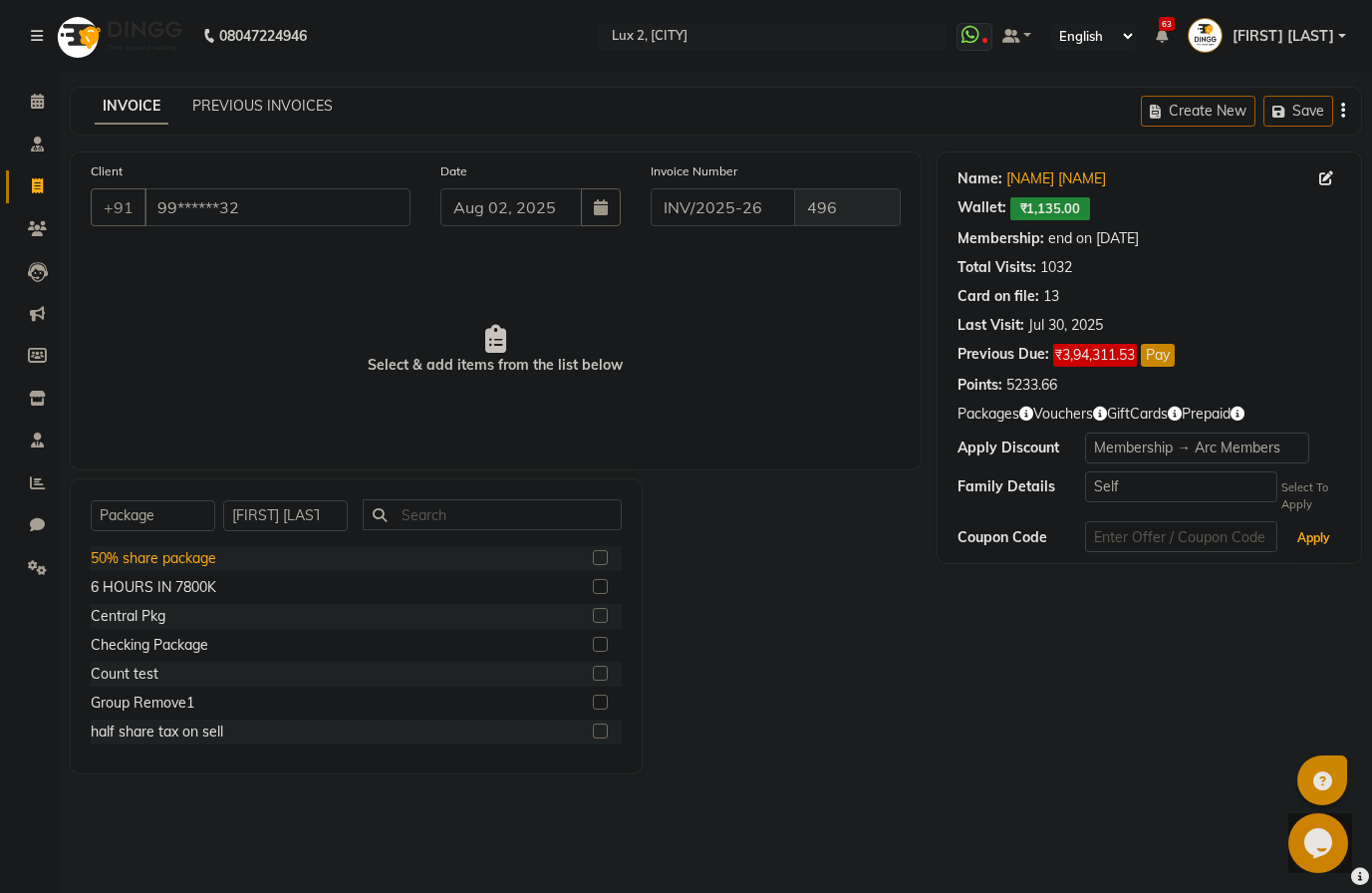 click on "50% share package" 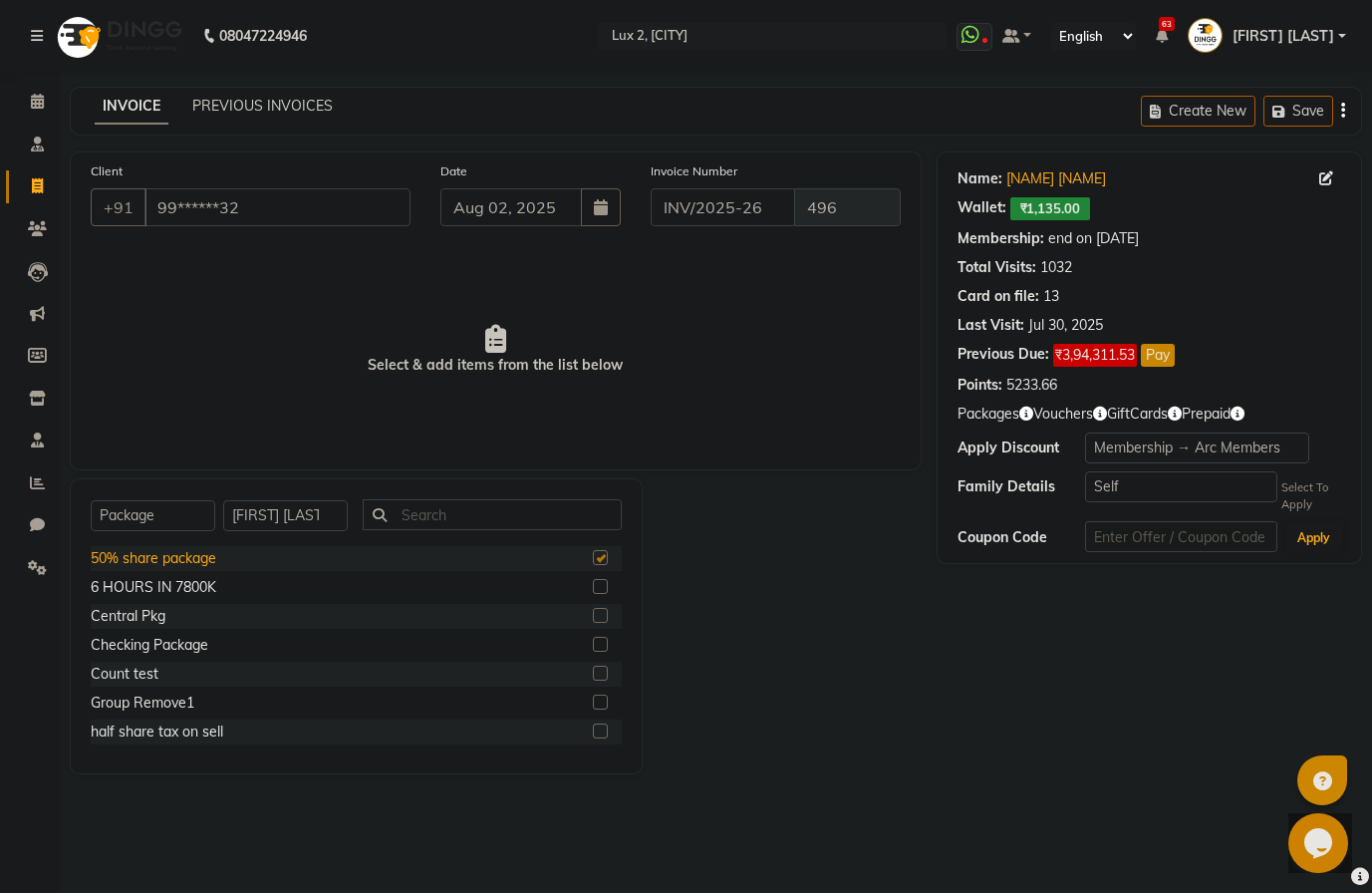 checkbox on "false" 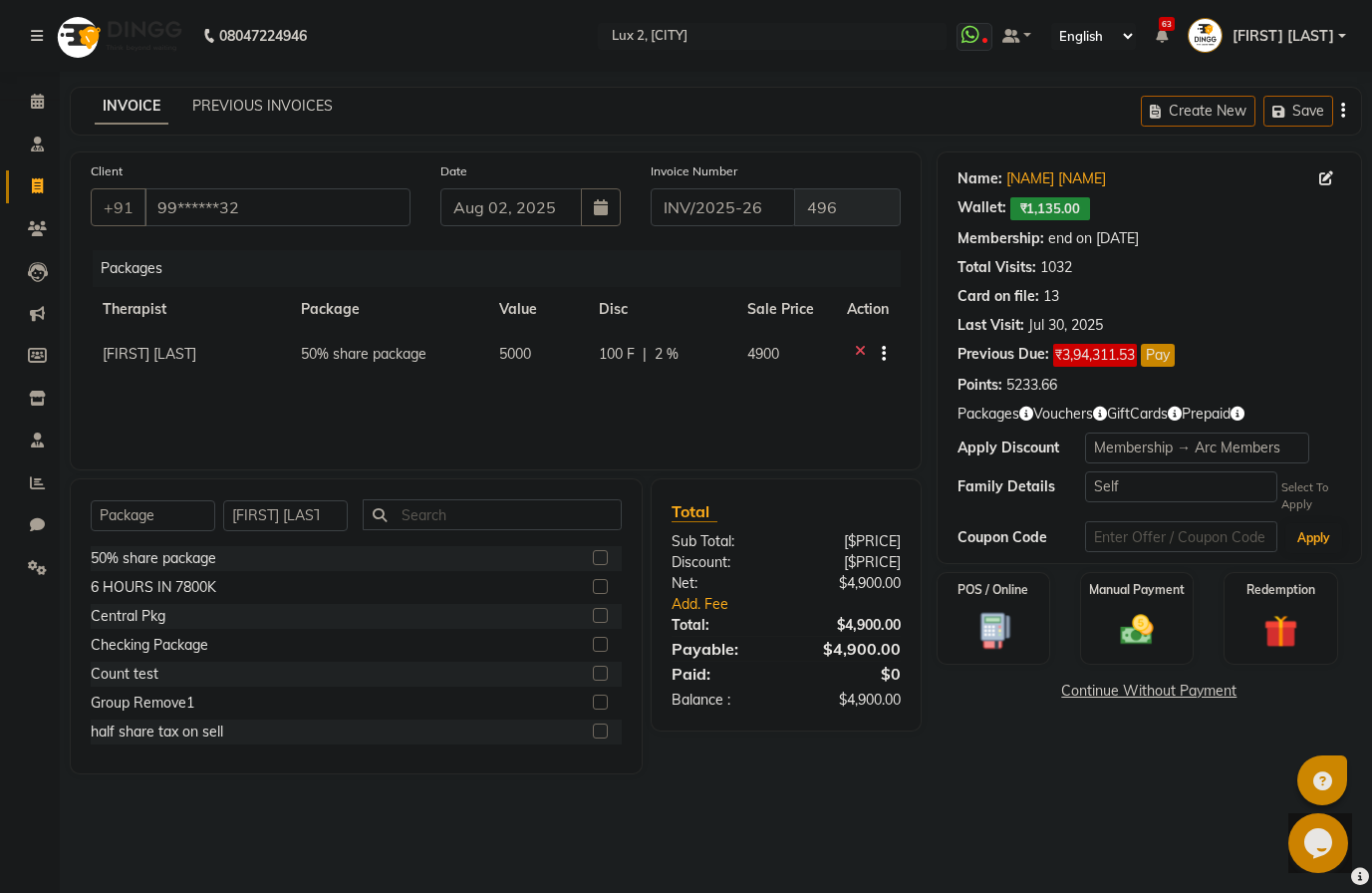 click 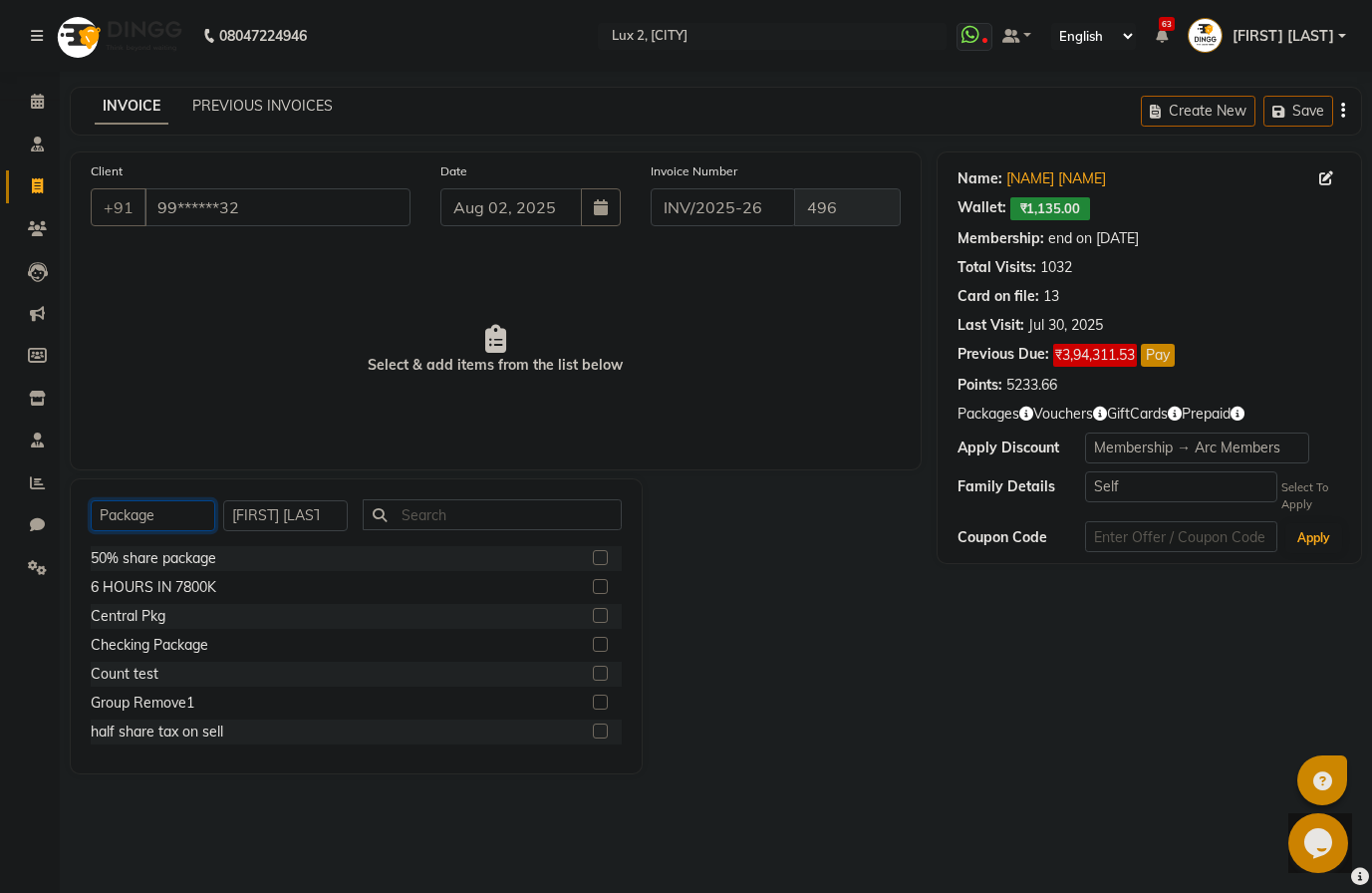 click on "Select  Service  Product  Membership  Package Voucher Prepaid Gift Card" 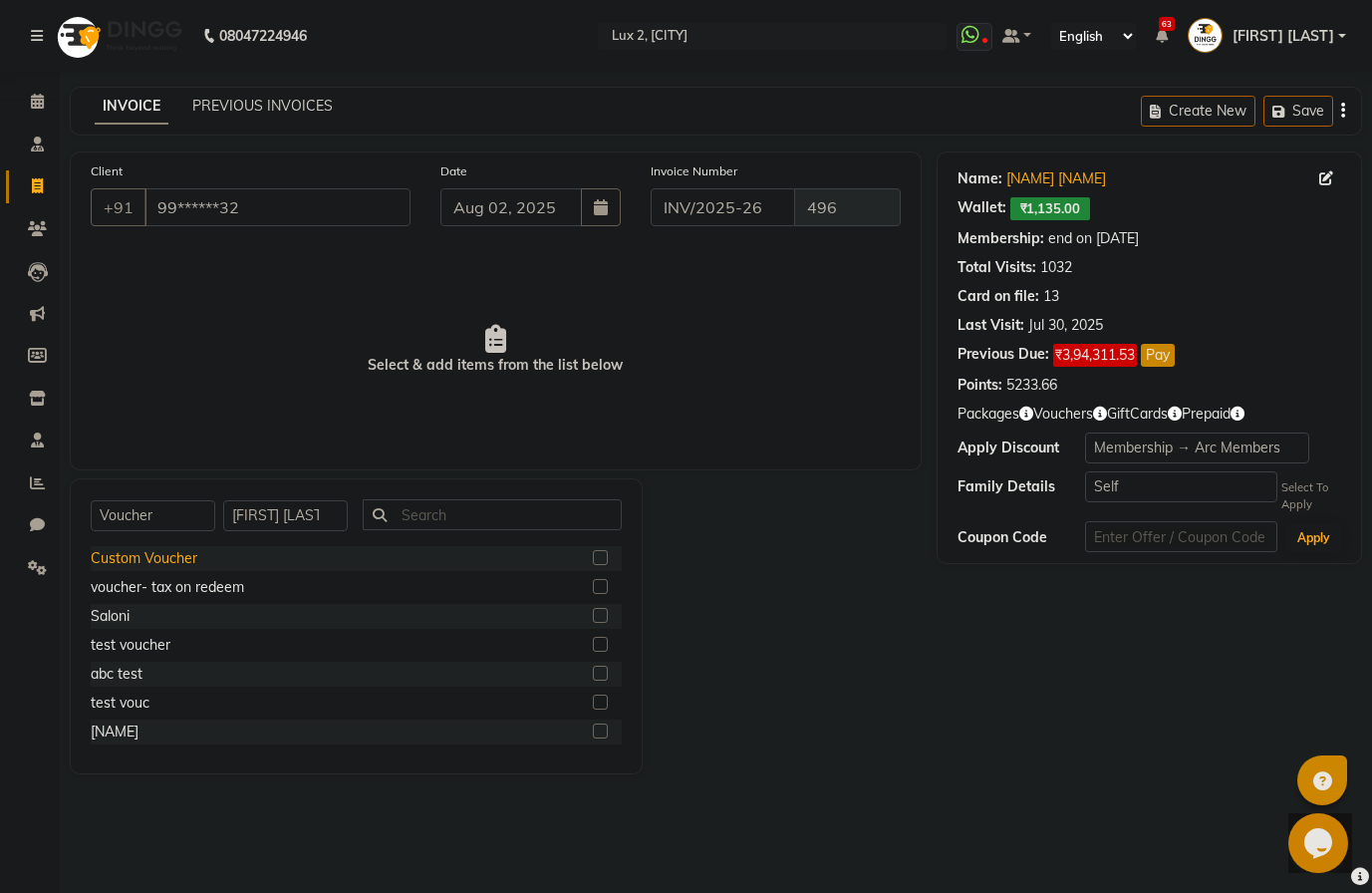 click on "Custom Voucher" 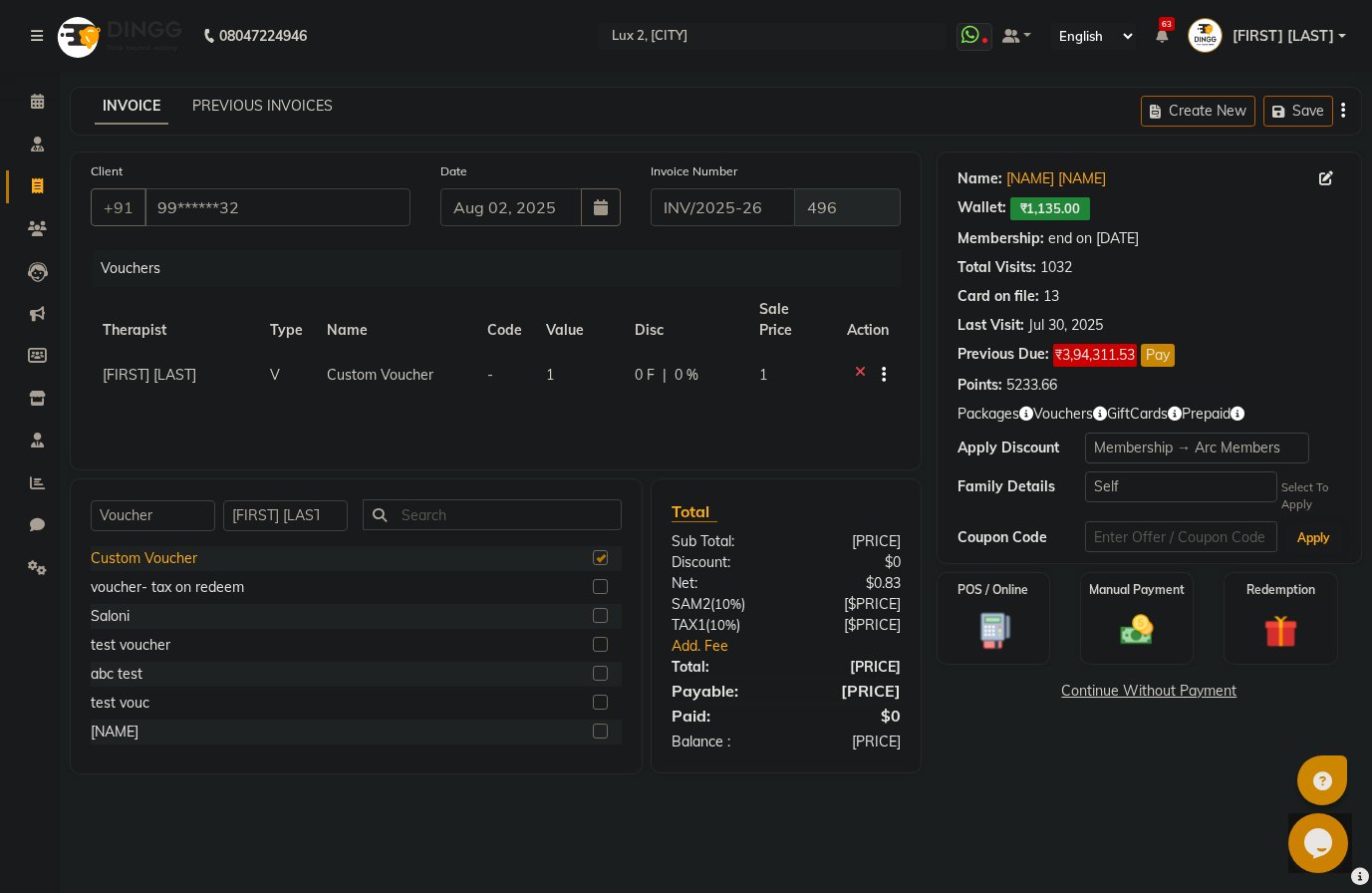 checkbox on "false" 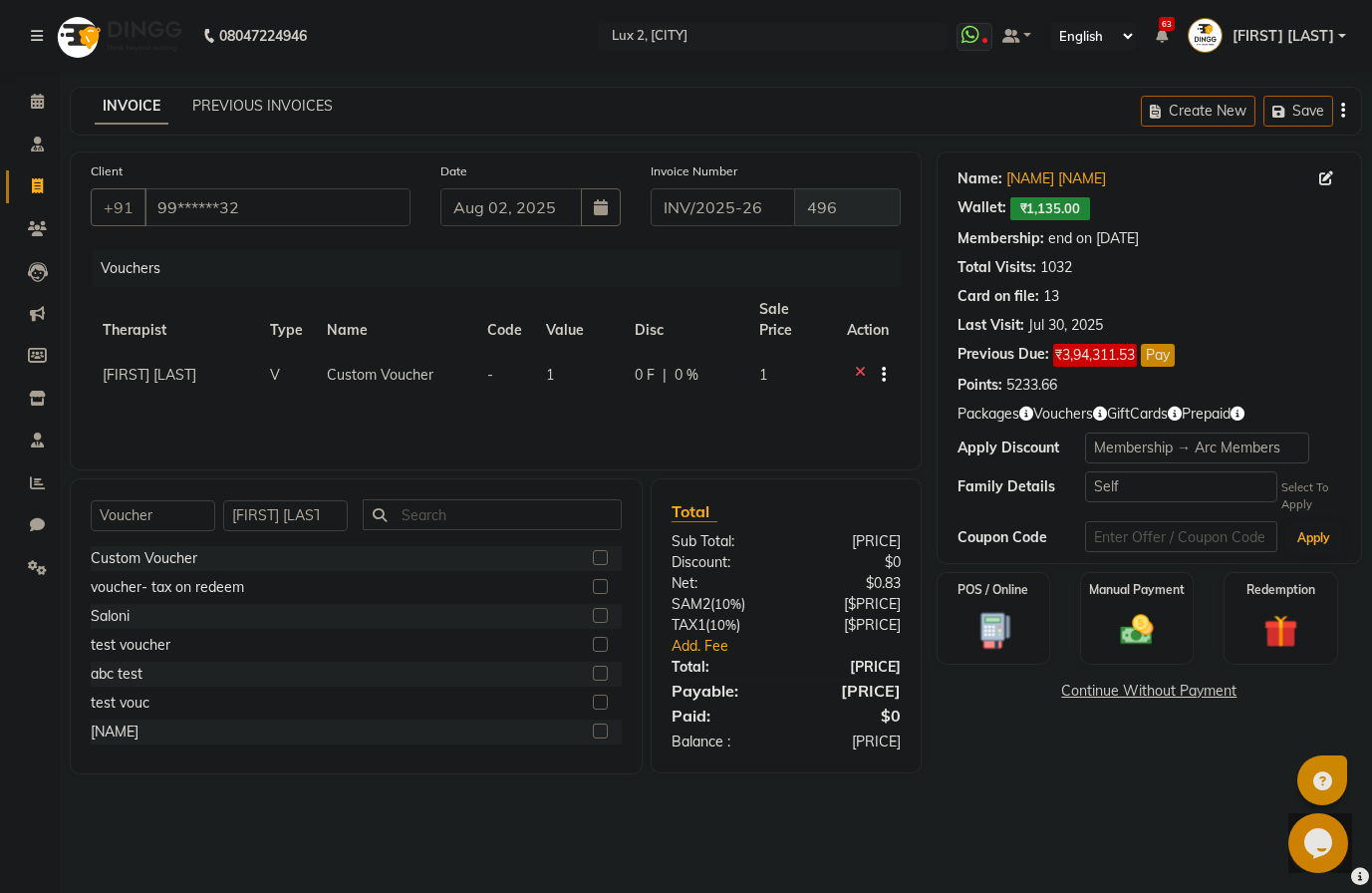 click 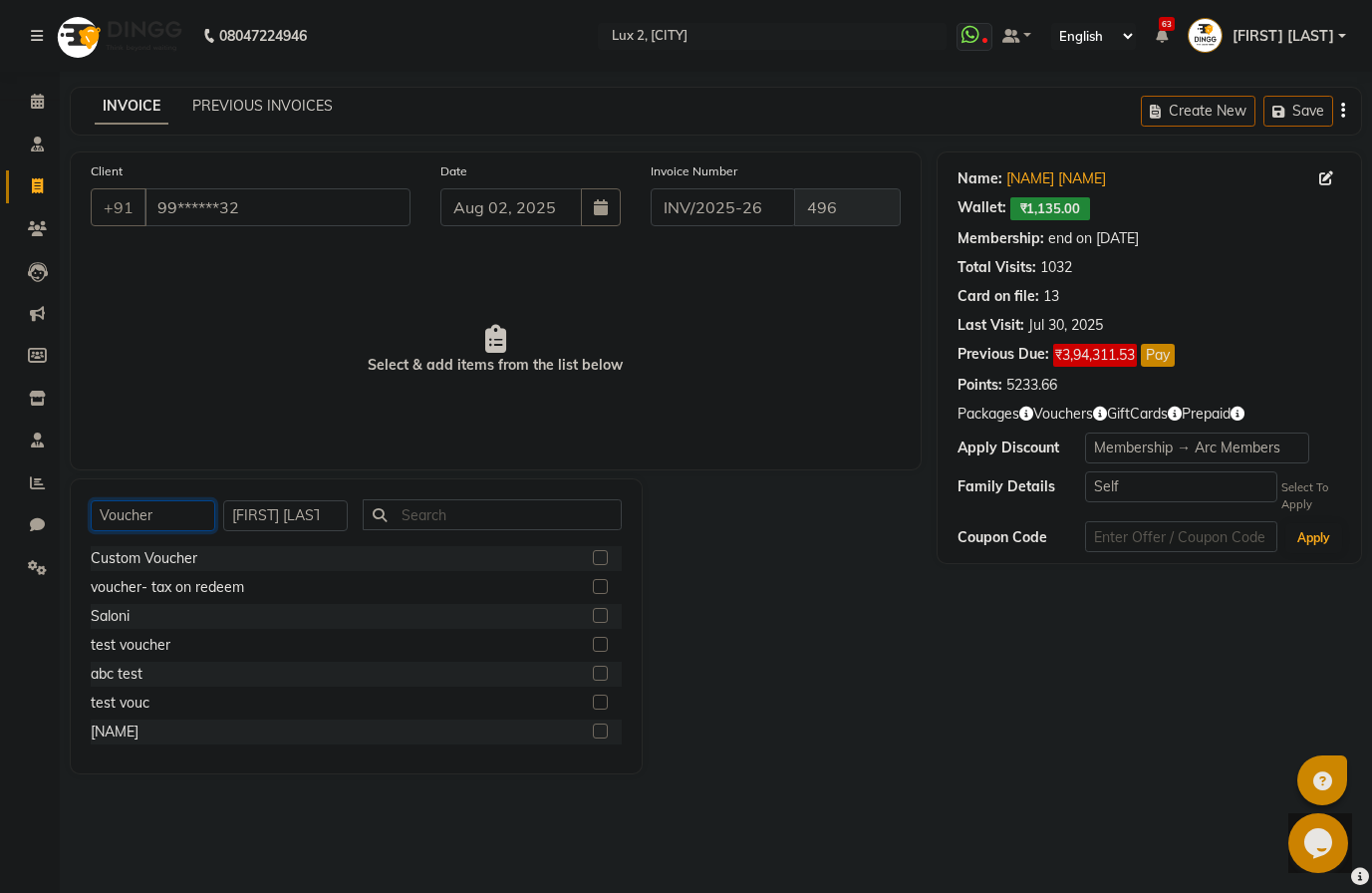 click on "Select  Service  Product  Membership  Package Voucher Prepaid Gift Card" 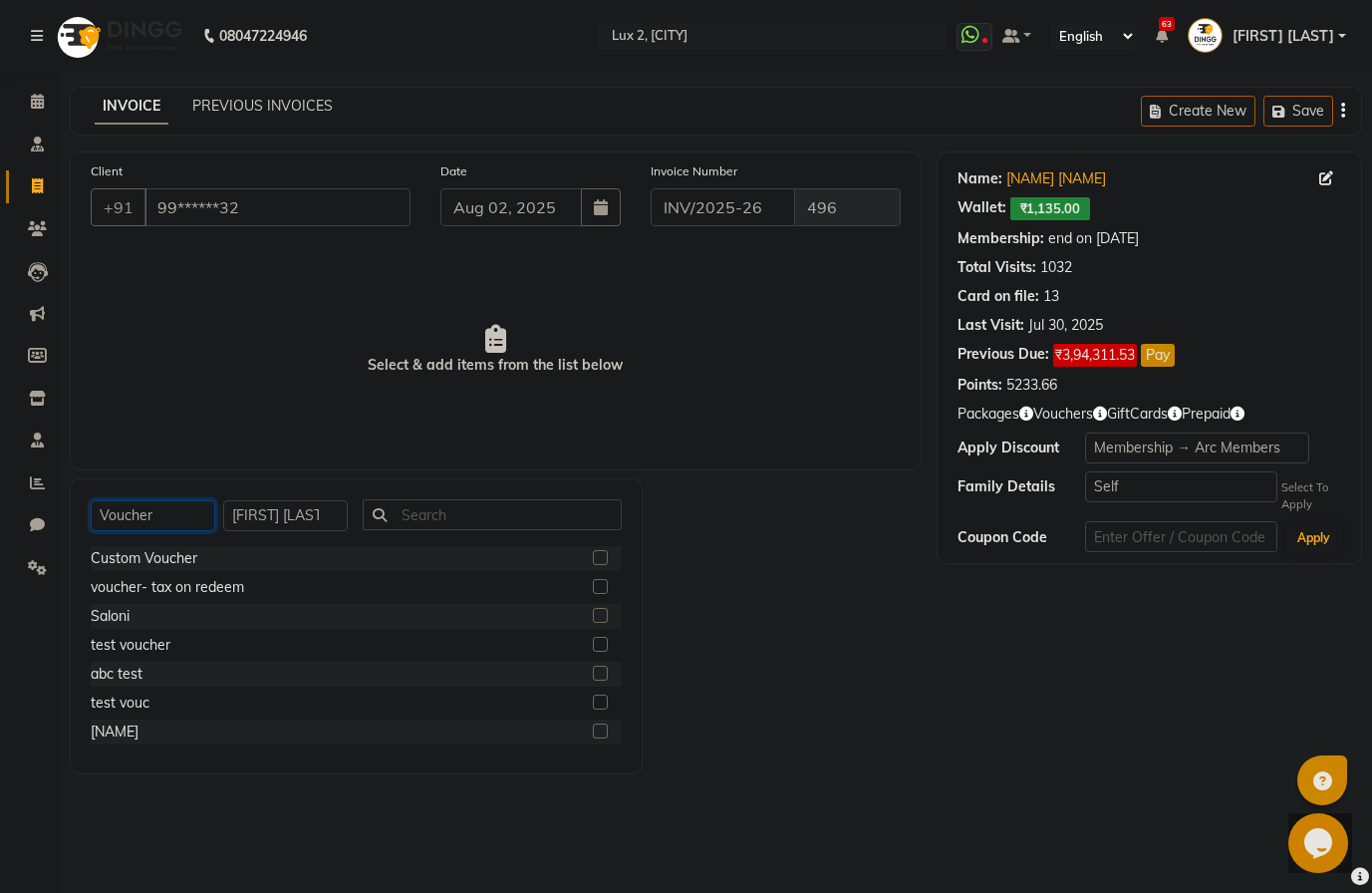 select on "P" 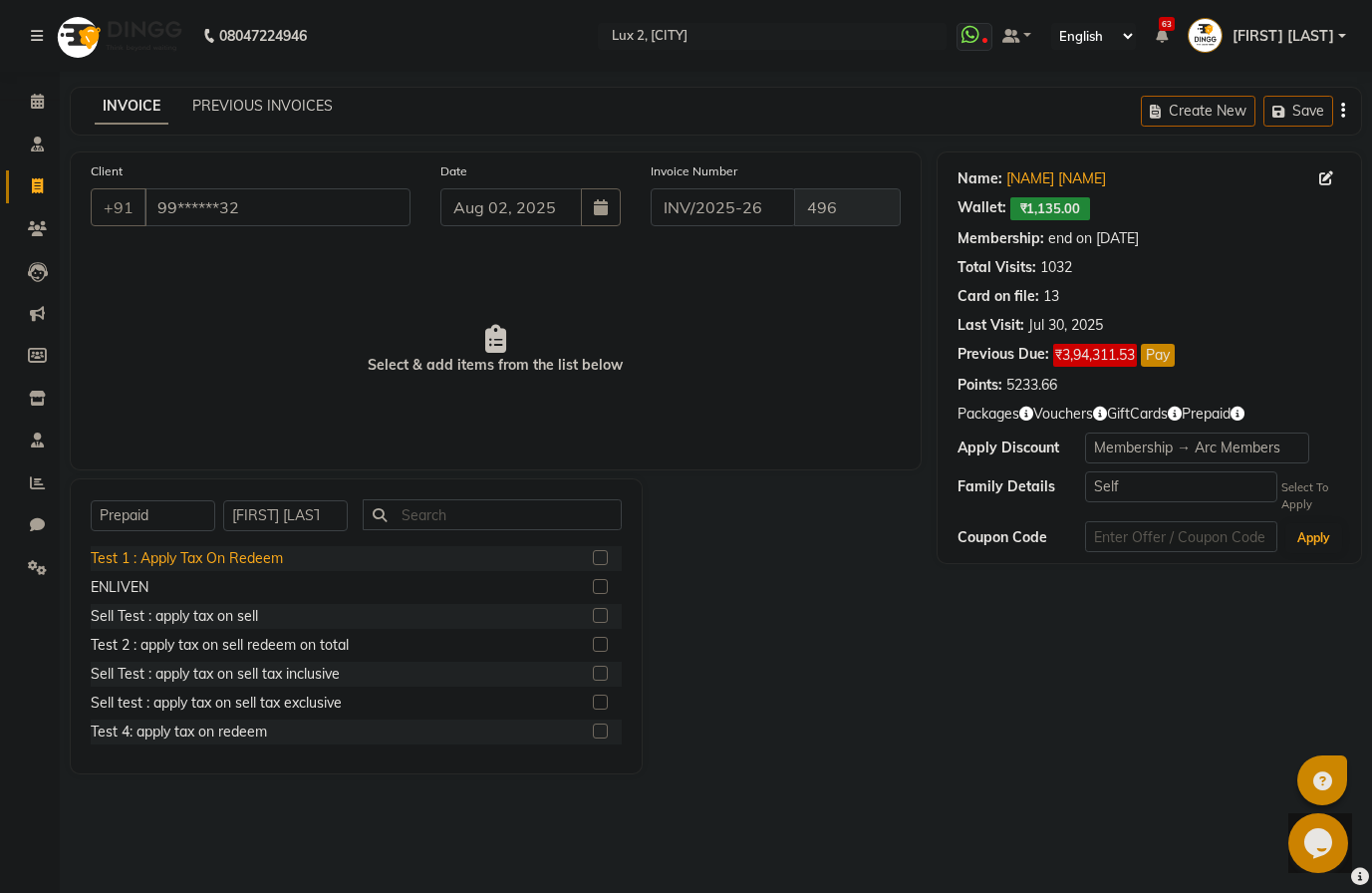 click on "Test 1 : Apply Tax On Redeem" 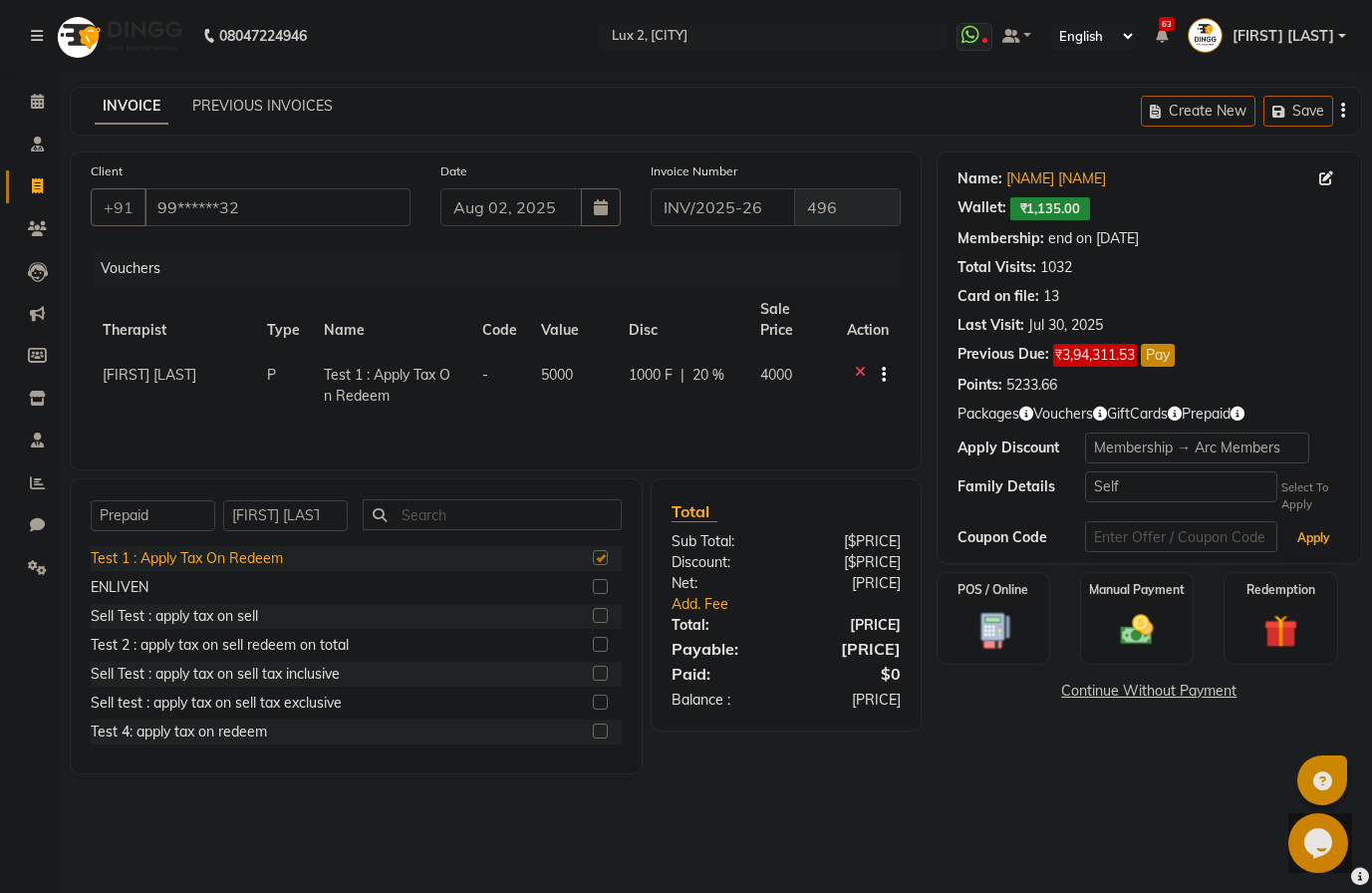 checkbox on "false" 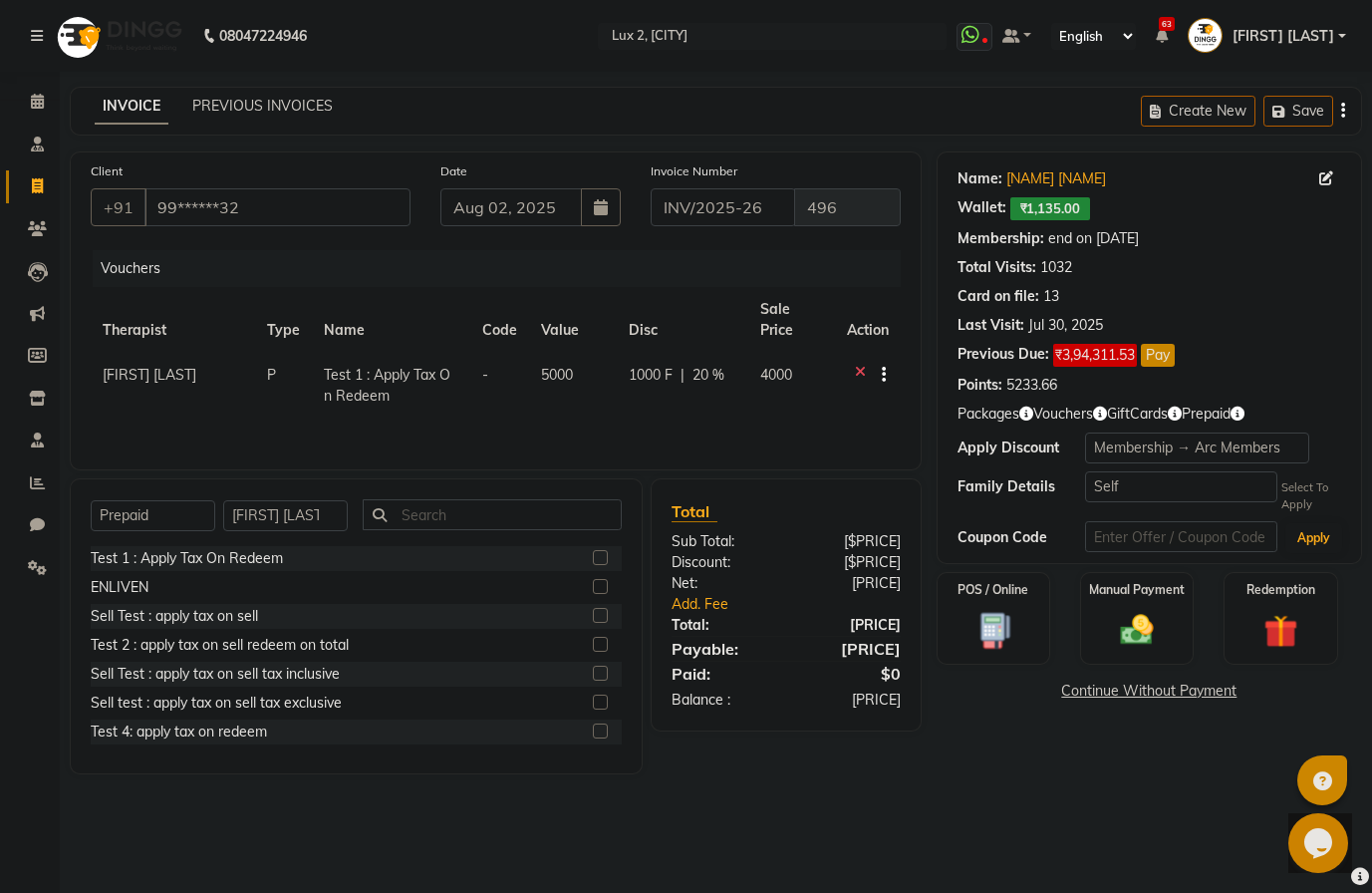 click 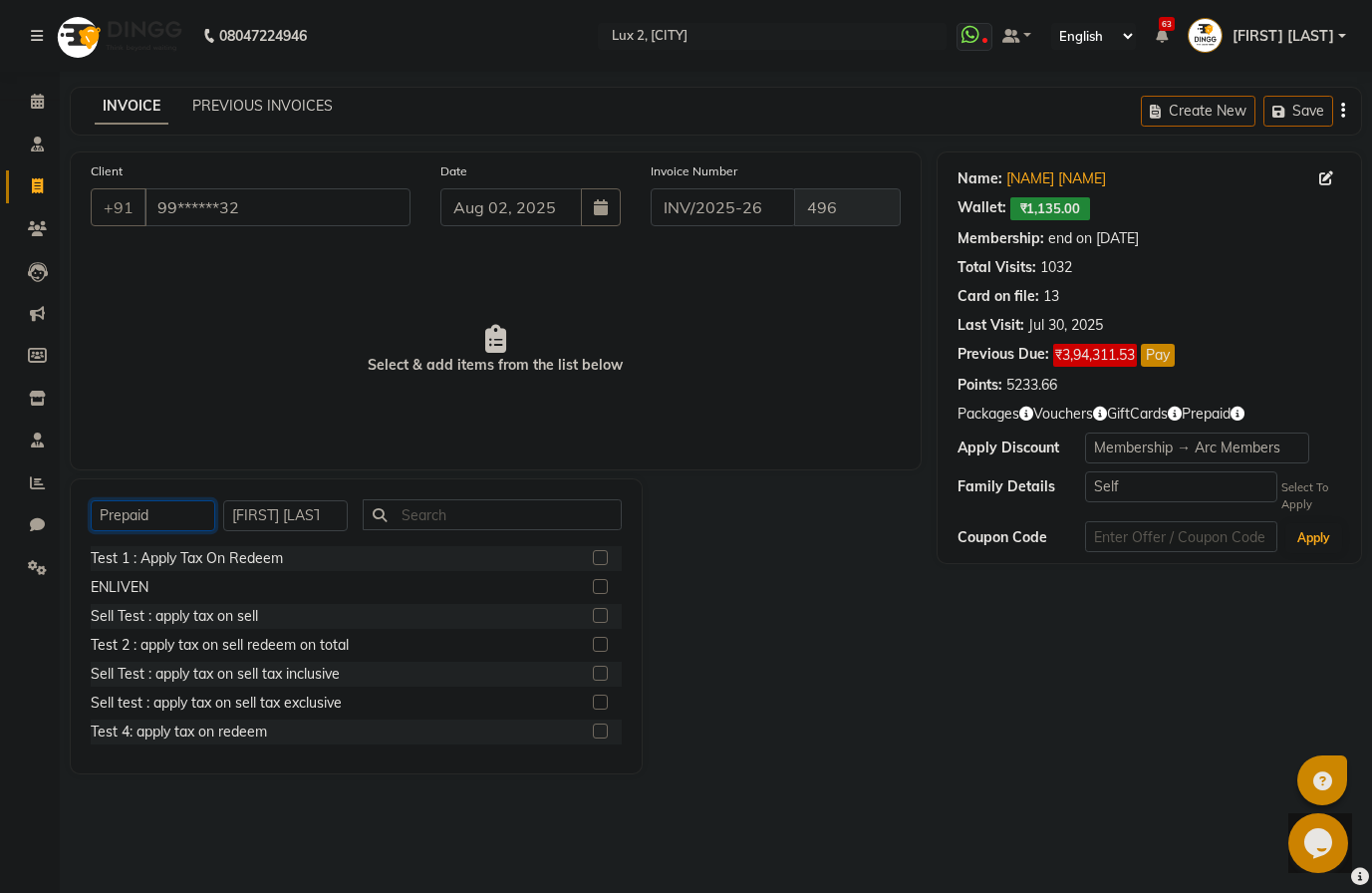click on "Select  Service  Product  Membership  Package Voucher Prepaid Gift Card" 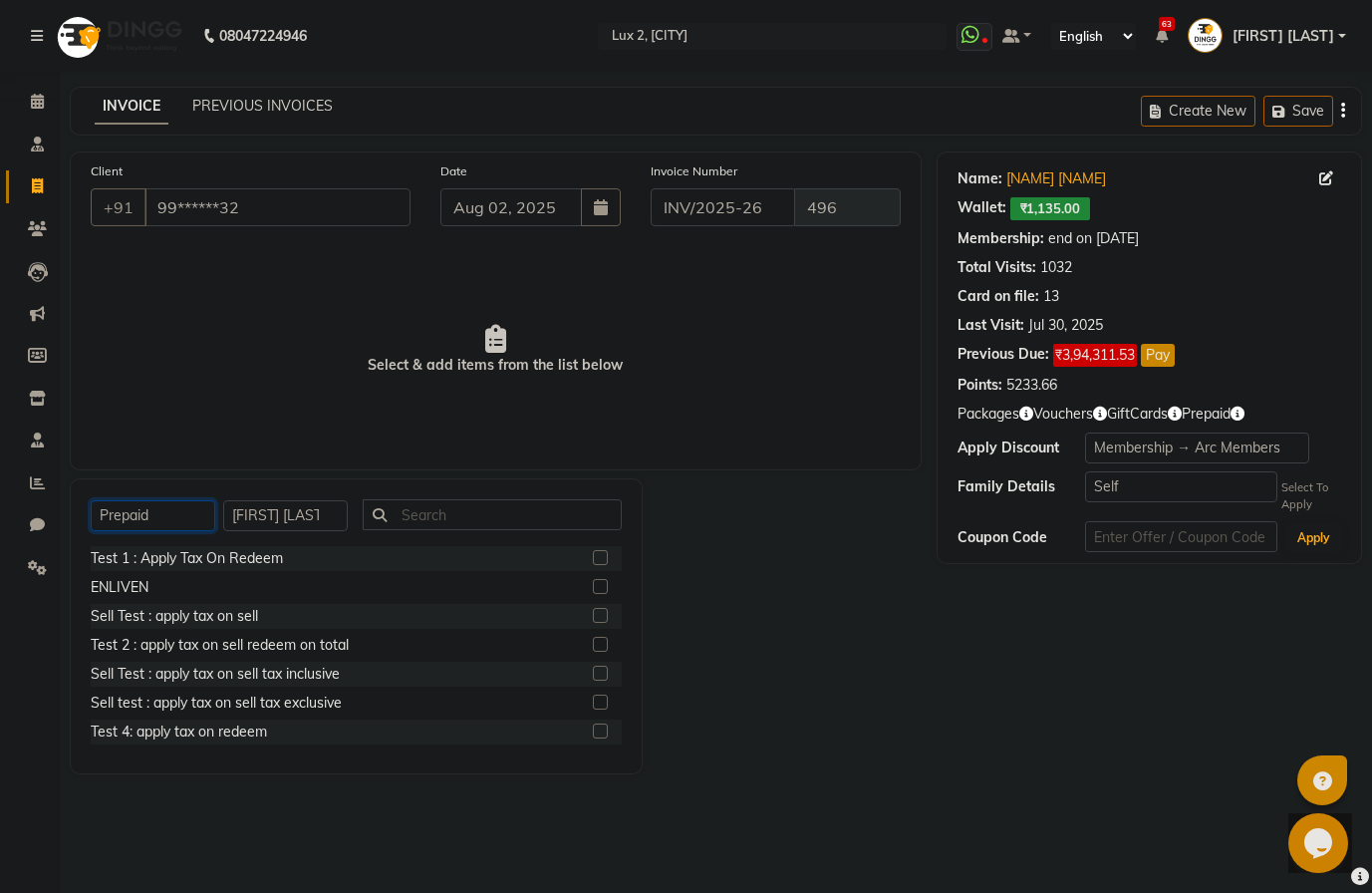 select on "service" 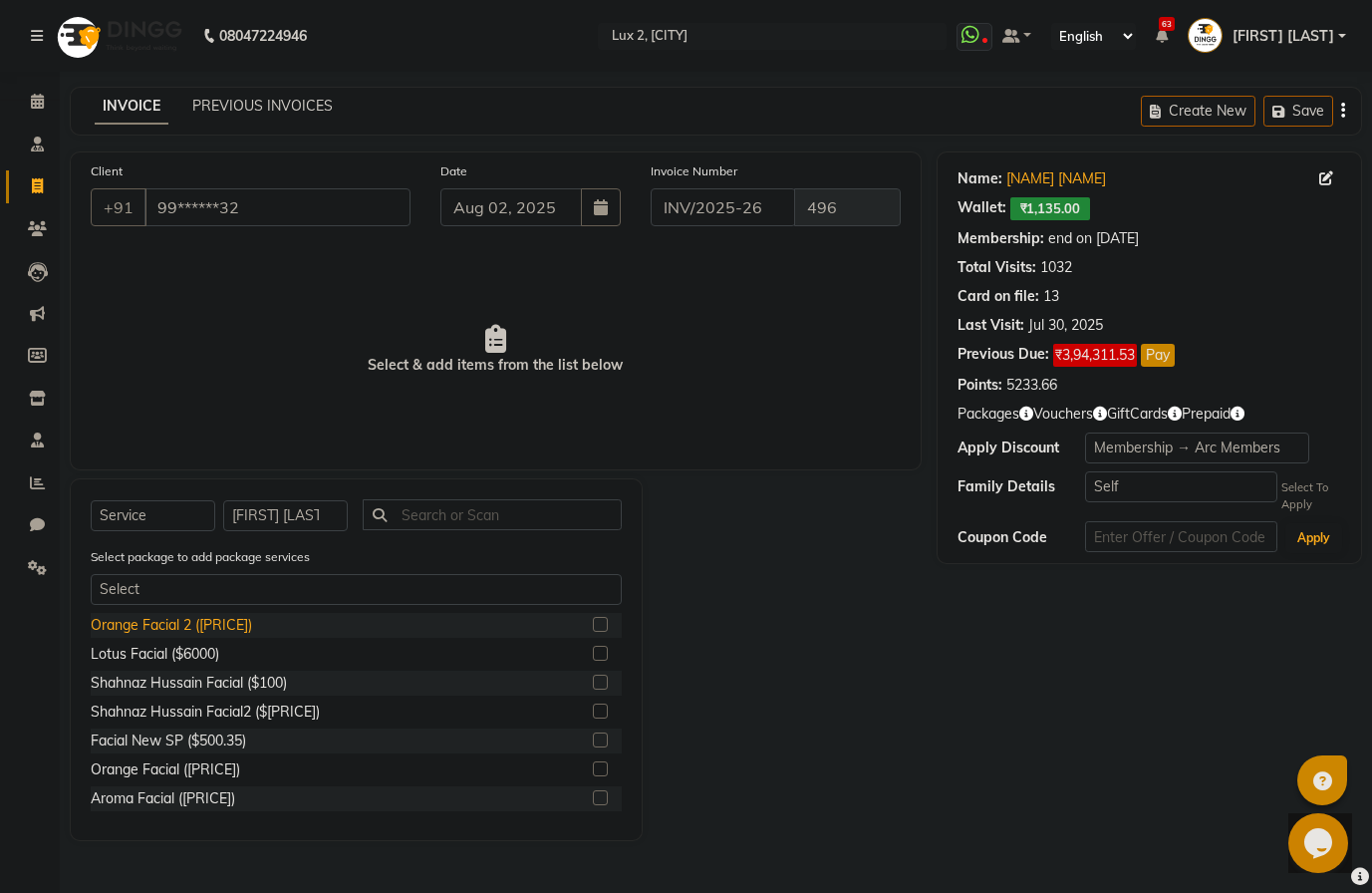 click on "Orange Facial 2 ($1200)" 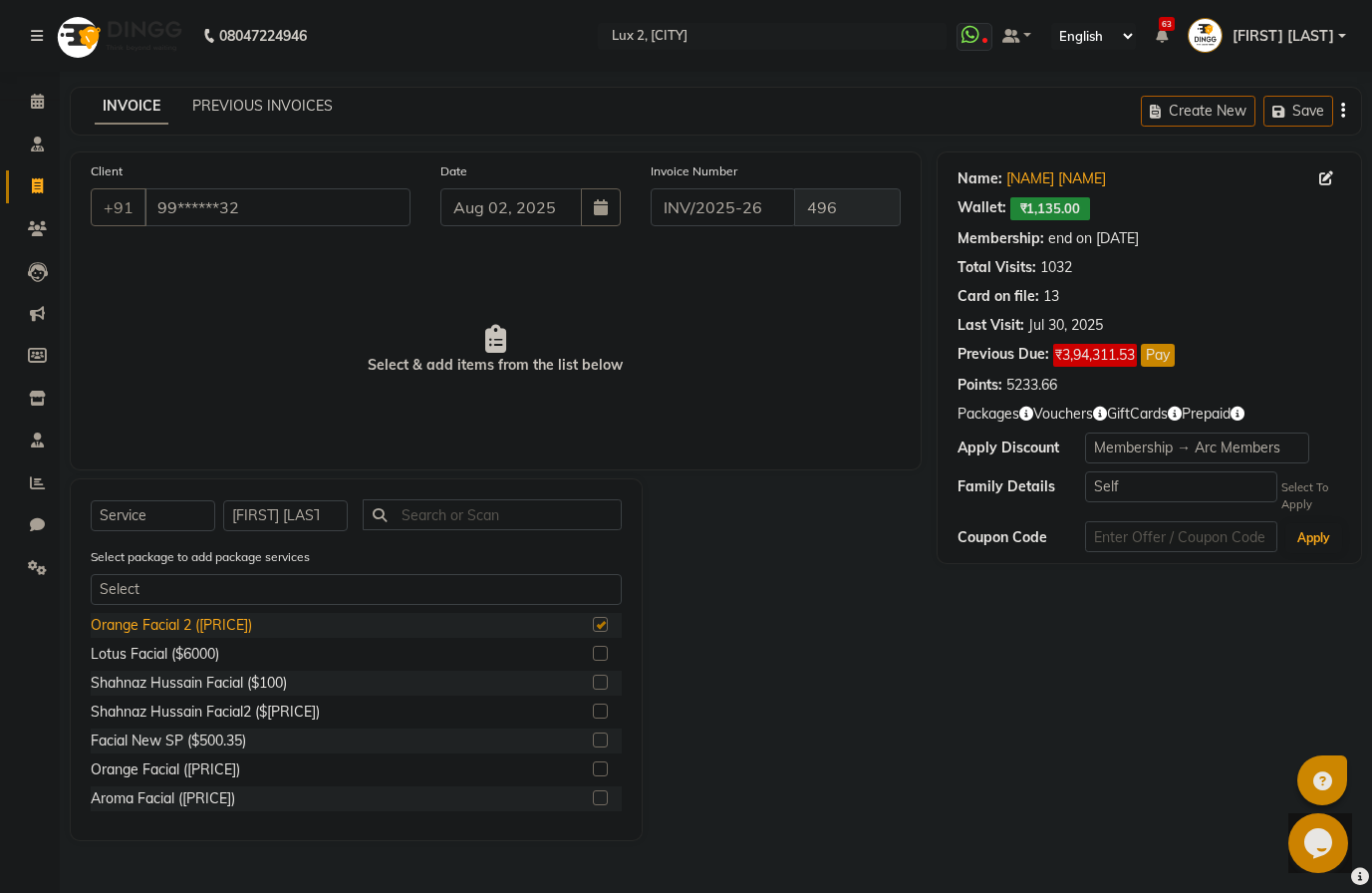 checkbox on "true" 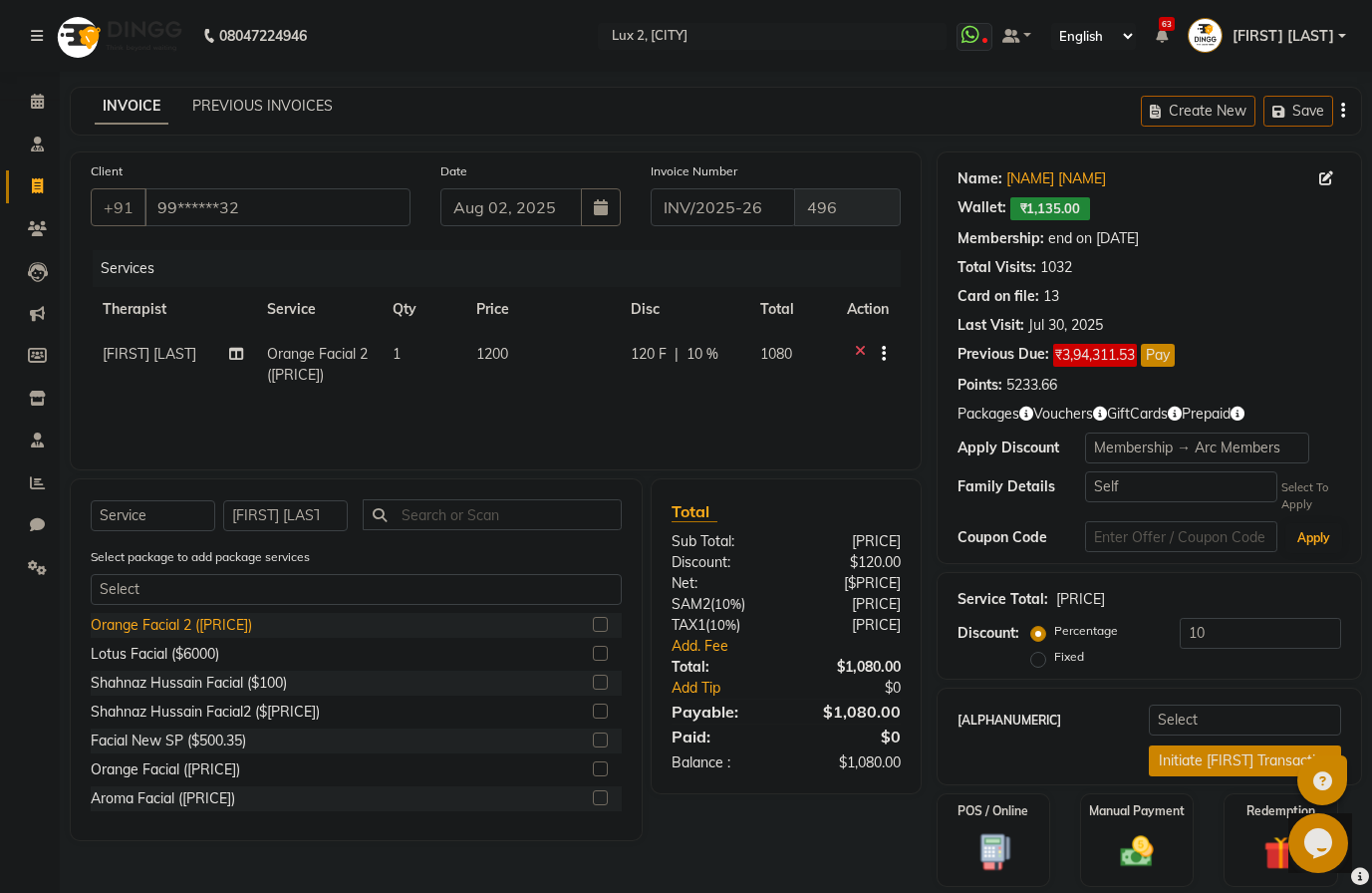 checkbox on "false" 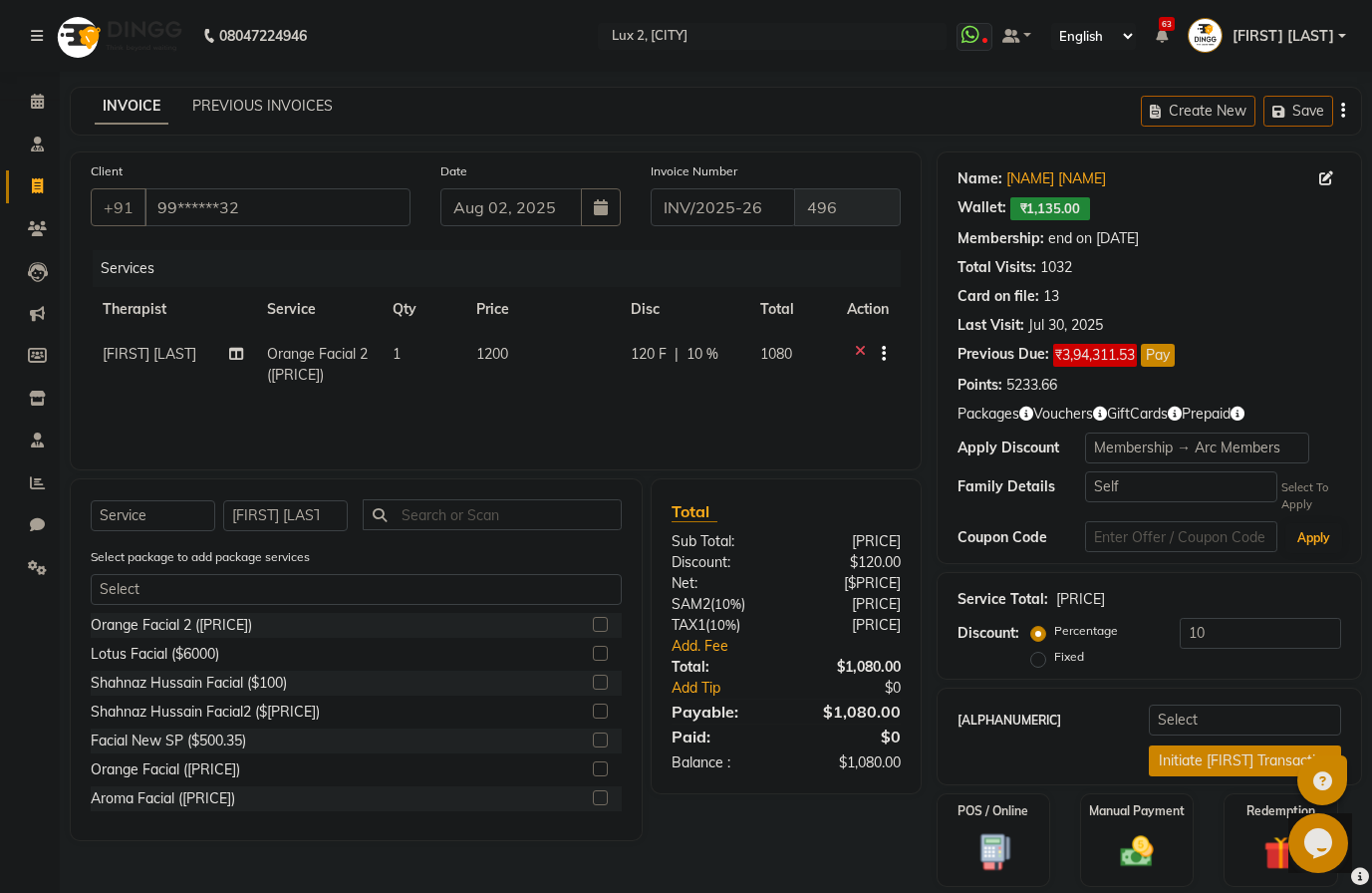 click 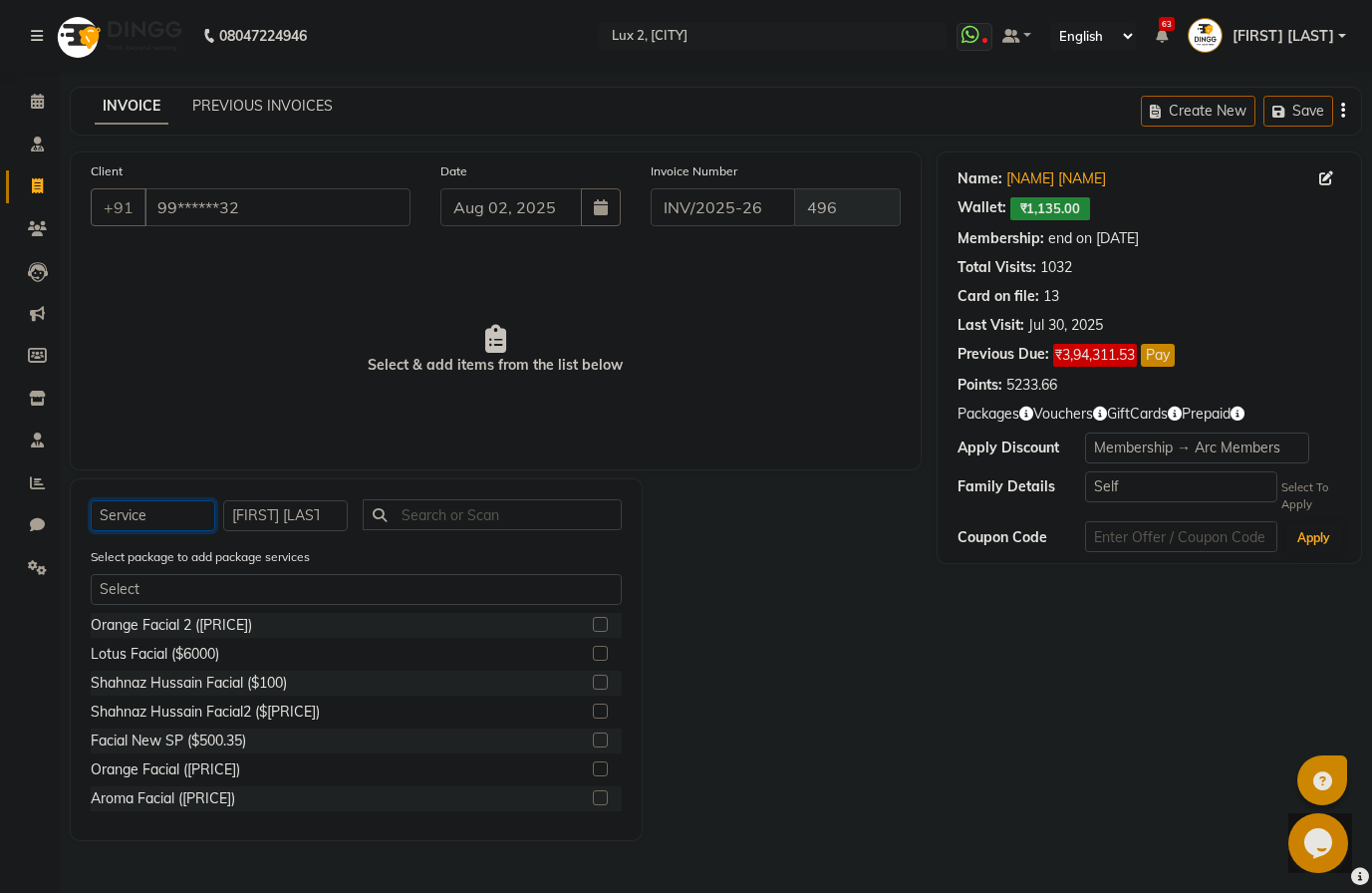 click on "Select  Service  Product  Membership  Package Voucher Prepaid Gift Card" 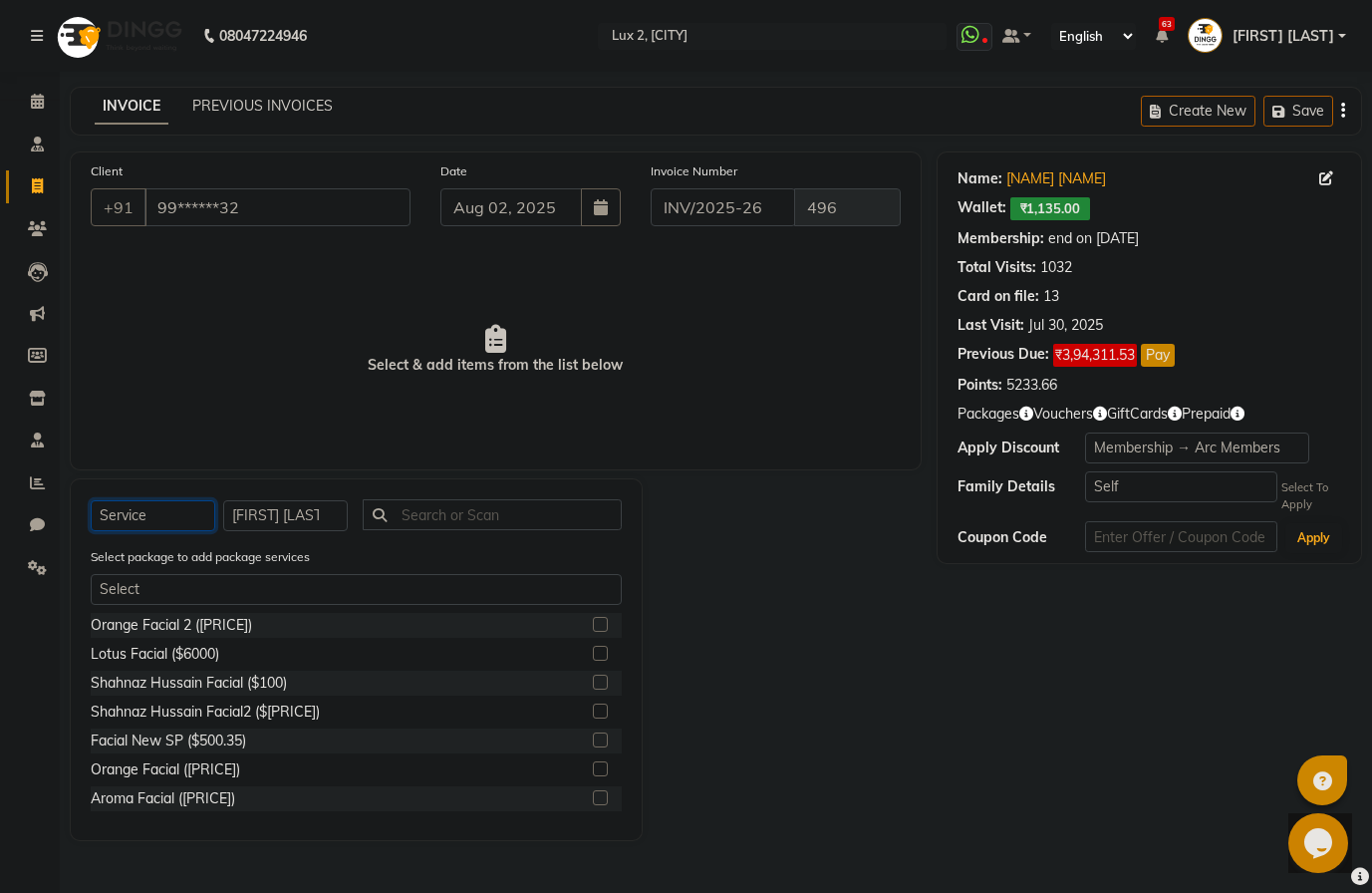 select on "product" 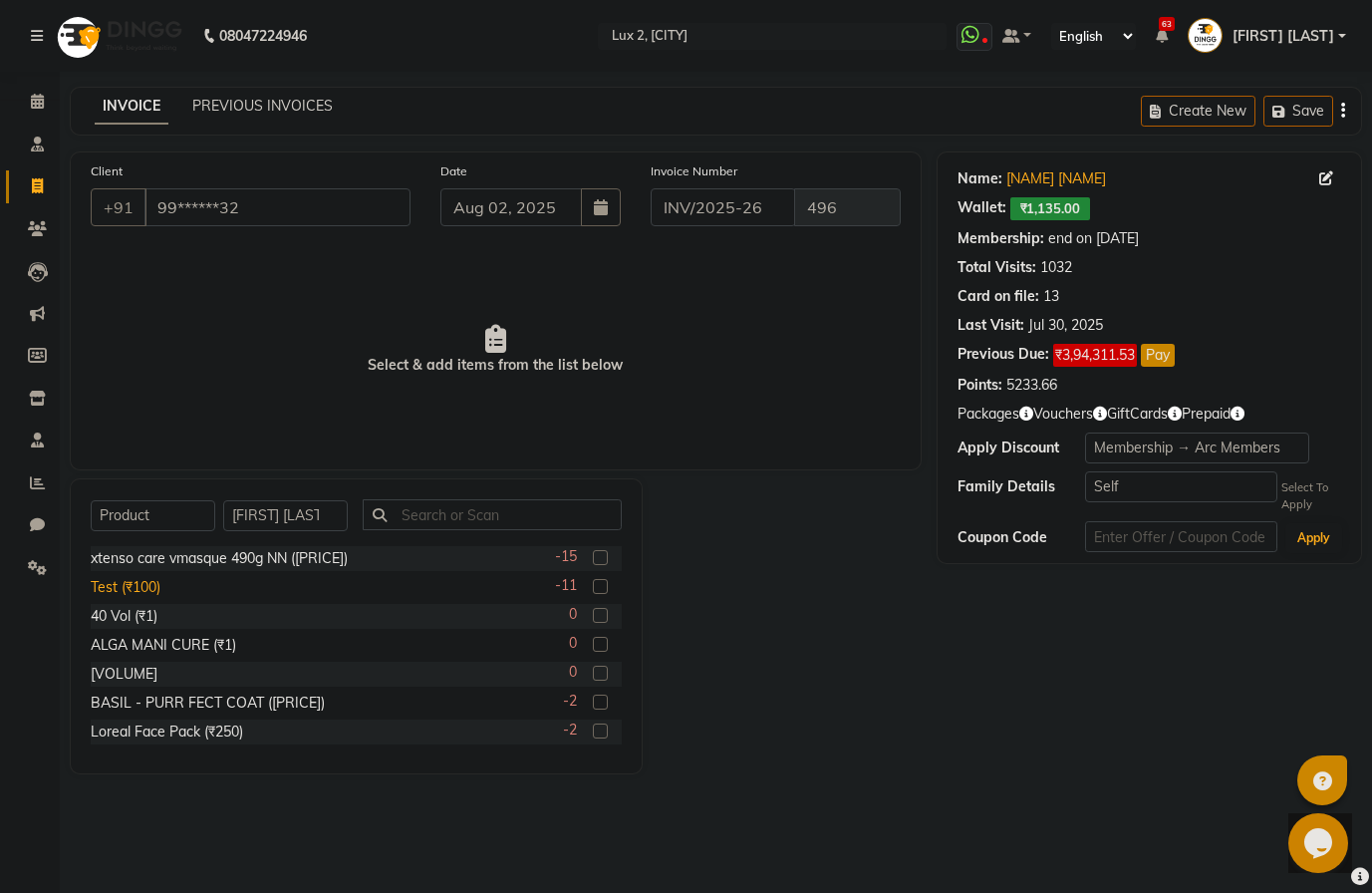 click on "Test (₹100)" 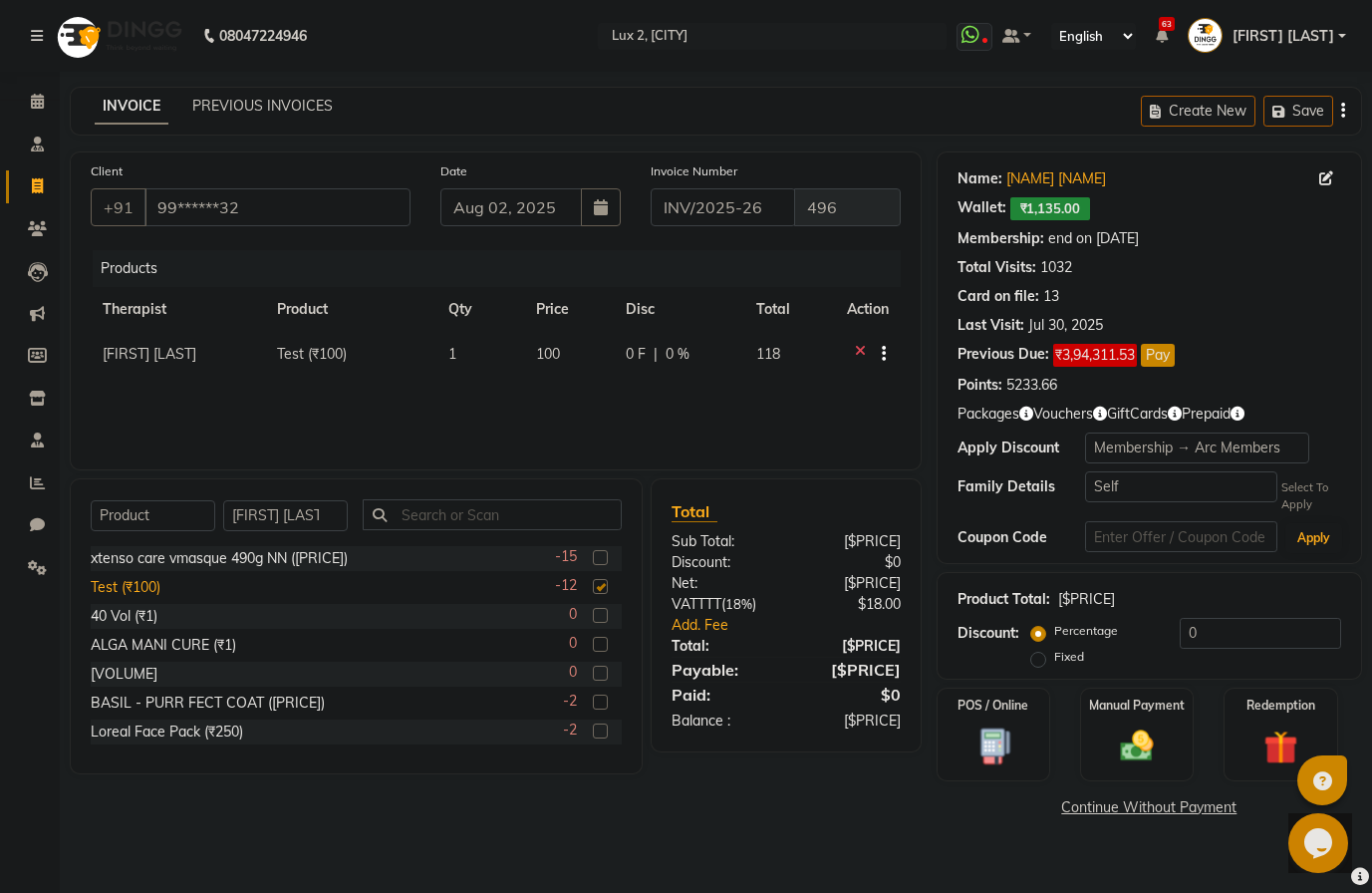 checkbox on "false" 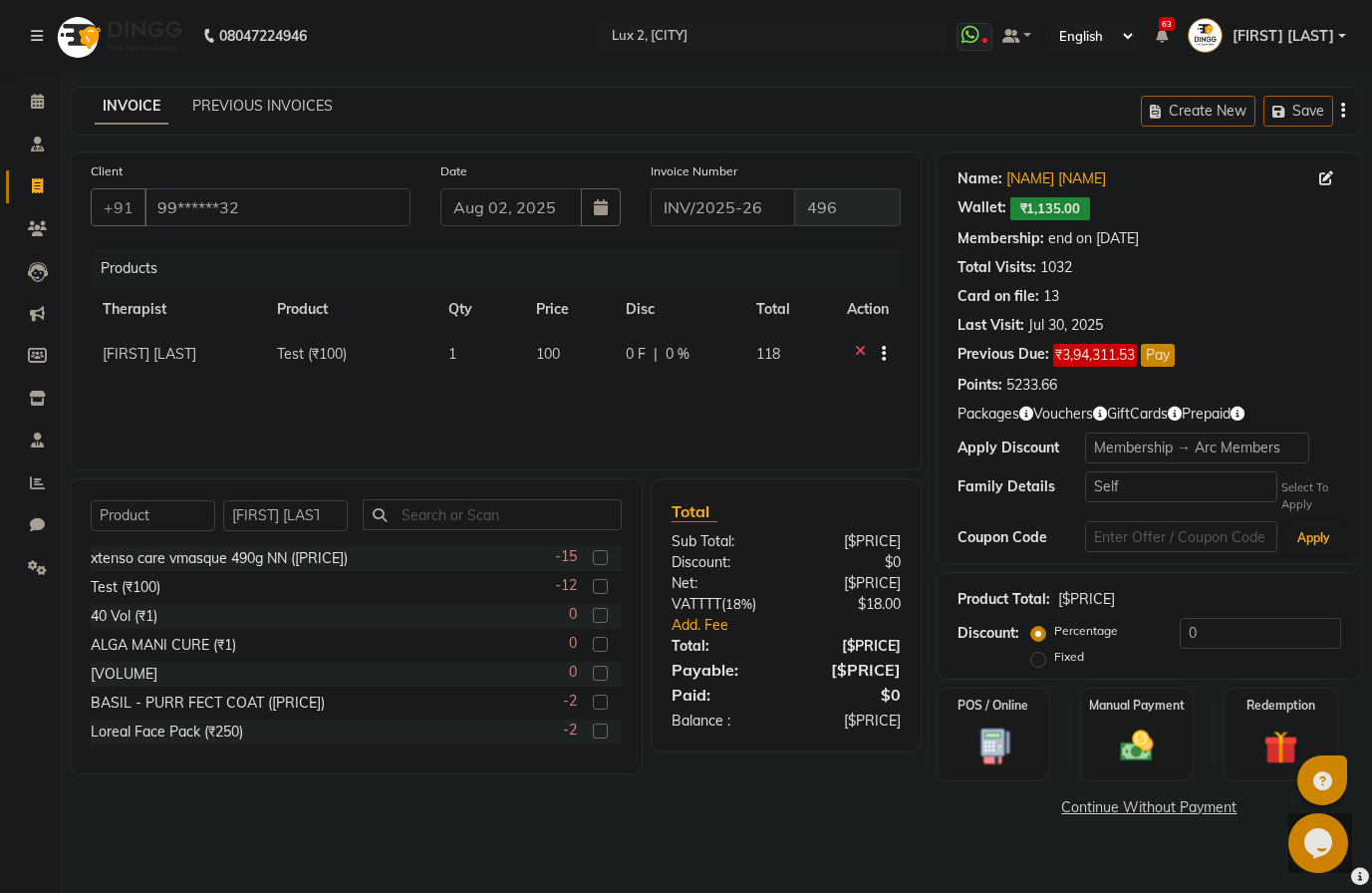 click 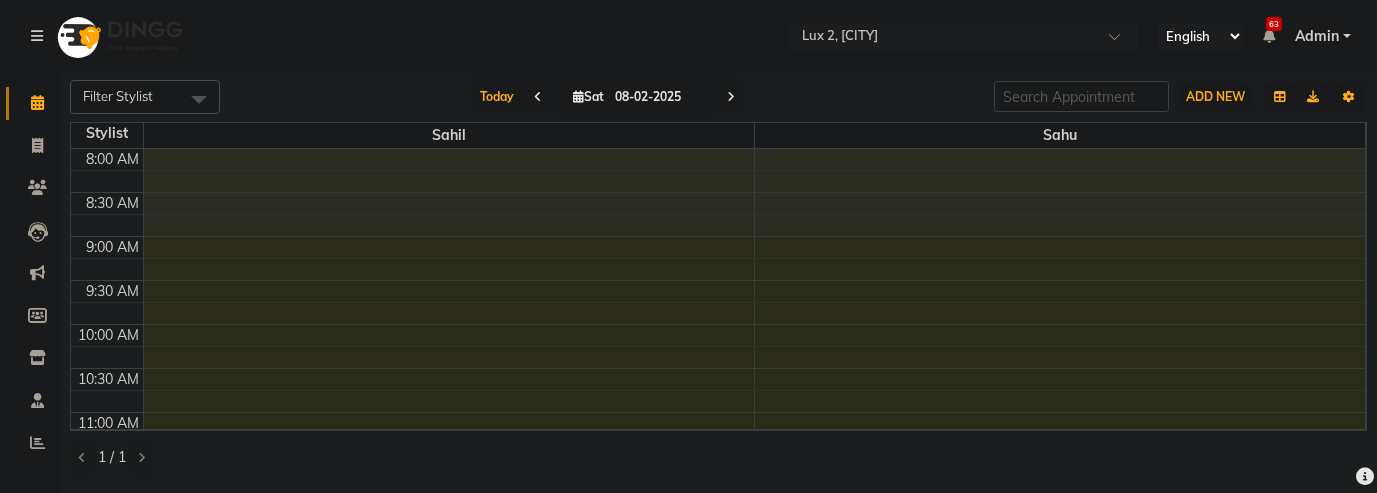 scroll, scrollTop: 0, scrollLeft: 0, axis: both 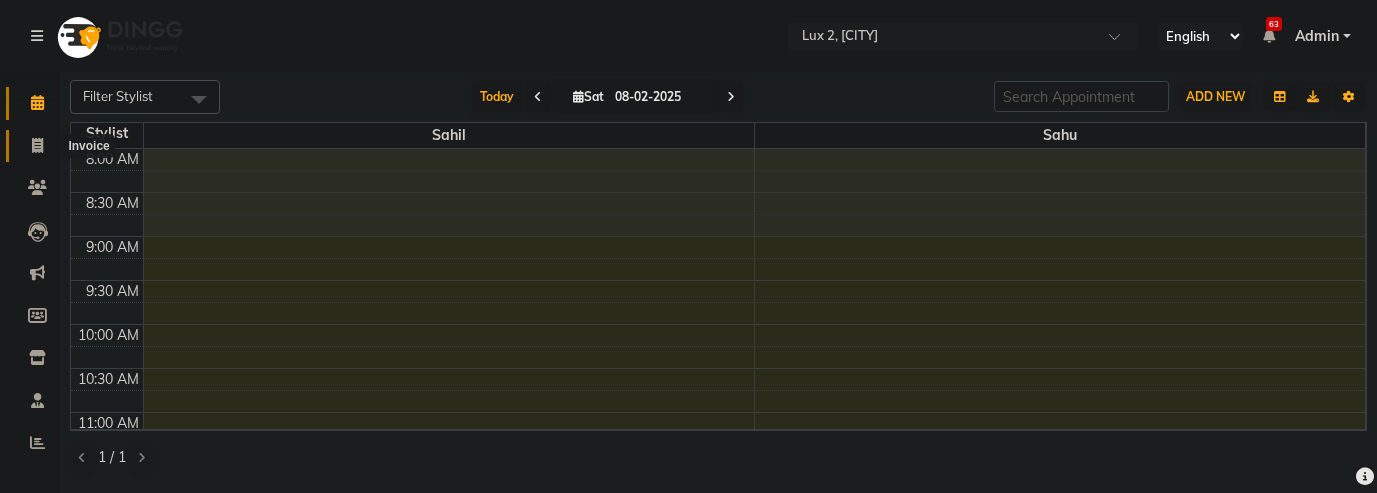 click 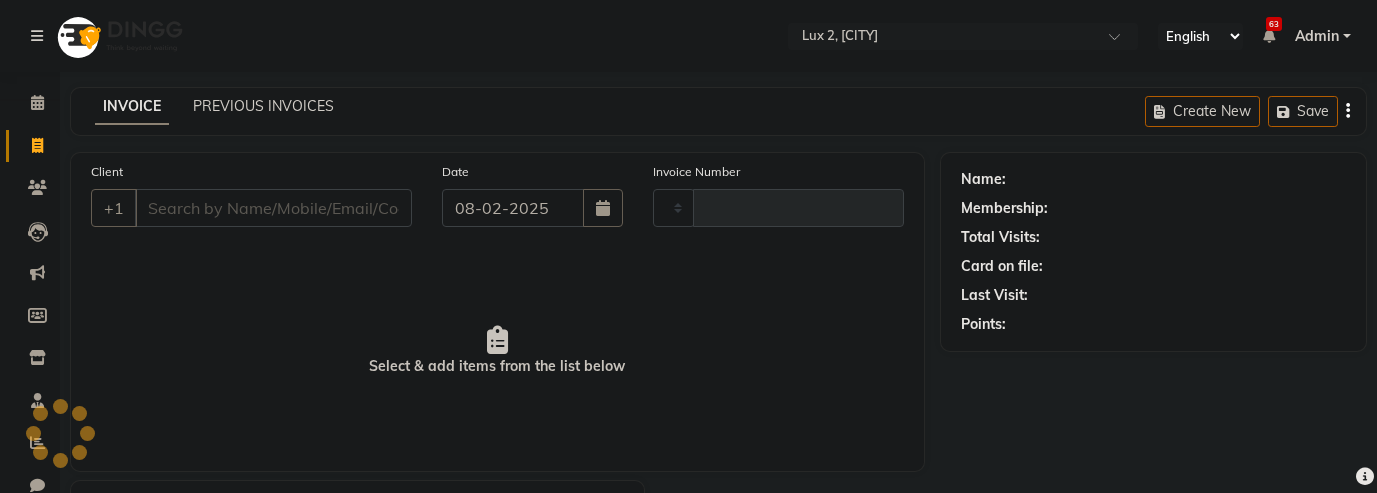 type on "00070" 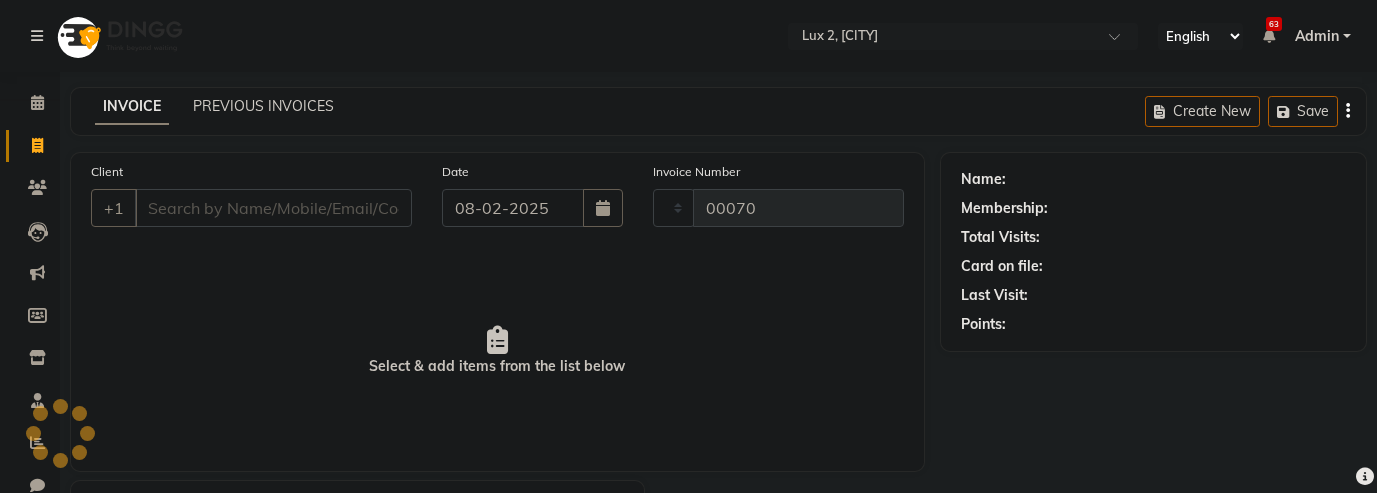 select on "185" 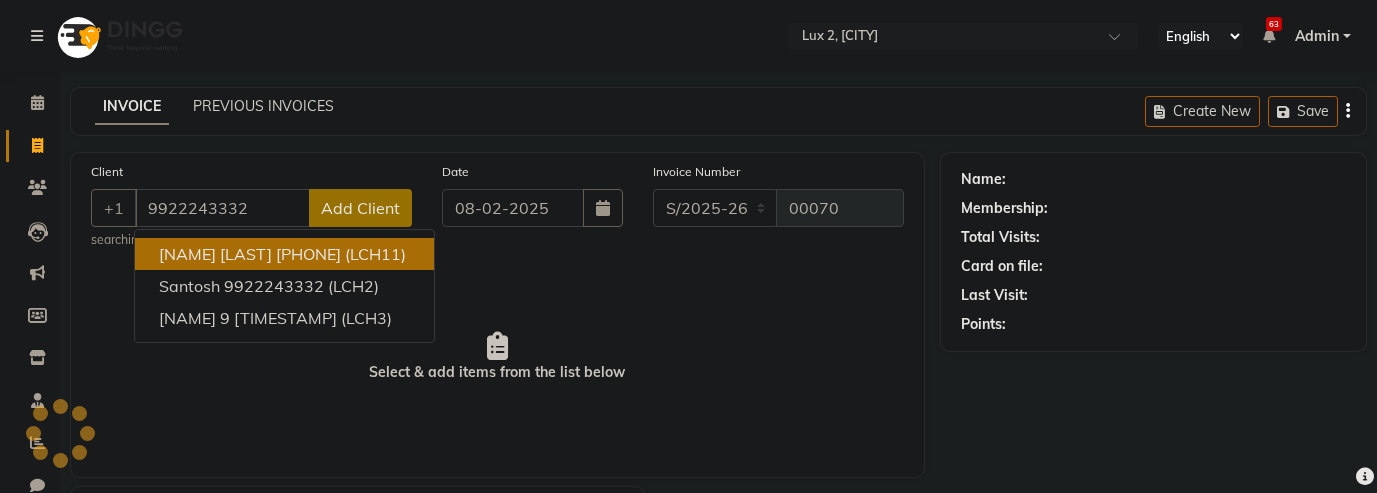 type on "9922243332" 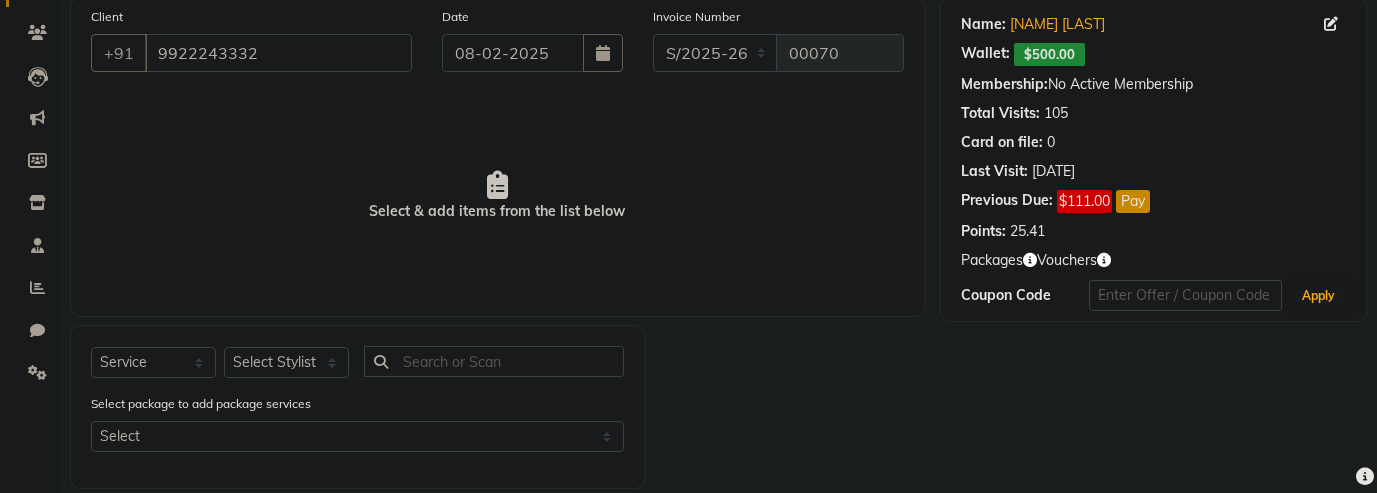 scroll, scrollTop: 156, scrollLeft: 0, axis: vertical 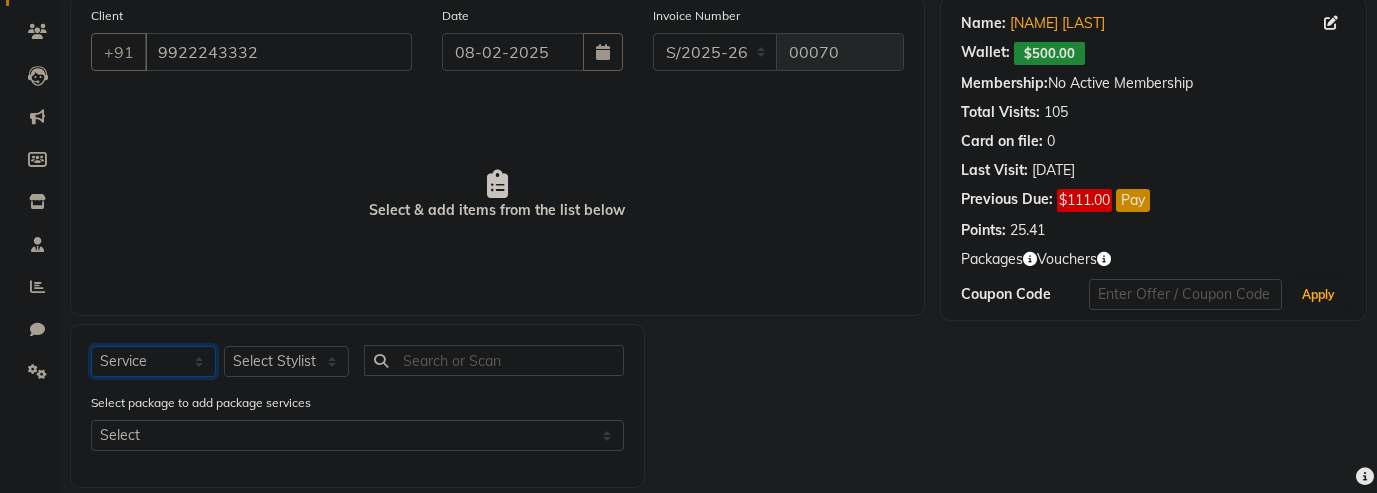 click on "Select  Service  Product  Membership  Package Voucher Prepaid Gift Card" 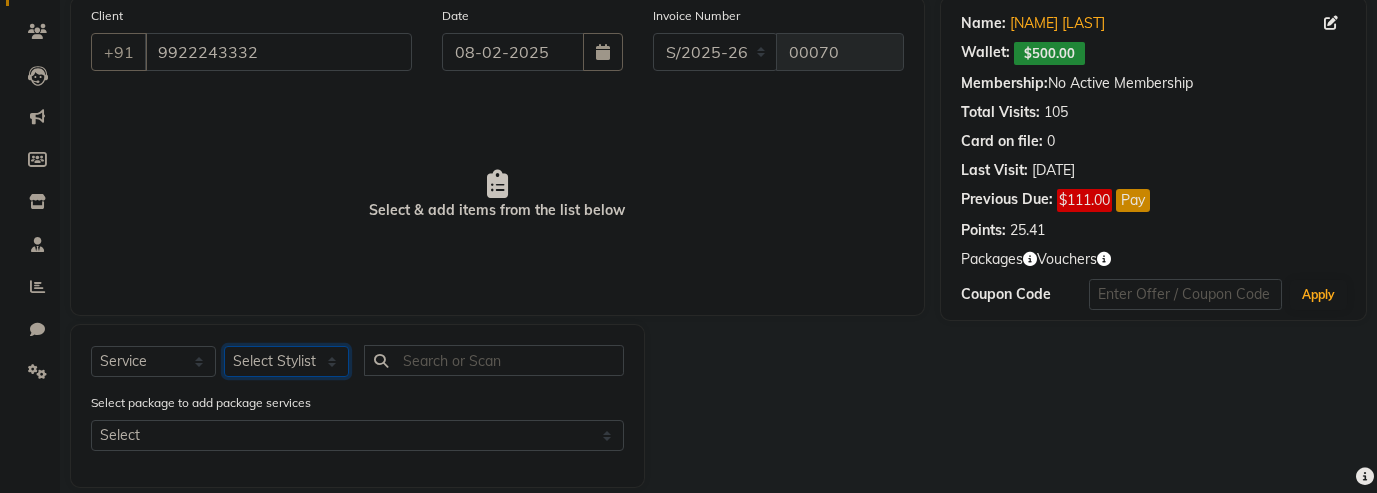 click on "Select Stylist Sahil Sahu" 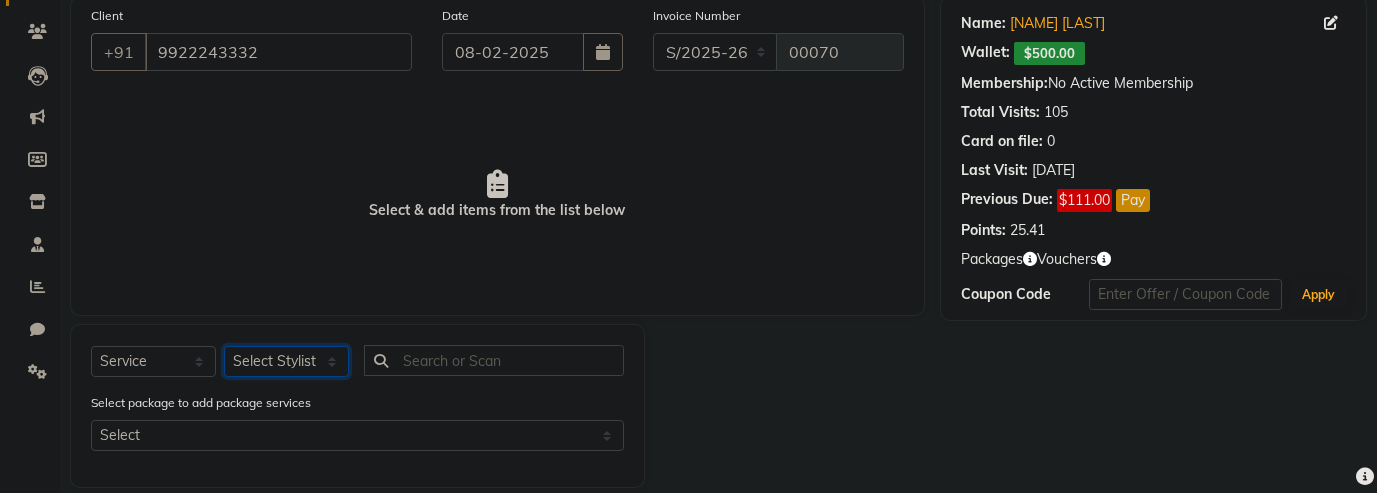 select on "1367" 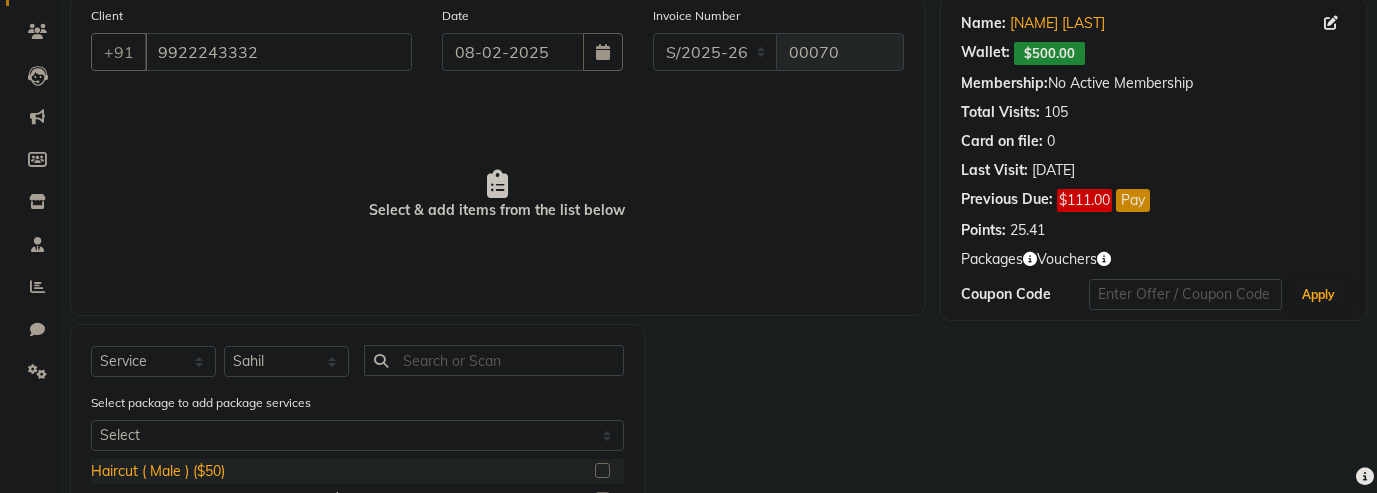 click on "Haircut ( Male ) ($50)" 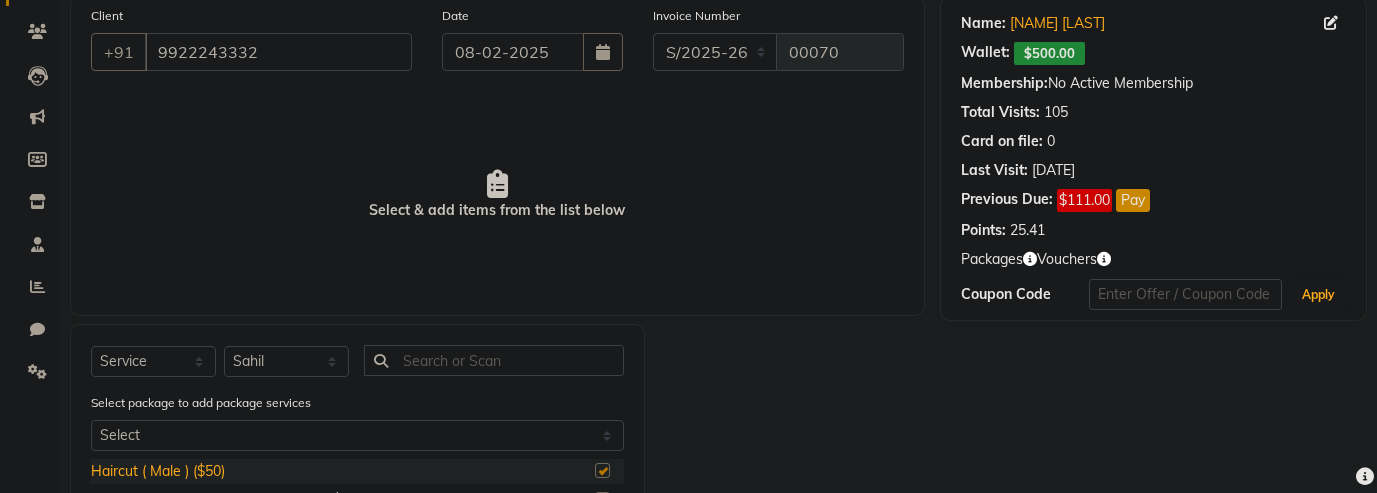 checkbox on "true" 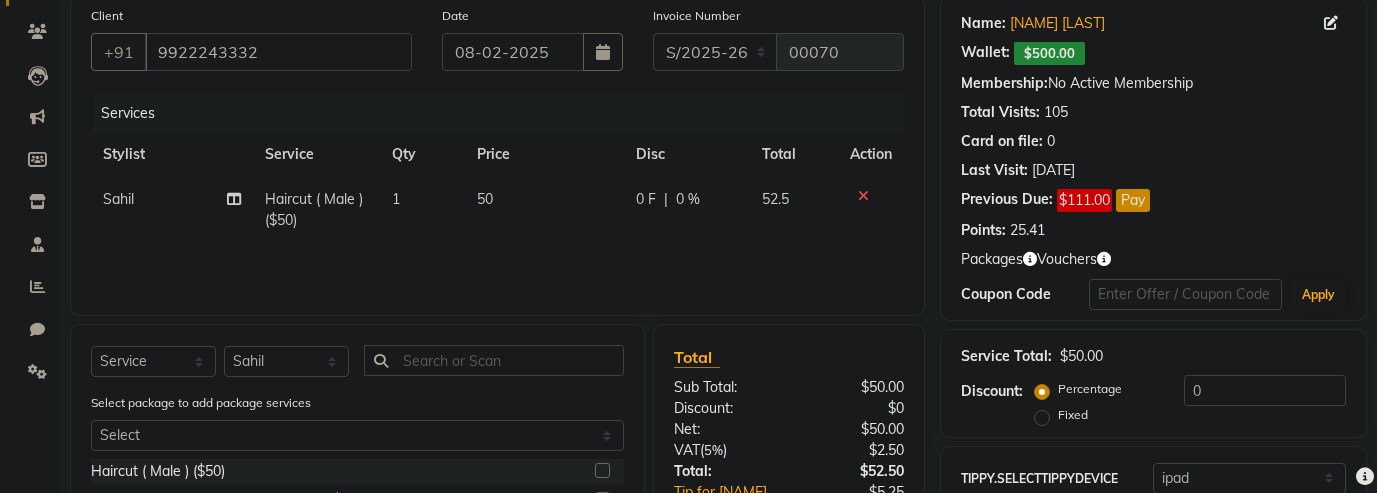 checkbox on "false" 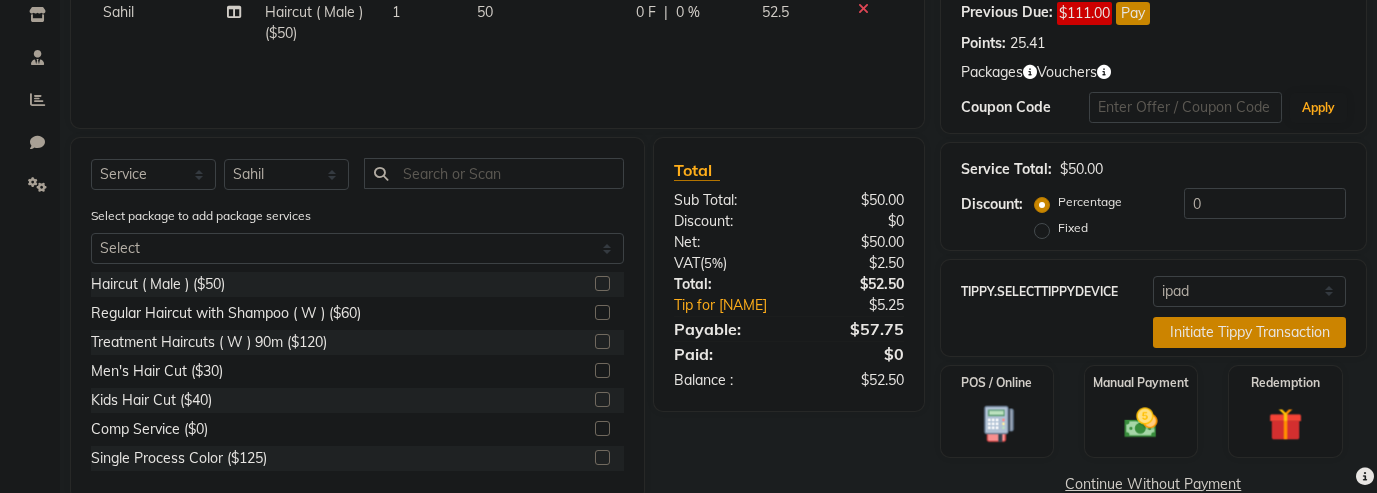 scroll, scrollTop: 381, scrollLeft: 0, axis: vertical 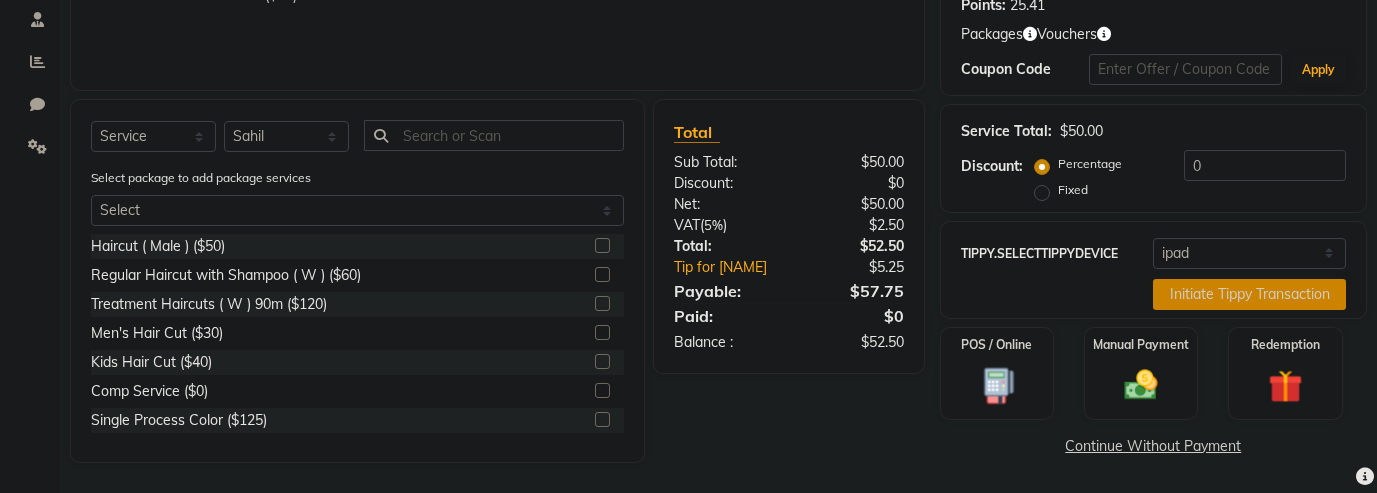 click on "Initiate Tippy Transaction" 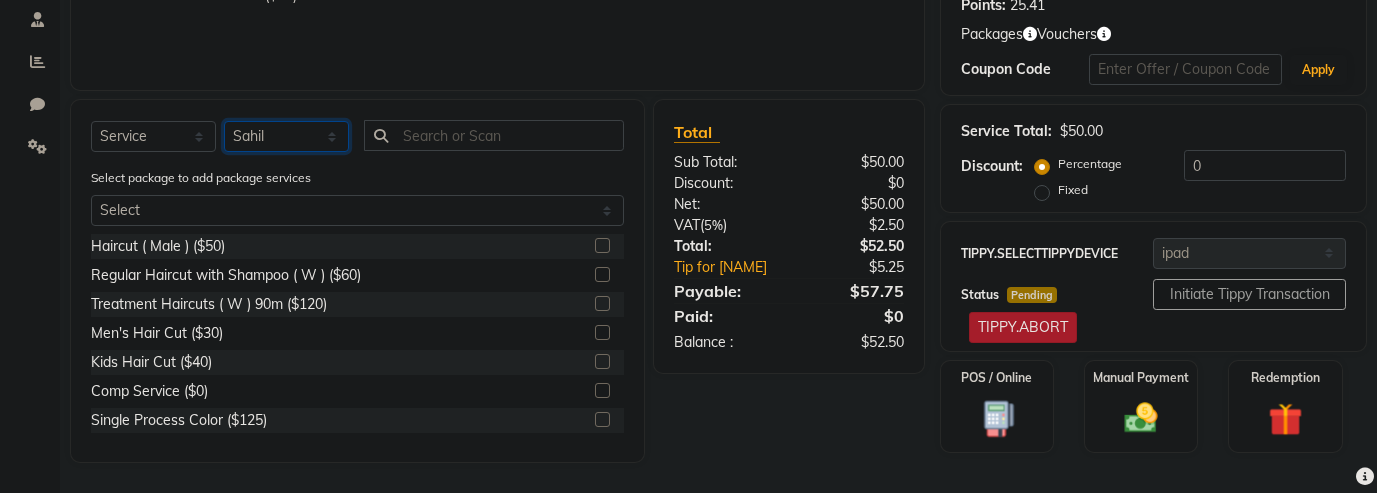 click on "Select Stylist Sahil Sahu" 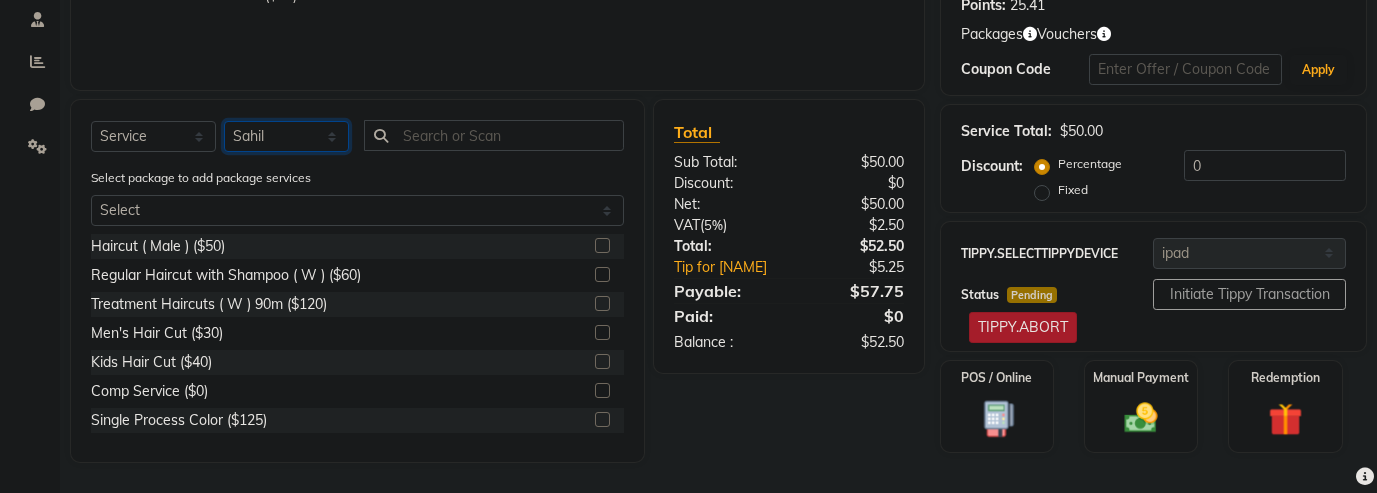 select on "1382" 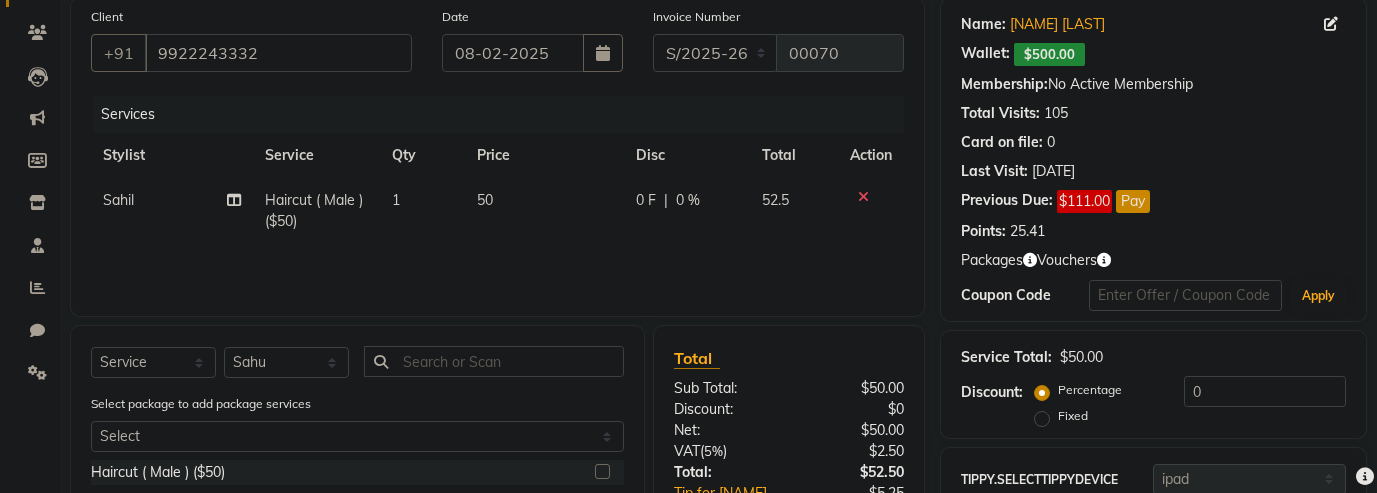 scroll, scrollTop: 381, scrollLeft: 0, axis: vertical 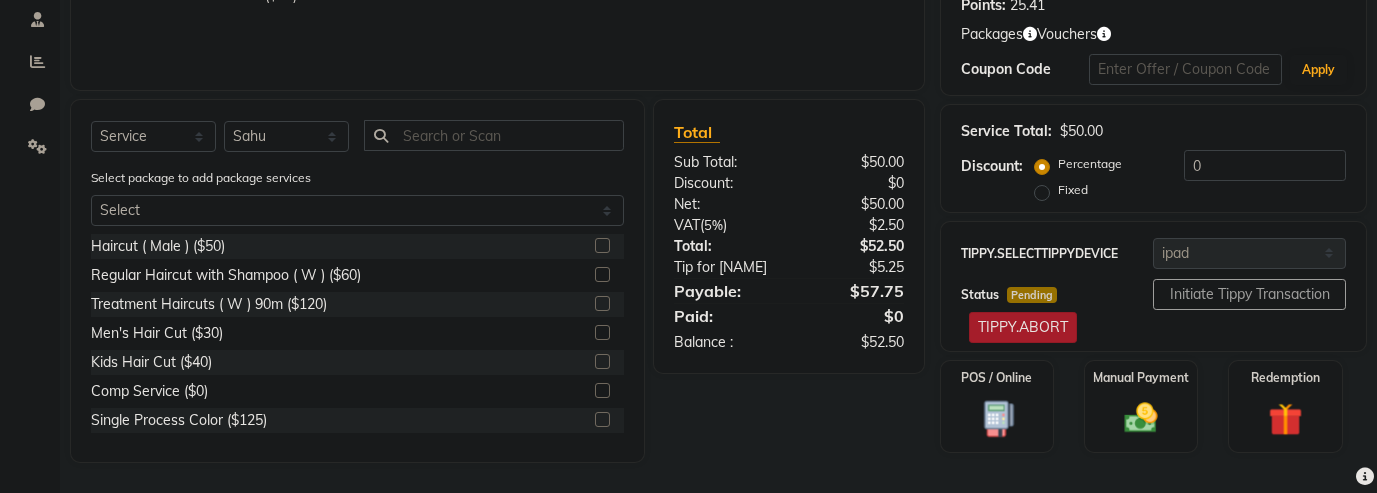 click on "Tip for Sahil" 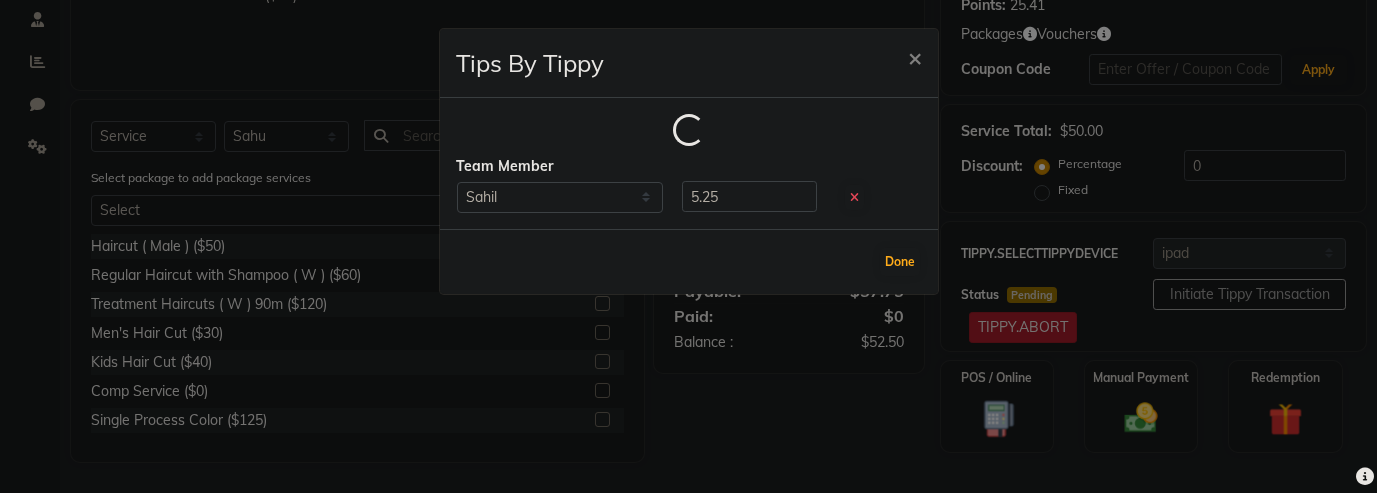 click 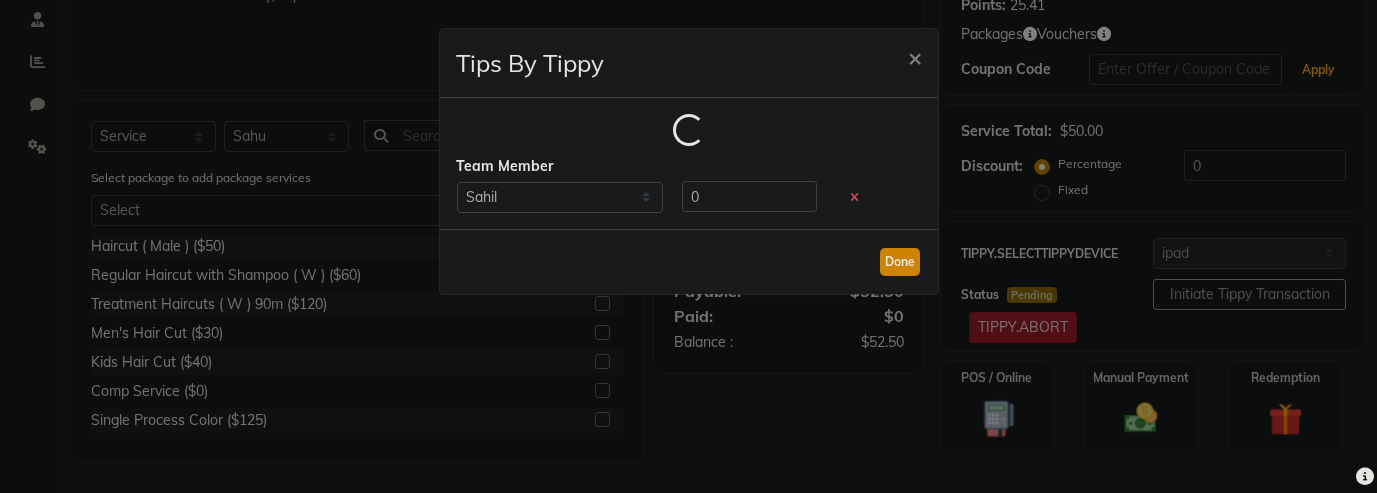 click on "Done" 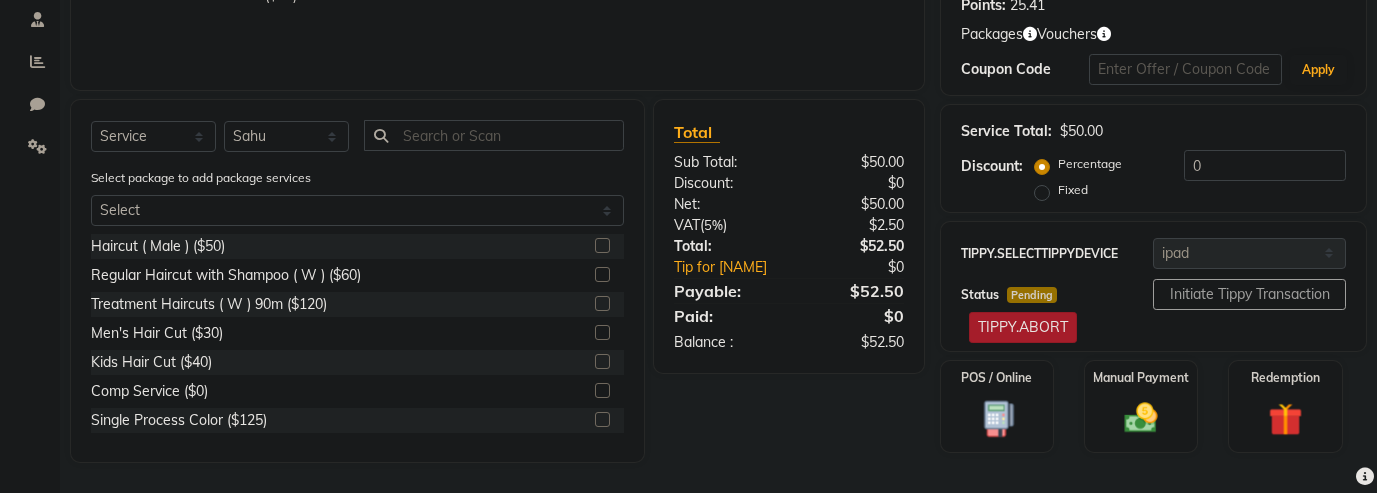 scroll, scrollTop: 0, scrollLeft: 0, axis: both 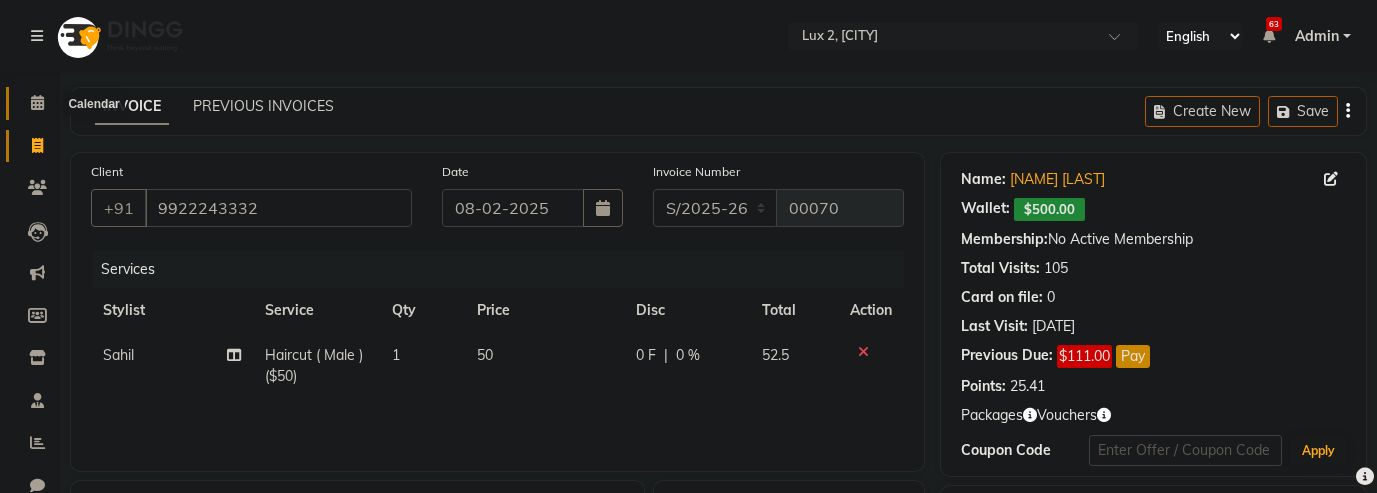 click 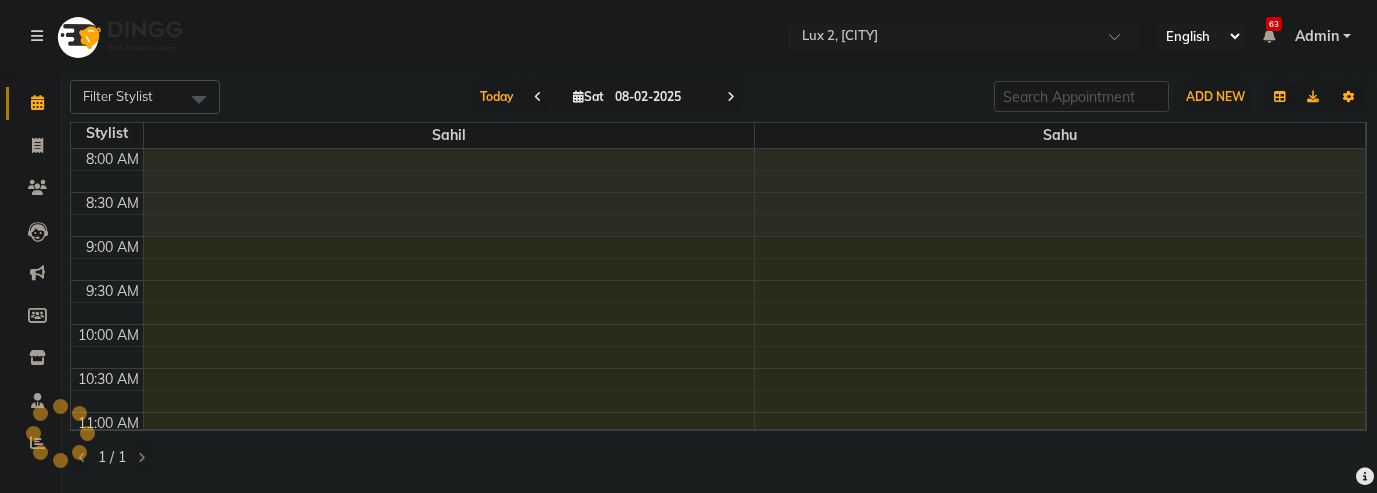 scroll, scrollTop: 0, scrollLeft: 0, axis: both 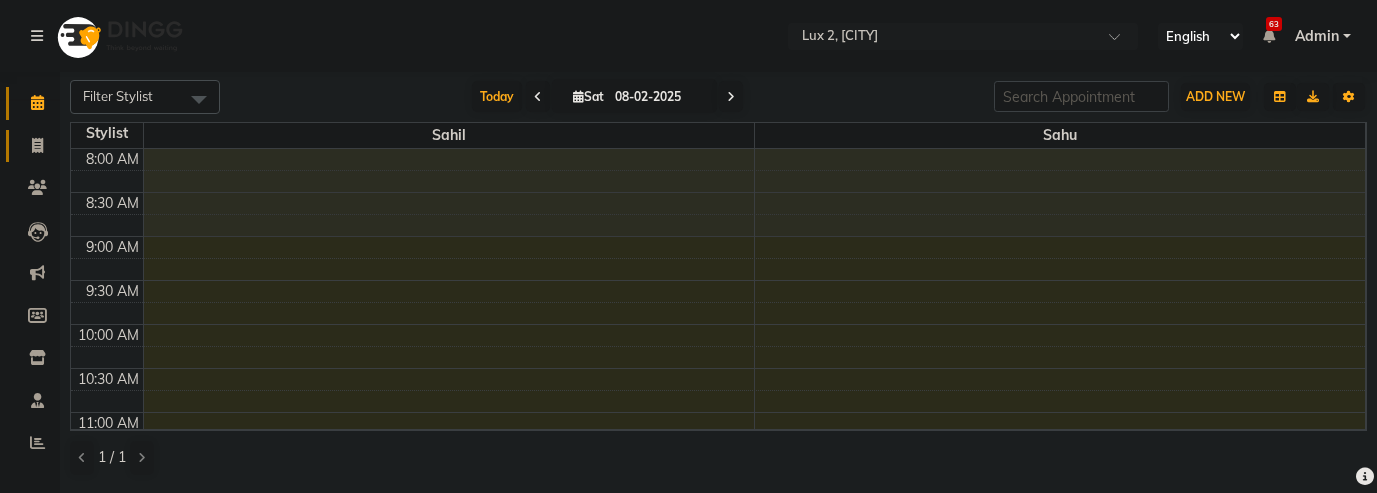 click 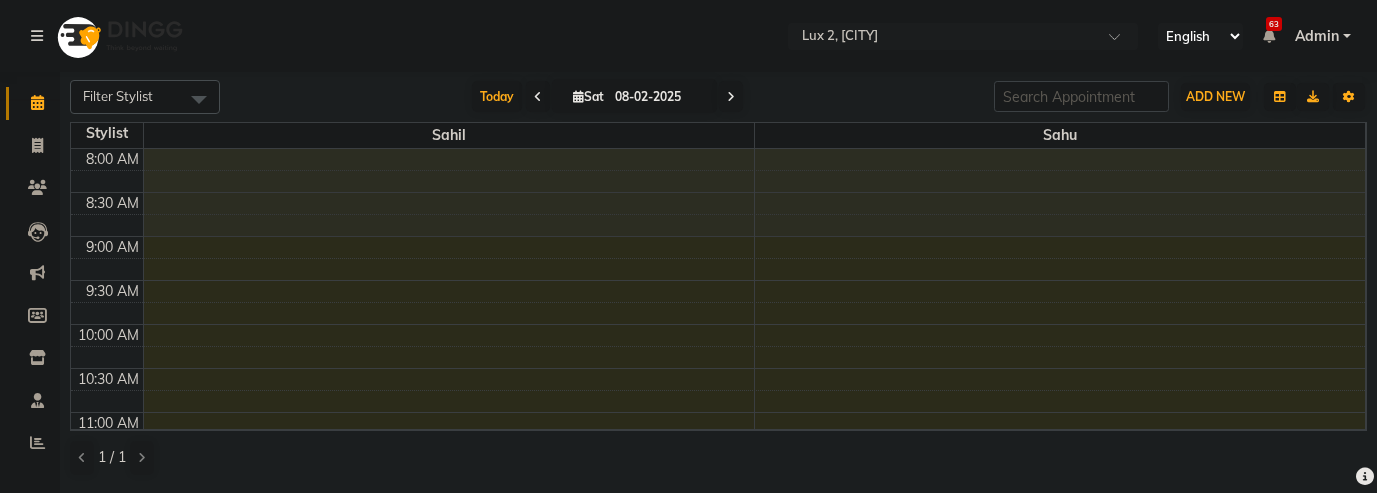 select on "service" 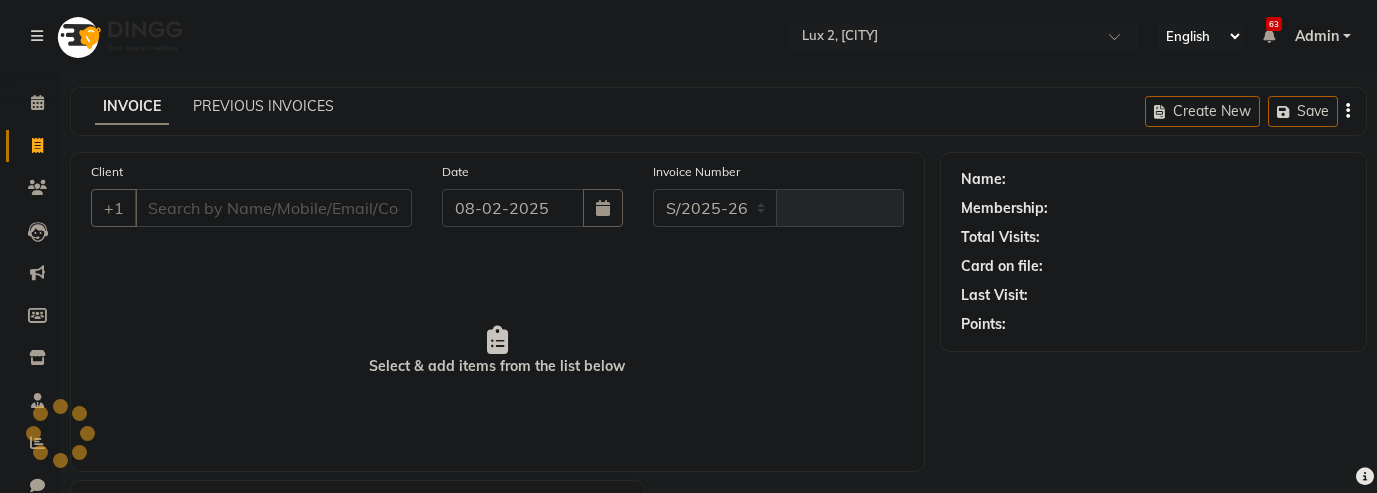 select on "185" 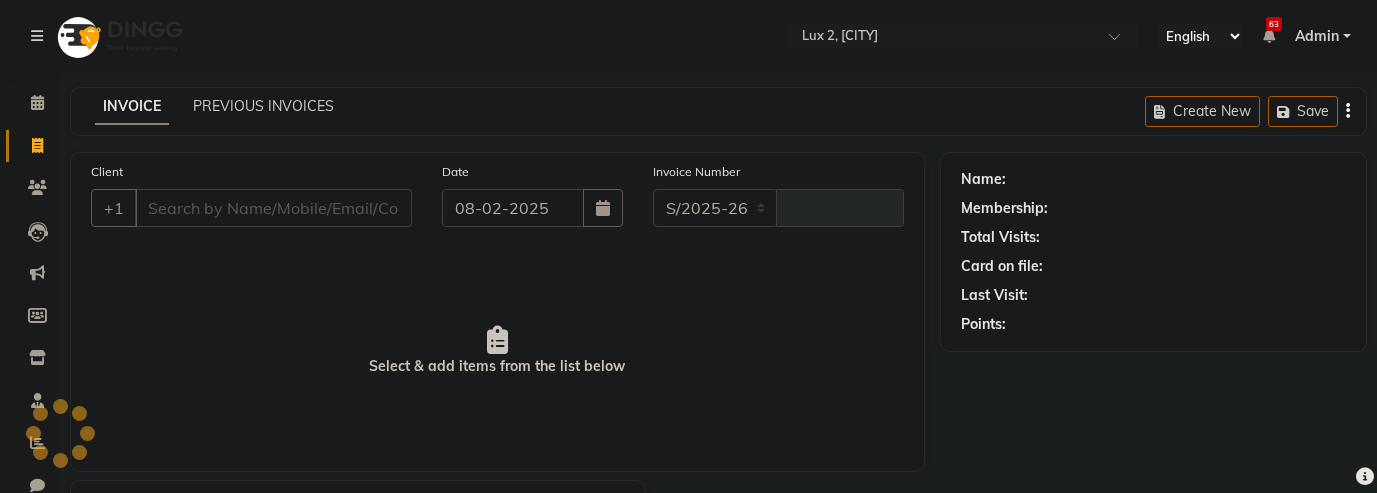 type on "00070" 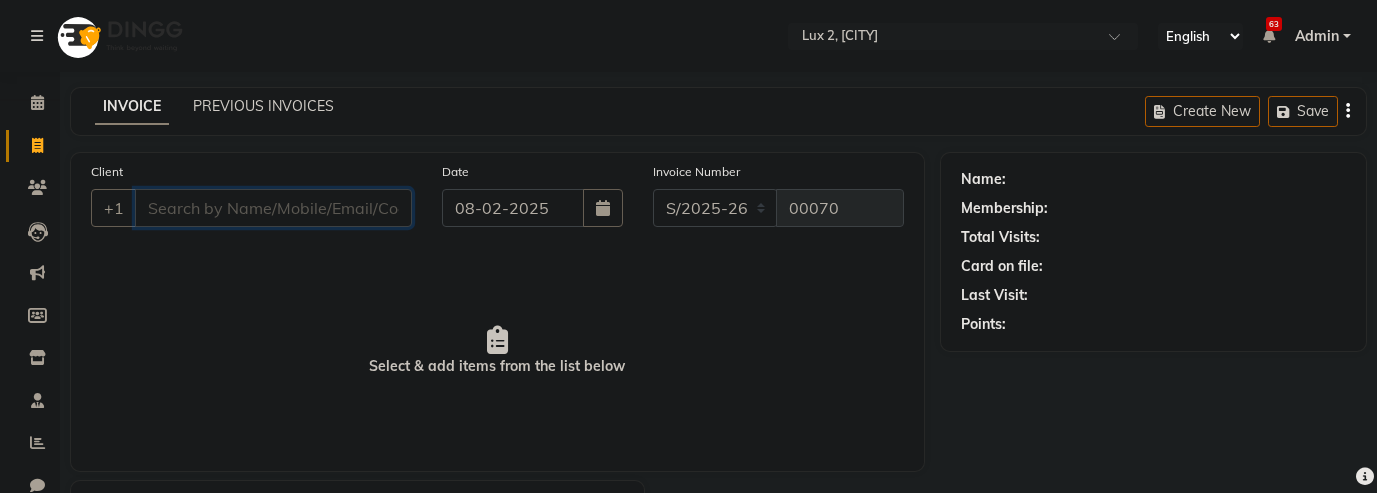 click on "Client" at bounding box center (273, 208) 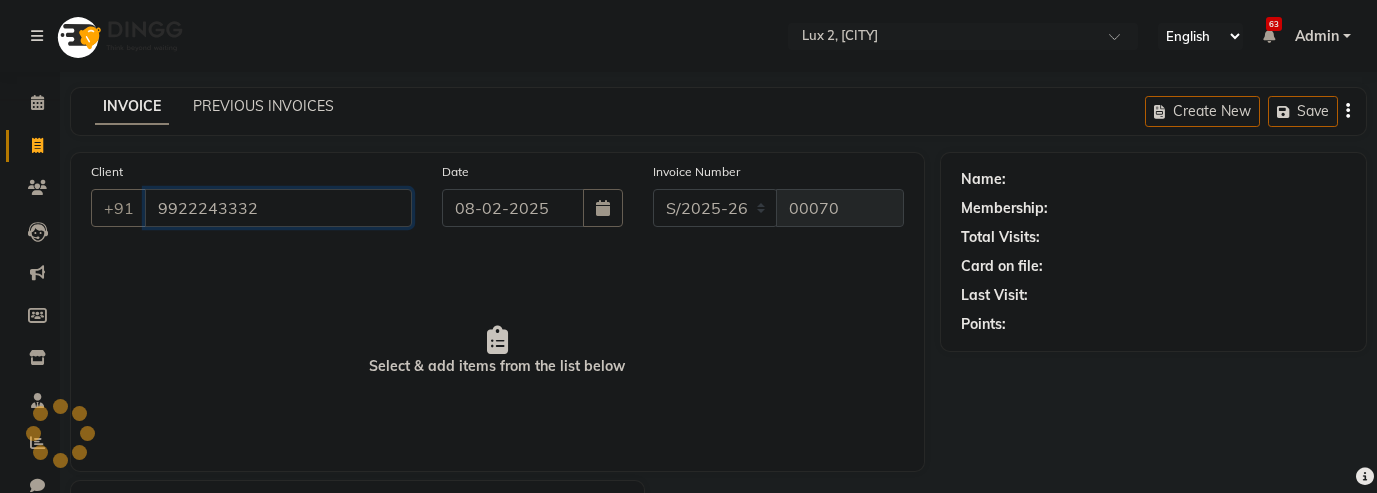 type on "9922243332" 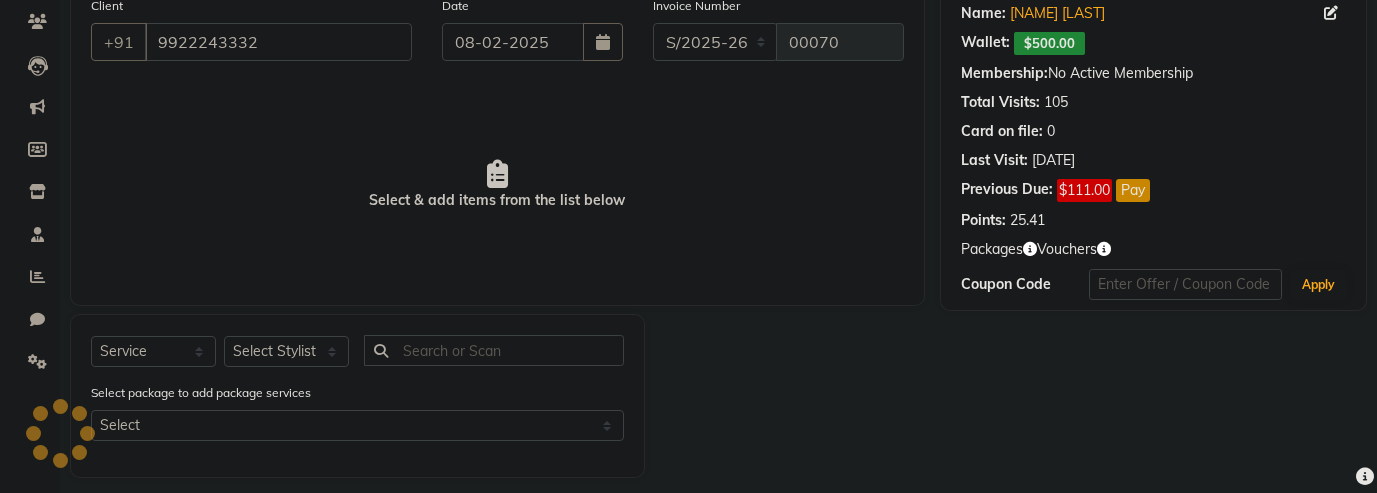 scroll, scrollTop: 181, scrollLeft: 0, axis: vertical 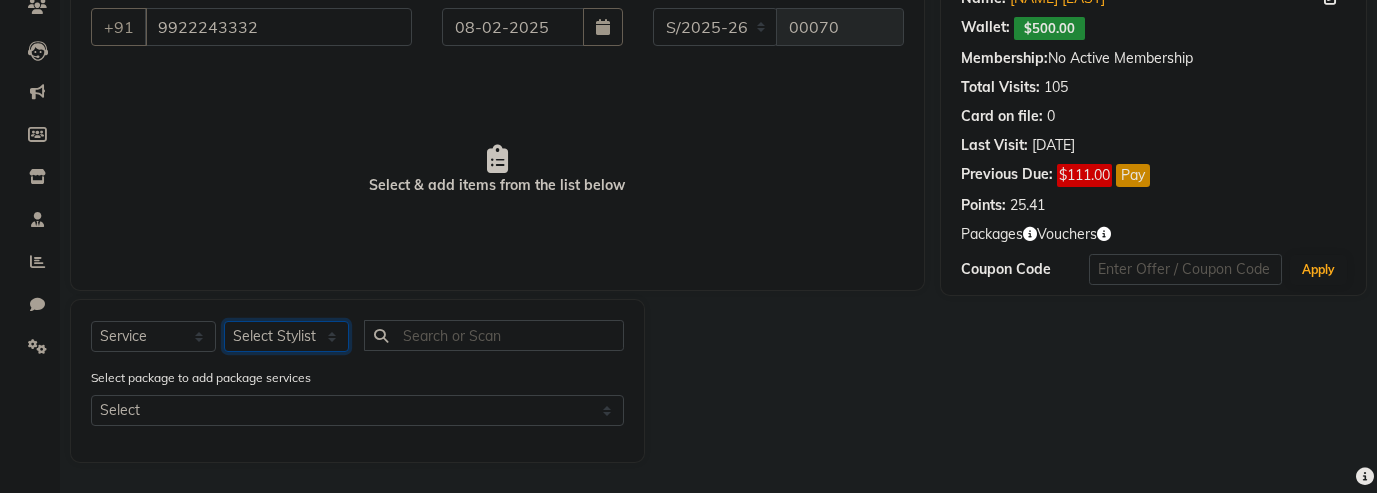 click on "Select Stylist Sahil Sahu" 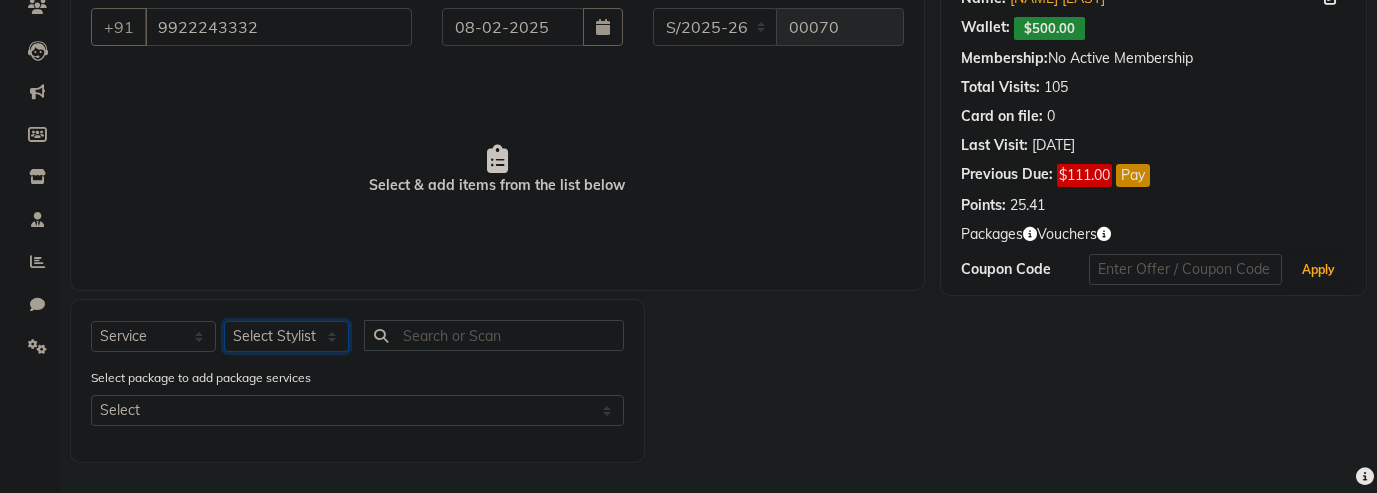 select on "1367" 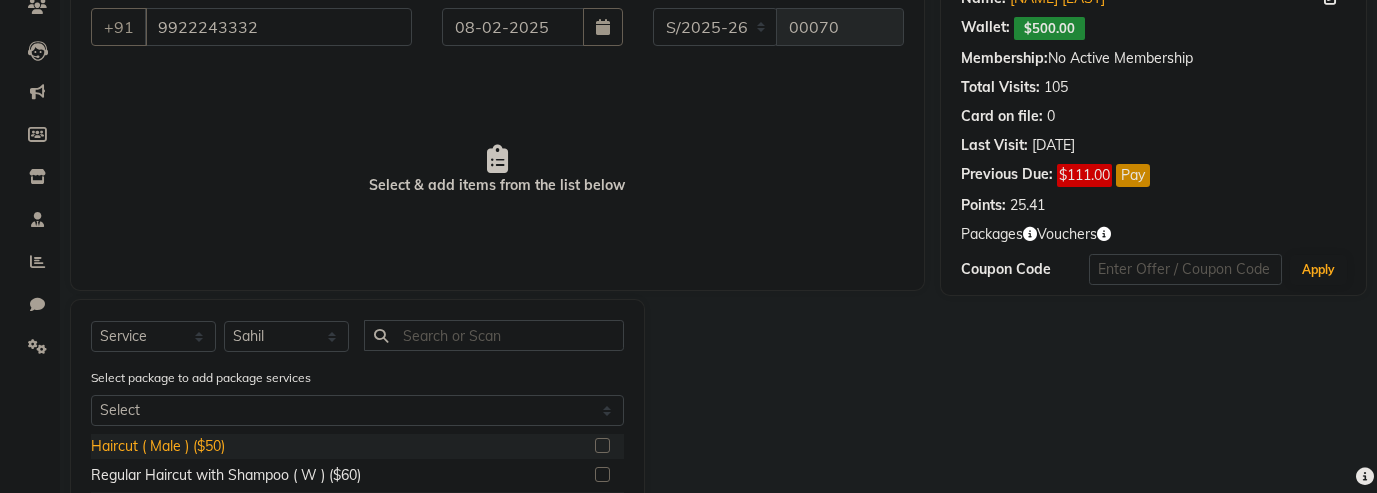 click on "Haircut ( Male ) ($50)" 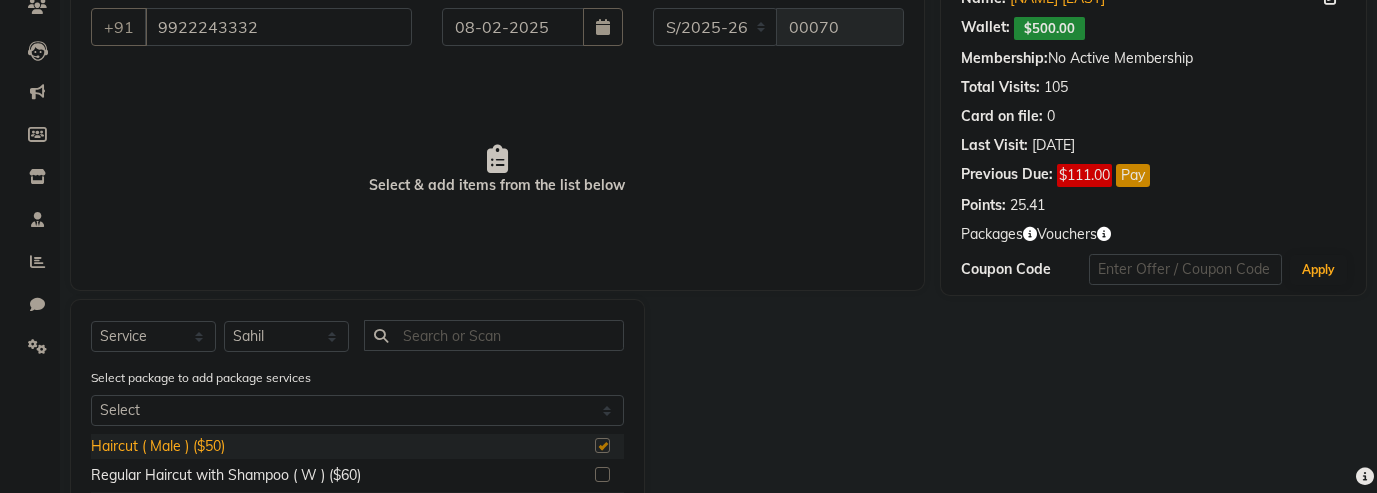 checkbox on "false" 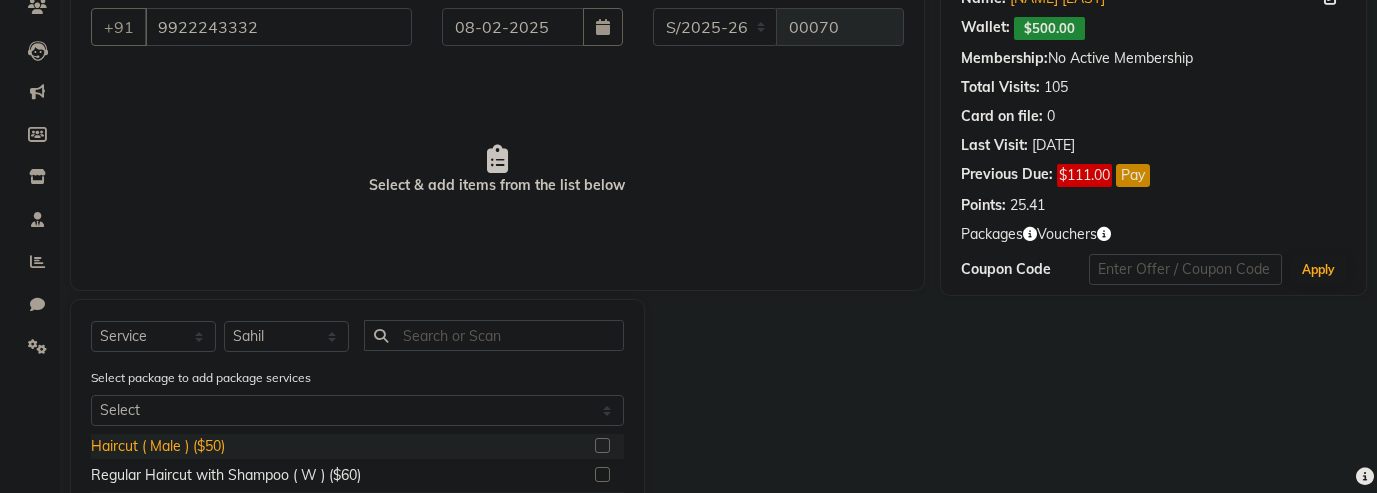 select on "Z53DDY" 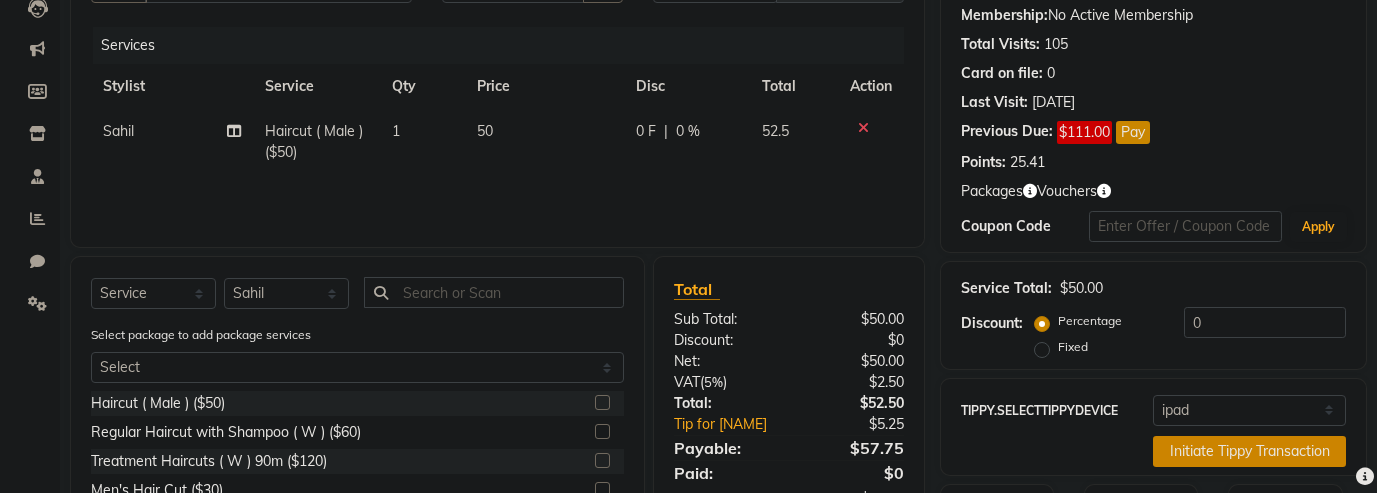 scroll, scrollTop: 371, scrollLeft: 0, axis: vertical 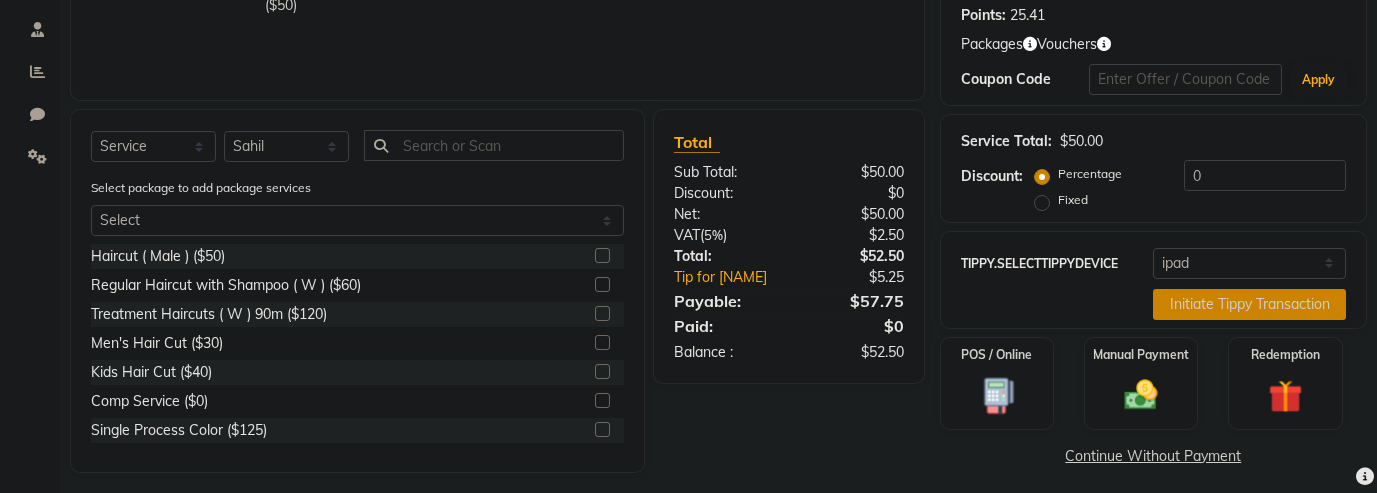 click on "Initiate Tippy Transaction" 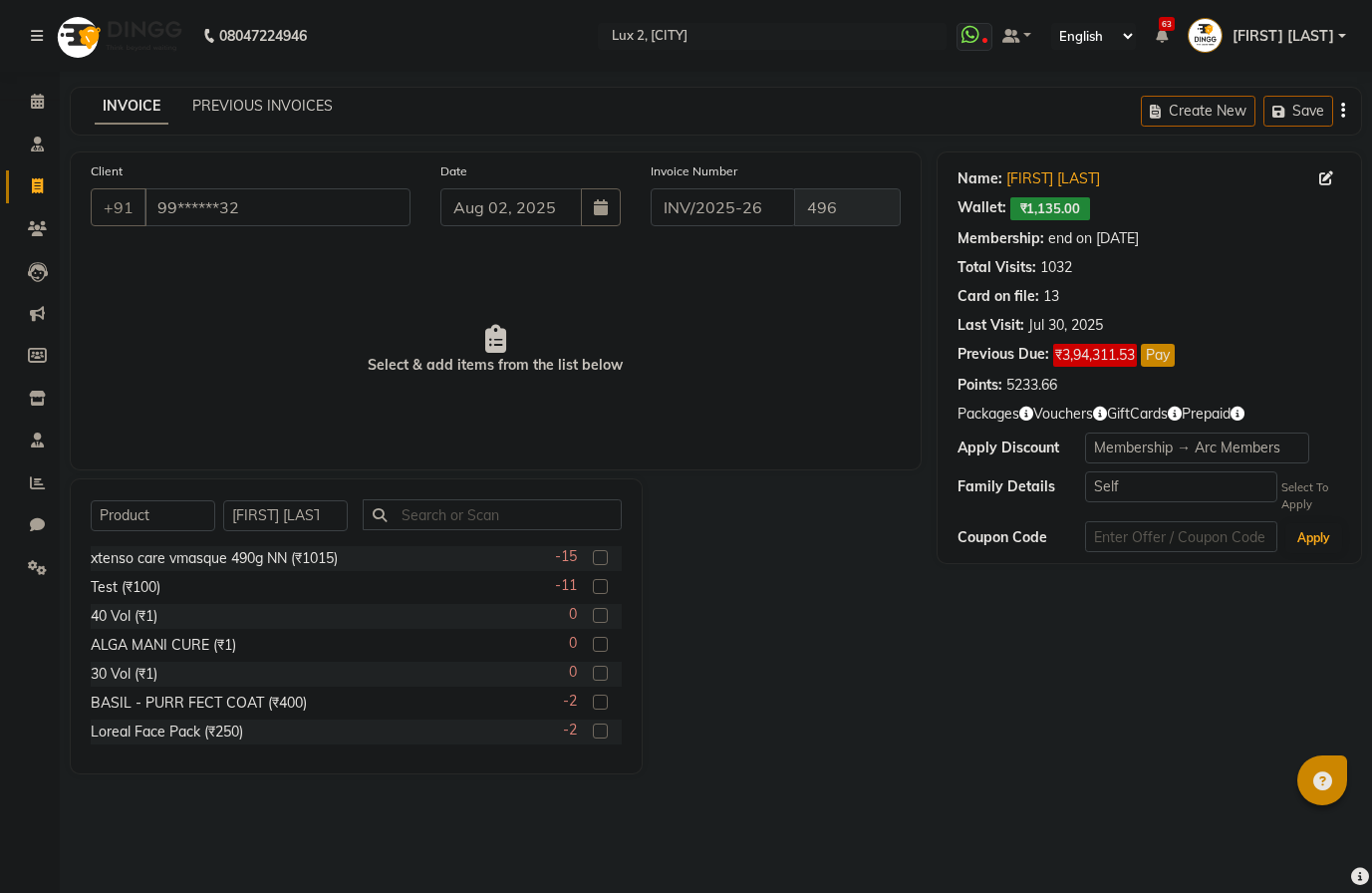 select on "157" 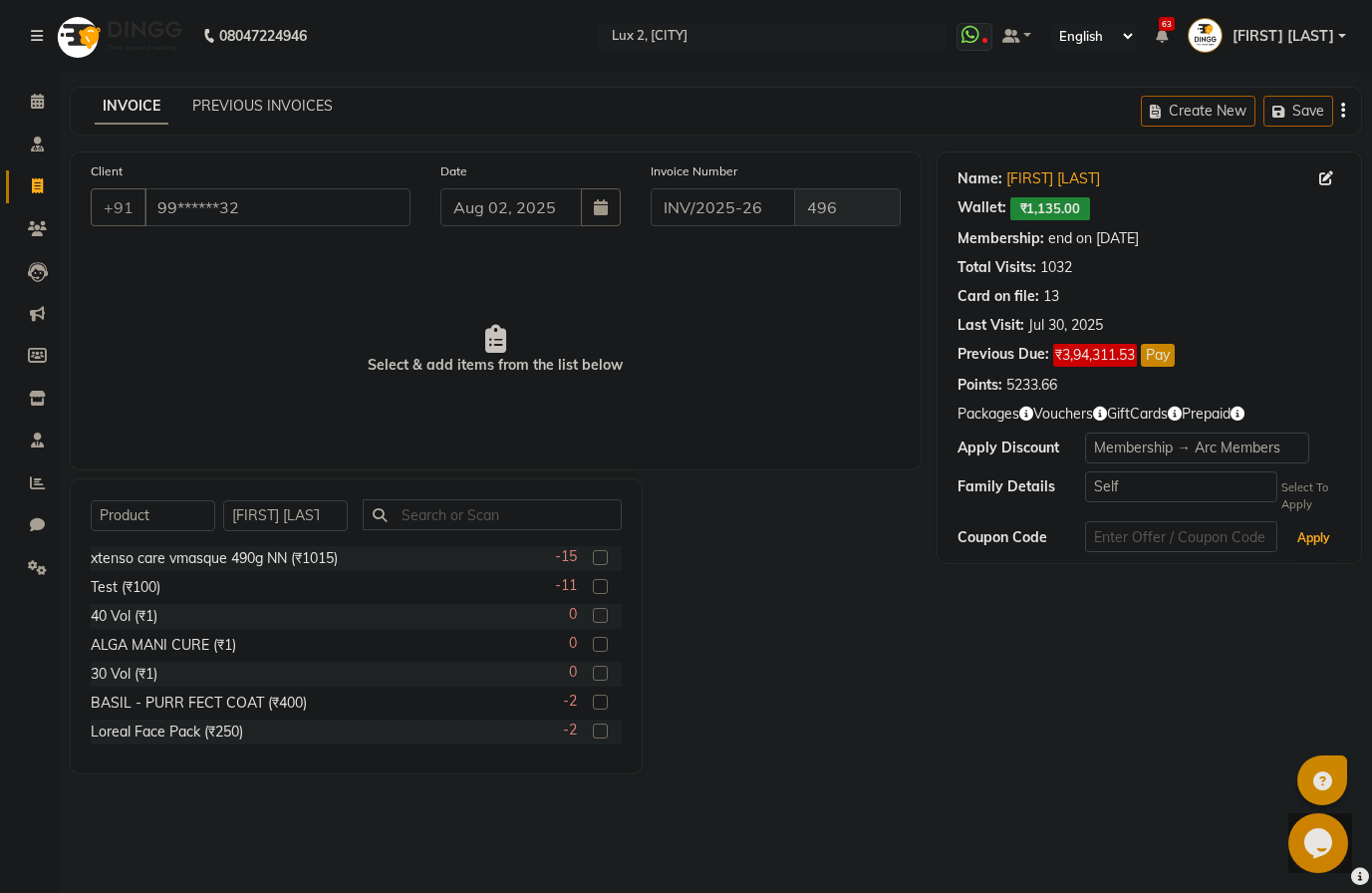 scroll, scrollTop: 0, scrollLeft: 0, axis: both 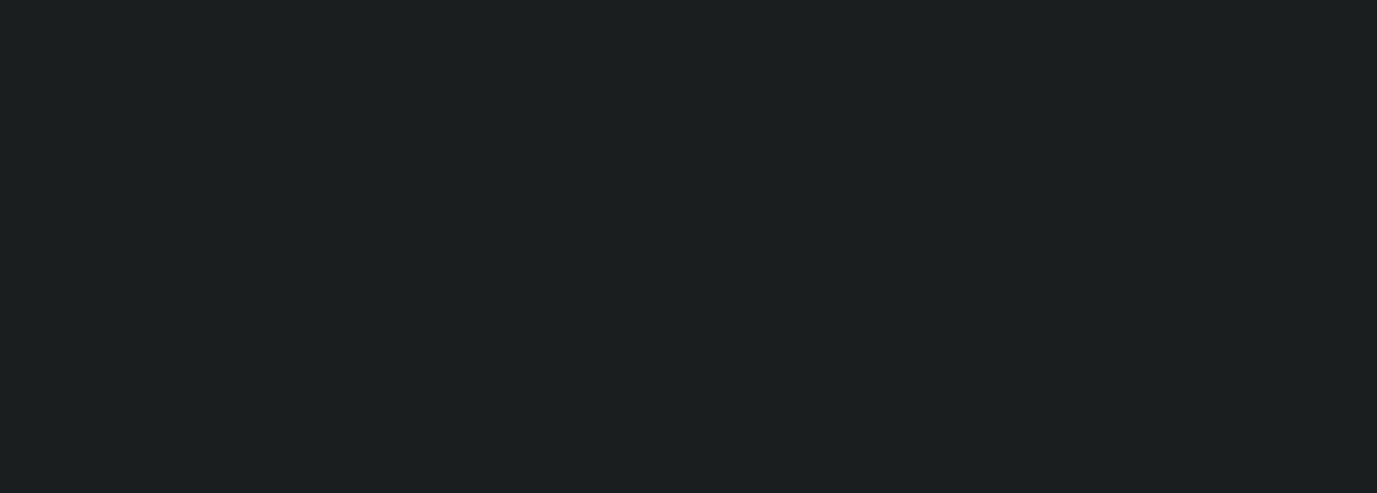 select on "service" 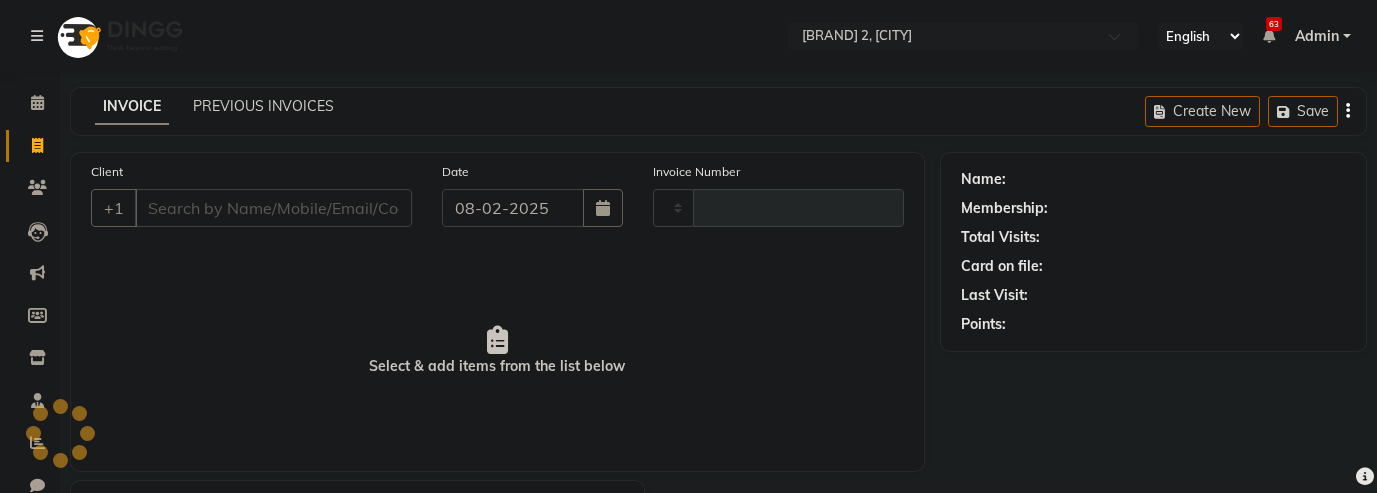type on "00070" 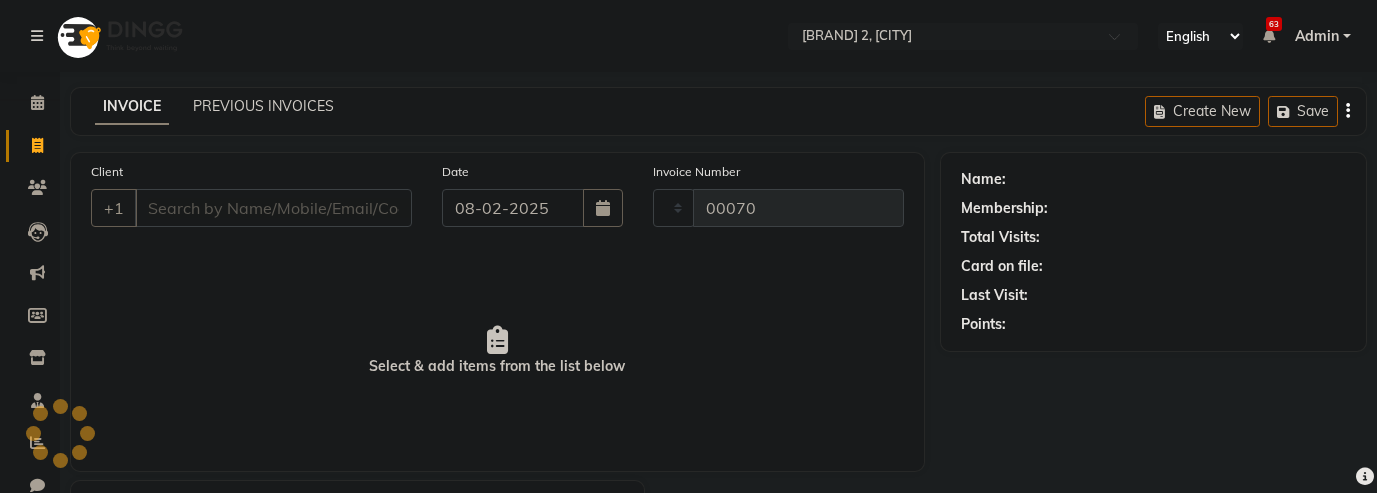 select on "185" 